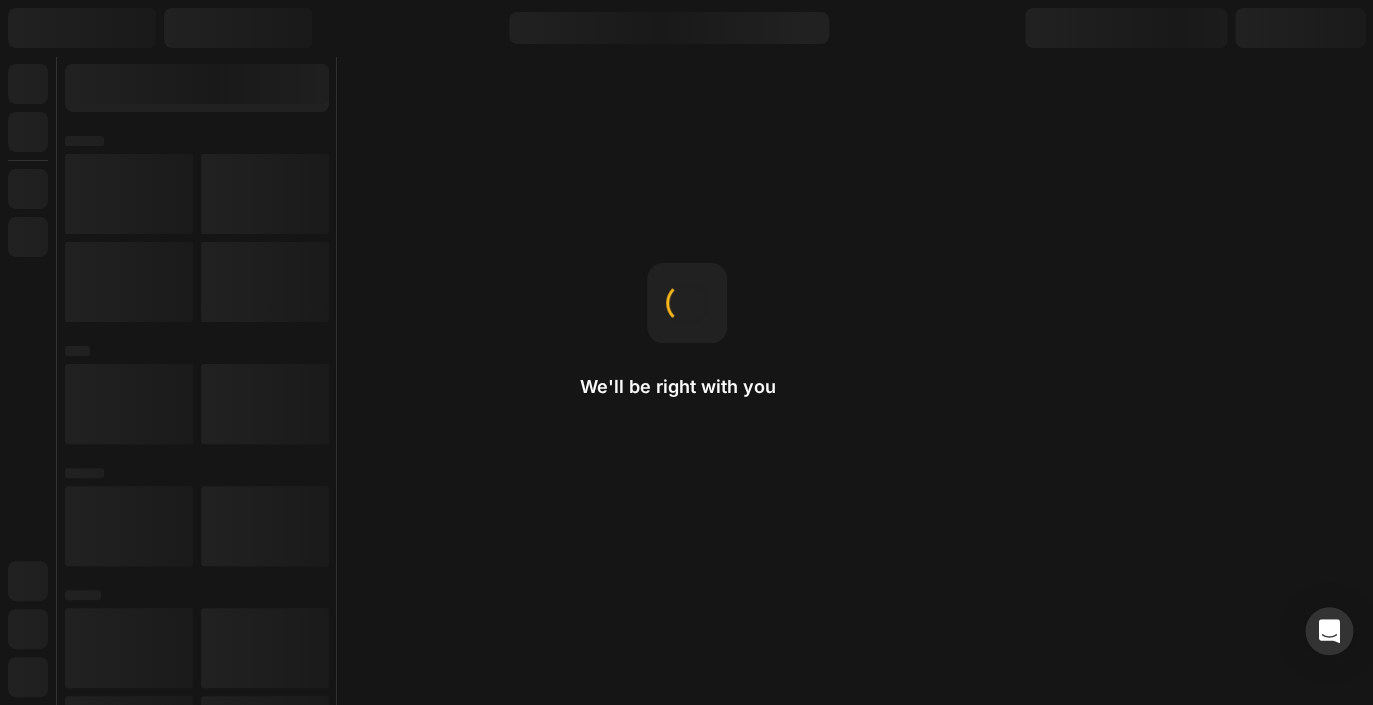 scroll, scrollTop: 0, scrollLeft: 0, axis: both 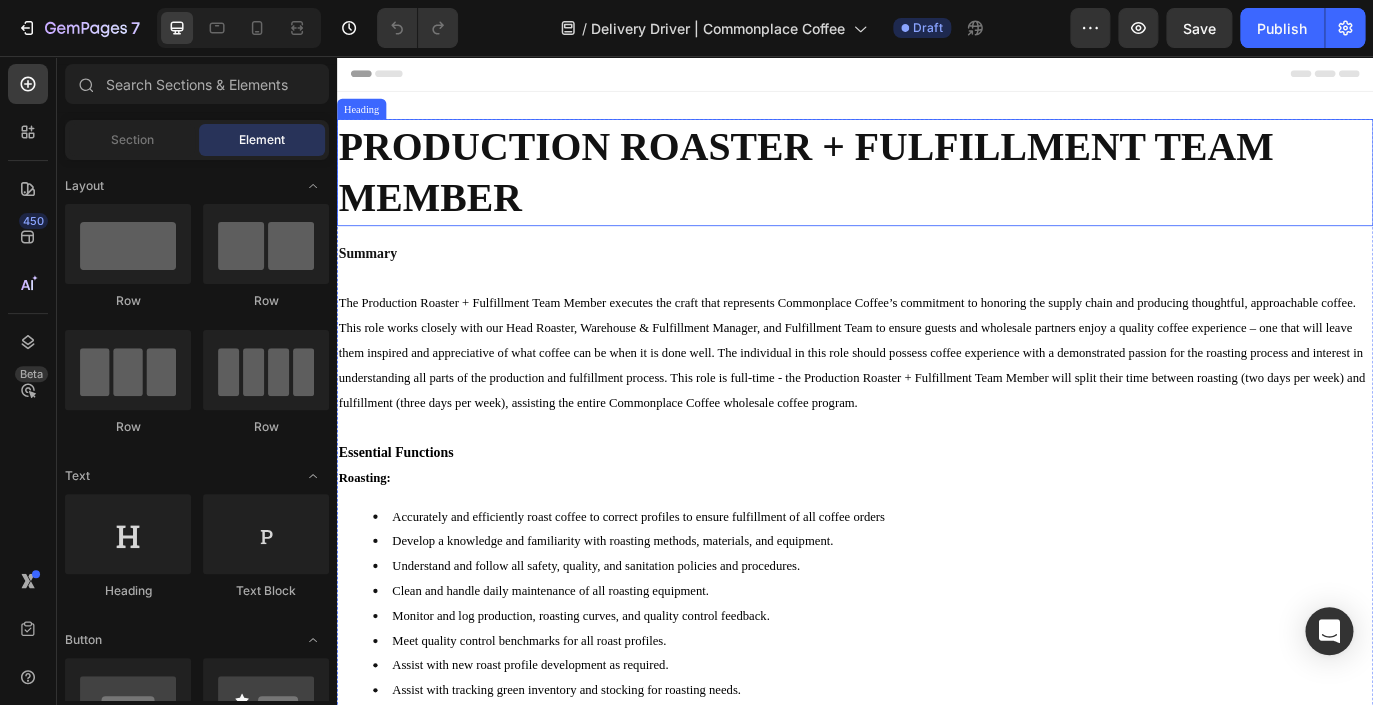 click on "PRODUCTION ROASTER + FULFILLMENT TEAM MEMBER" at bounding box center (937, 191) 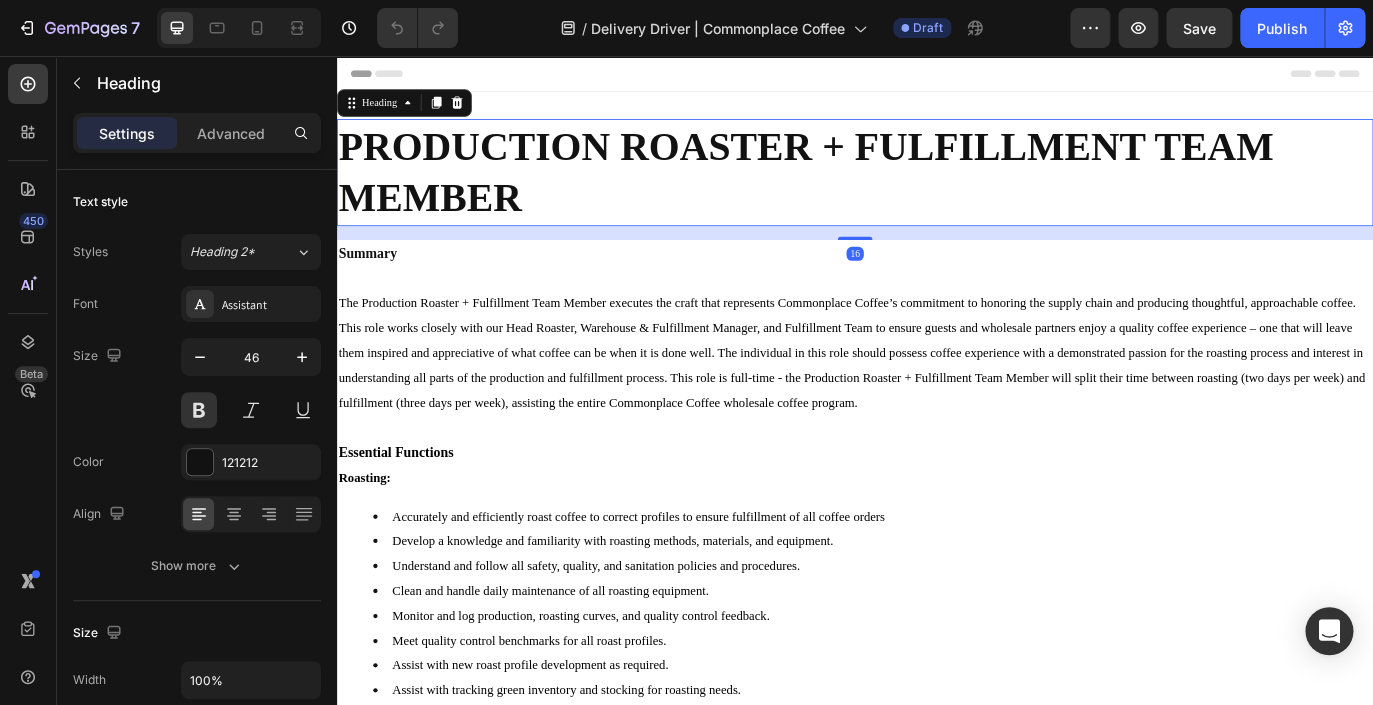 click on "PRODUCTION ROASTER + FULFILLMENT TEAM MEMBER" at bounding box center (937, 191) 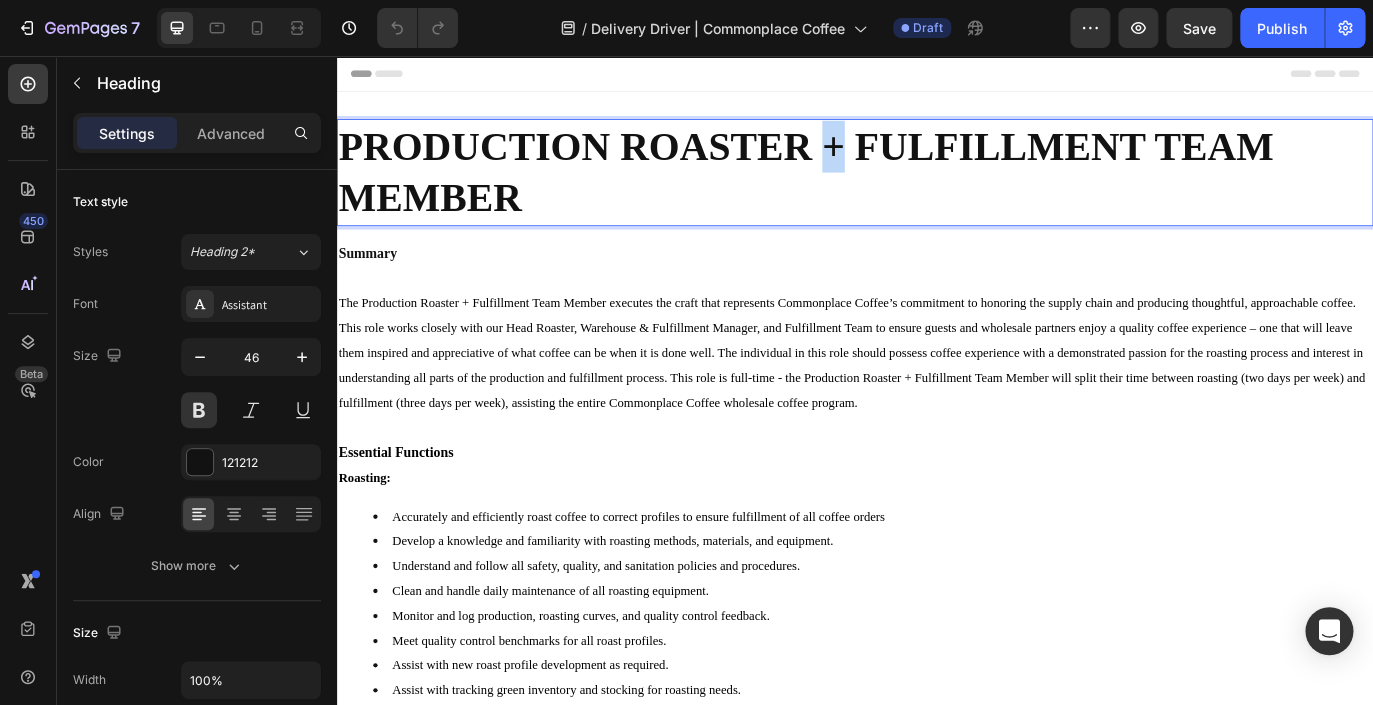 click on "PRODUCTION ROASTER + FULFILLMENT TEAM MEMBER" at bounding box center (937, 191) 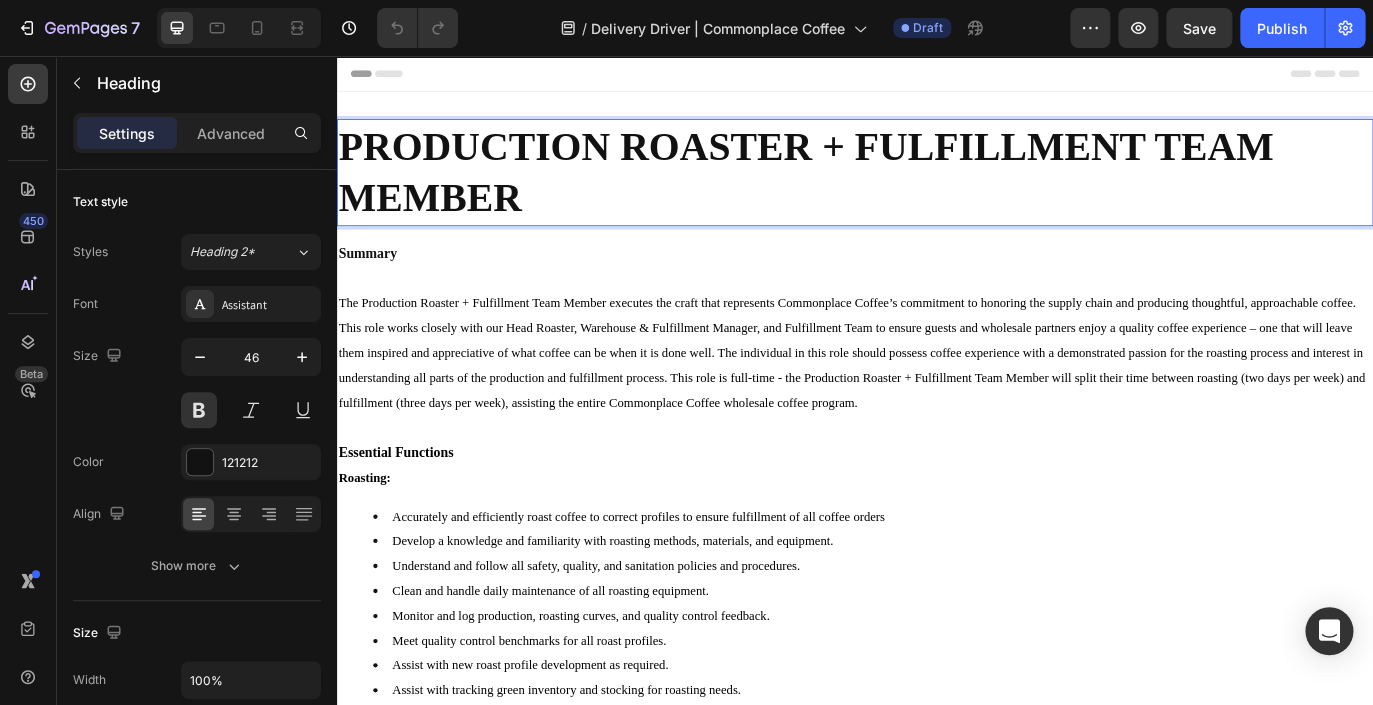 click on "PRODUCTION ROASTER + FULFILLMENT TEAM MEMBER" at bounding box center (937, 191) 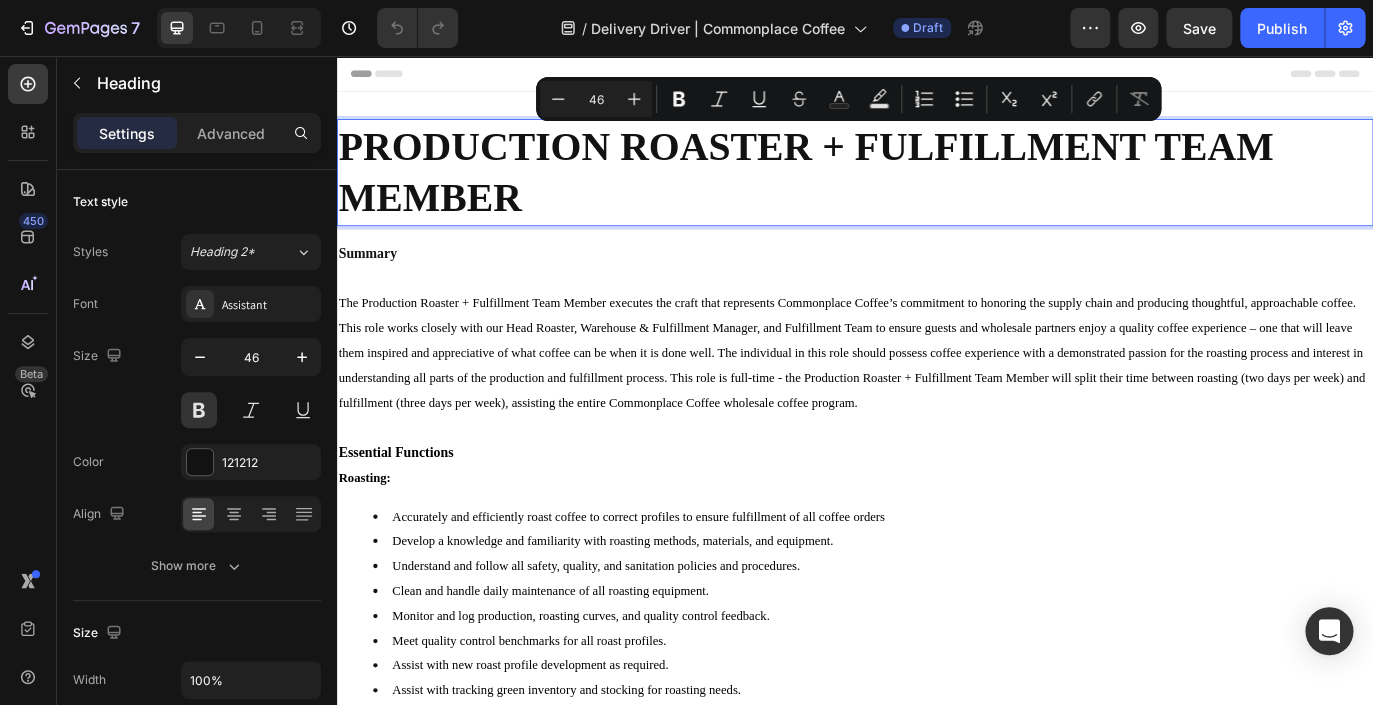 click on "PRODUCTION ROASTER + FULFILLMENT TEAM MEMBER" at bounding box center [937, 191] 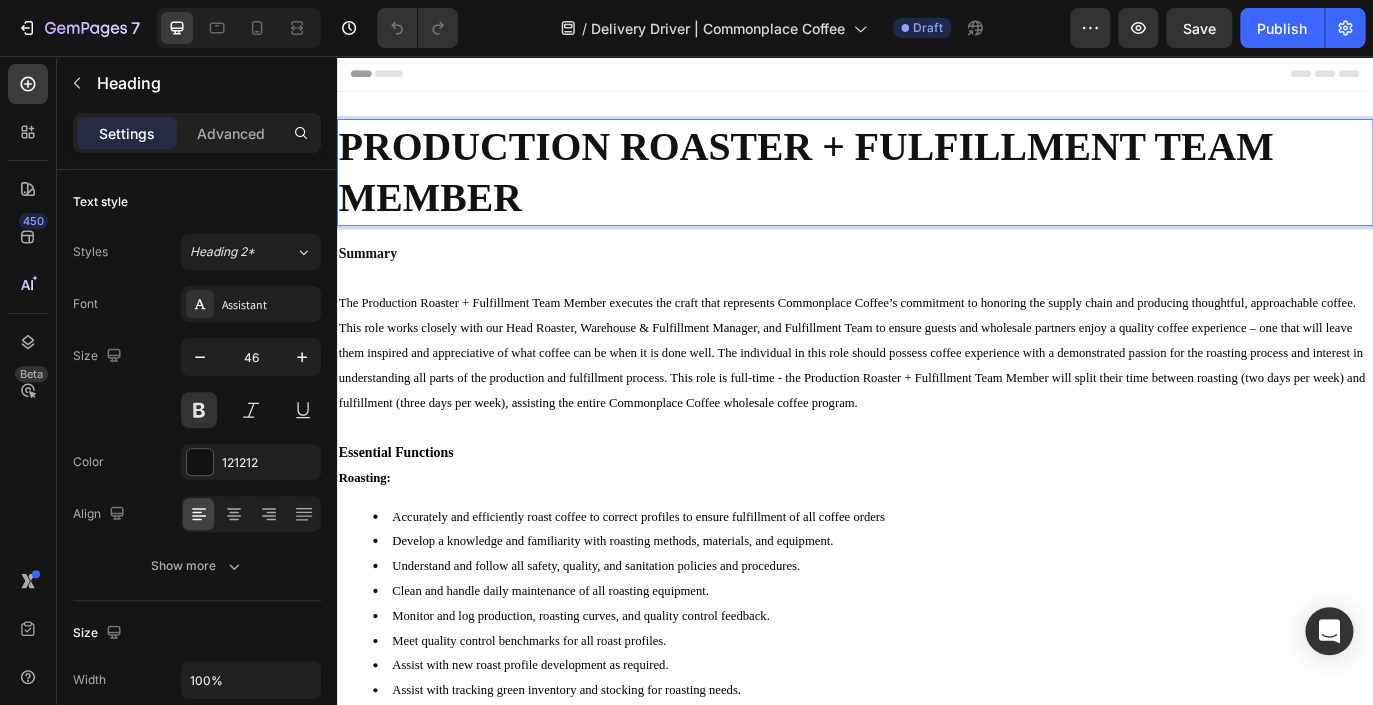 click on "PRODUCTION ROASTER + FULFILLMENT TEAM MEMBER" at bounding box center [937, 191] 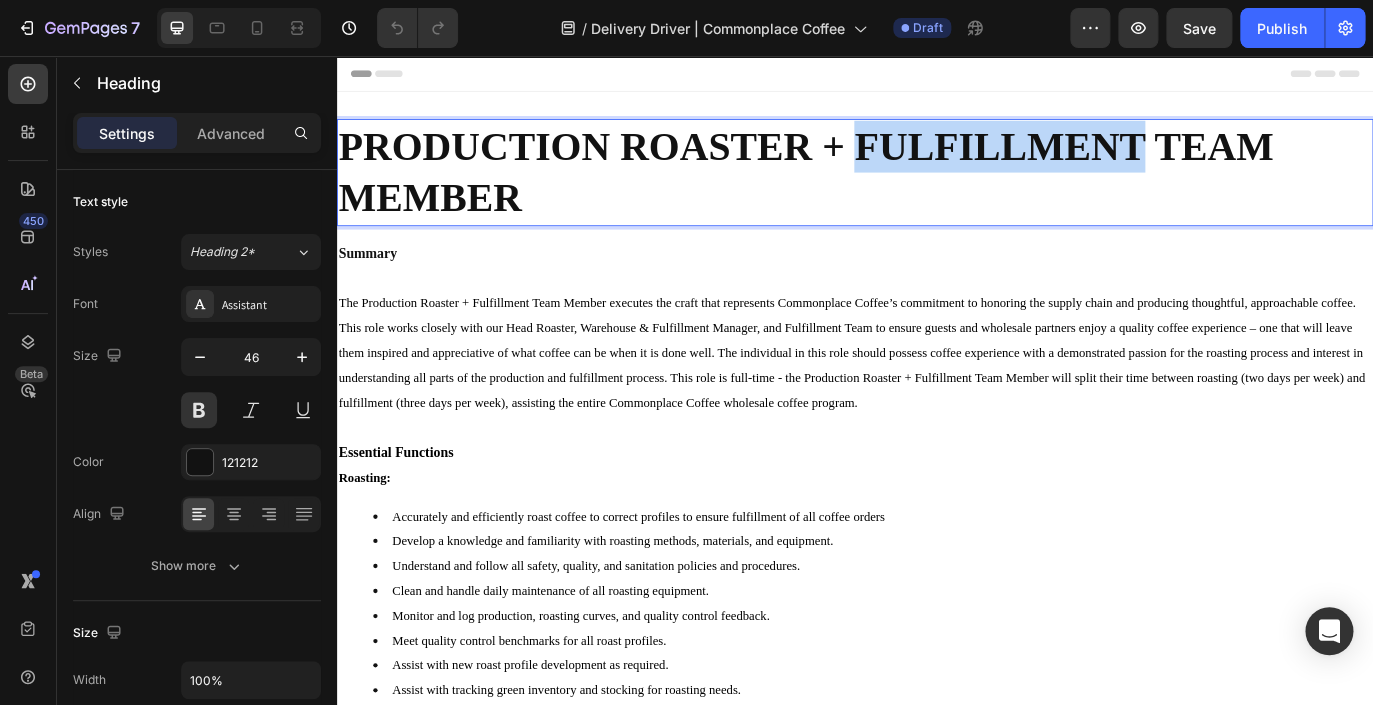 click on "PRODUCTION ROASTER + FULFILLMENT TEAM MEMBER" at bounding box center (937, 191) 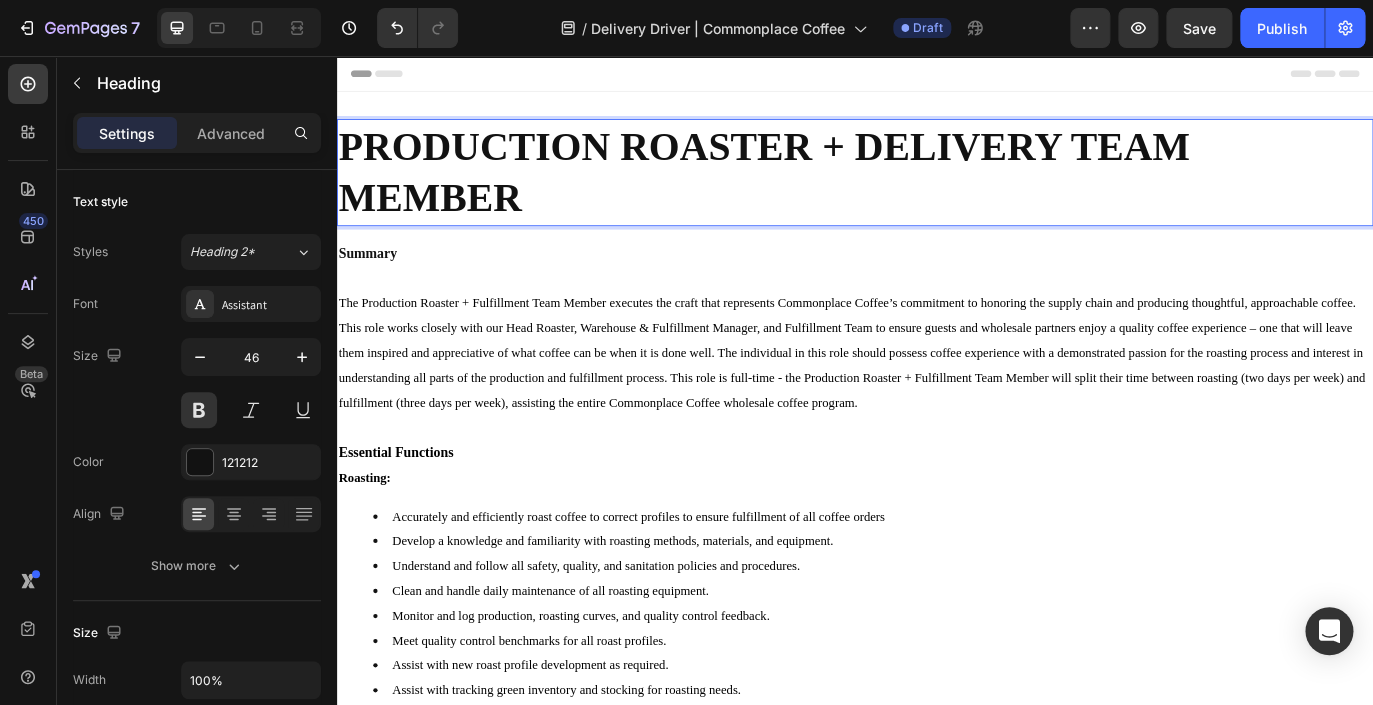 click on "PRODUCTION ROASTER + DELIVERY TEAM MEMBER" at bounding box center [937, 191] 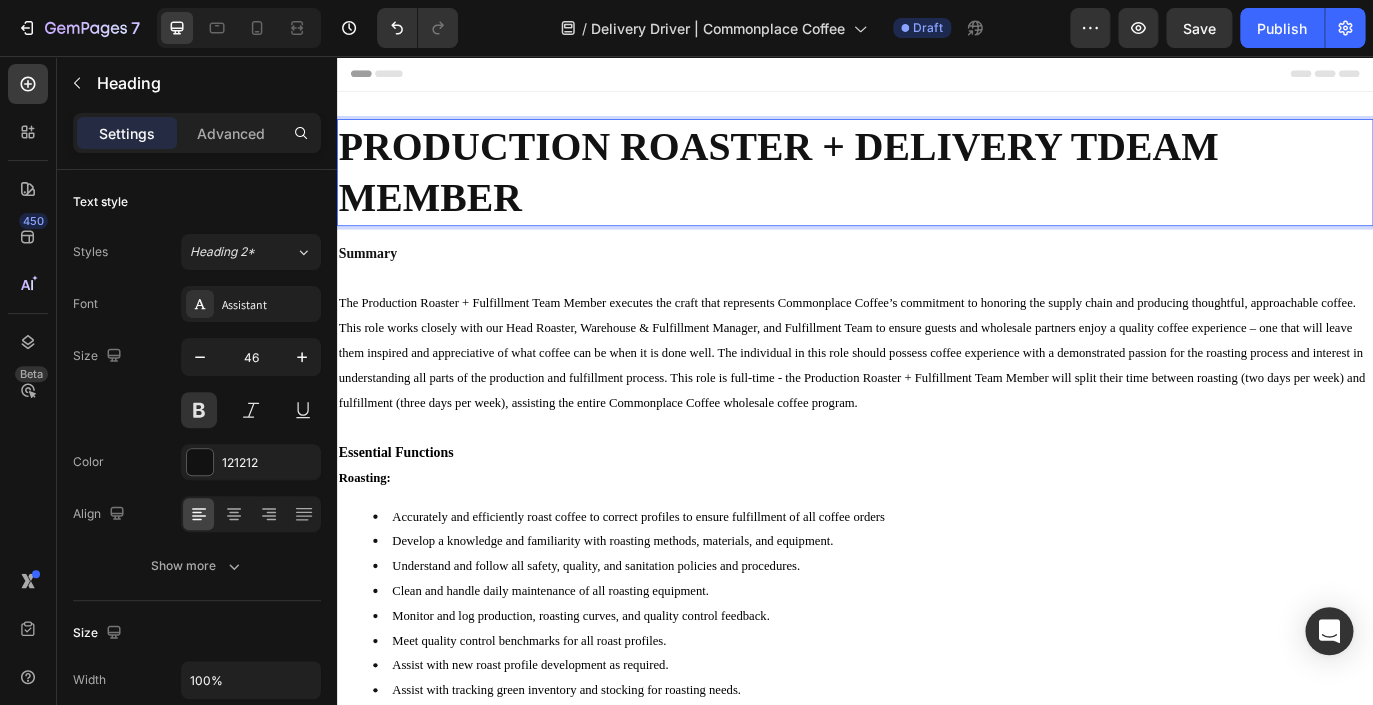 click on "PRODUCTION ROASTER + DELIVERY TDEAM MEMBER" at bounding box center (937, 191) 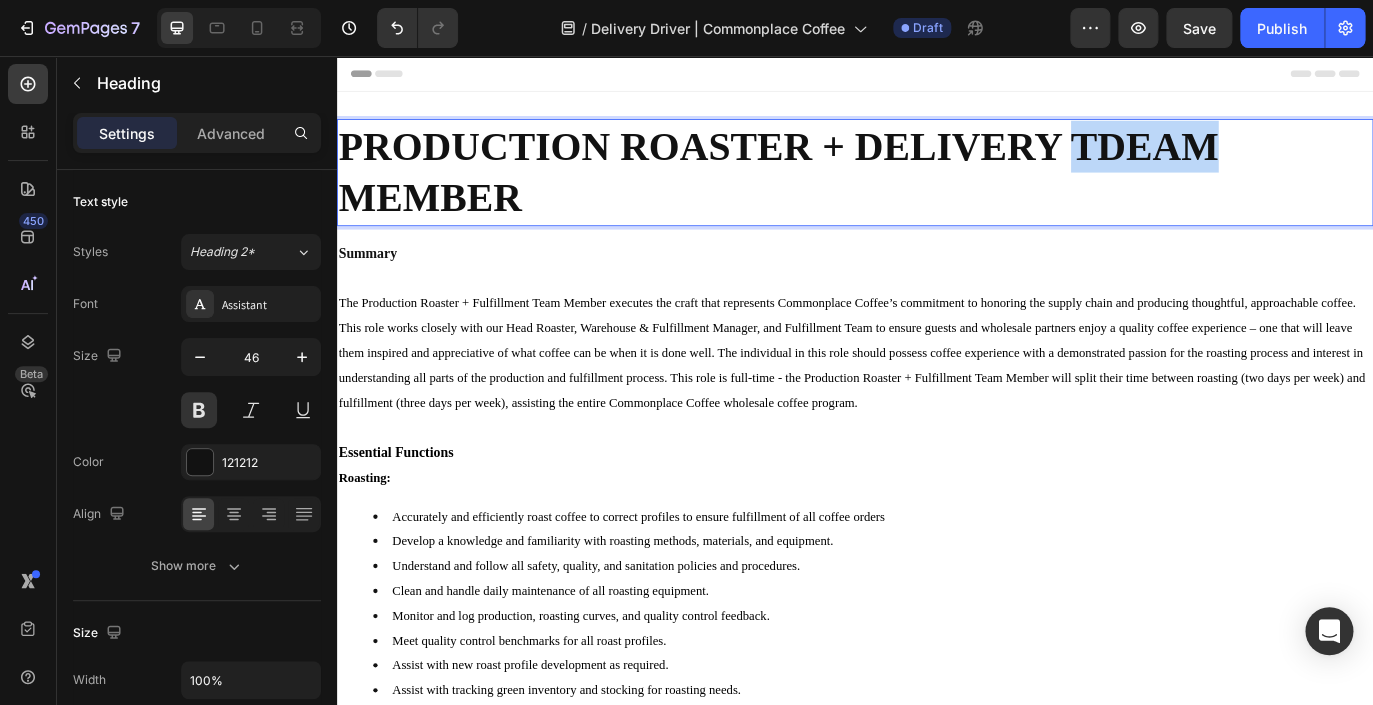 click on "PRODUCTION ROASTER + DELIVERY TDEAM MEMBER" at bounding box center (937, 191) 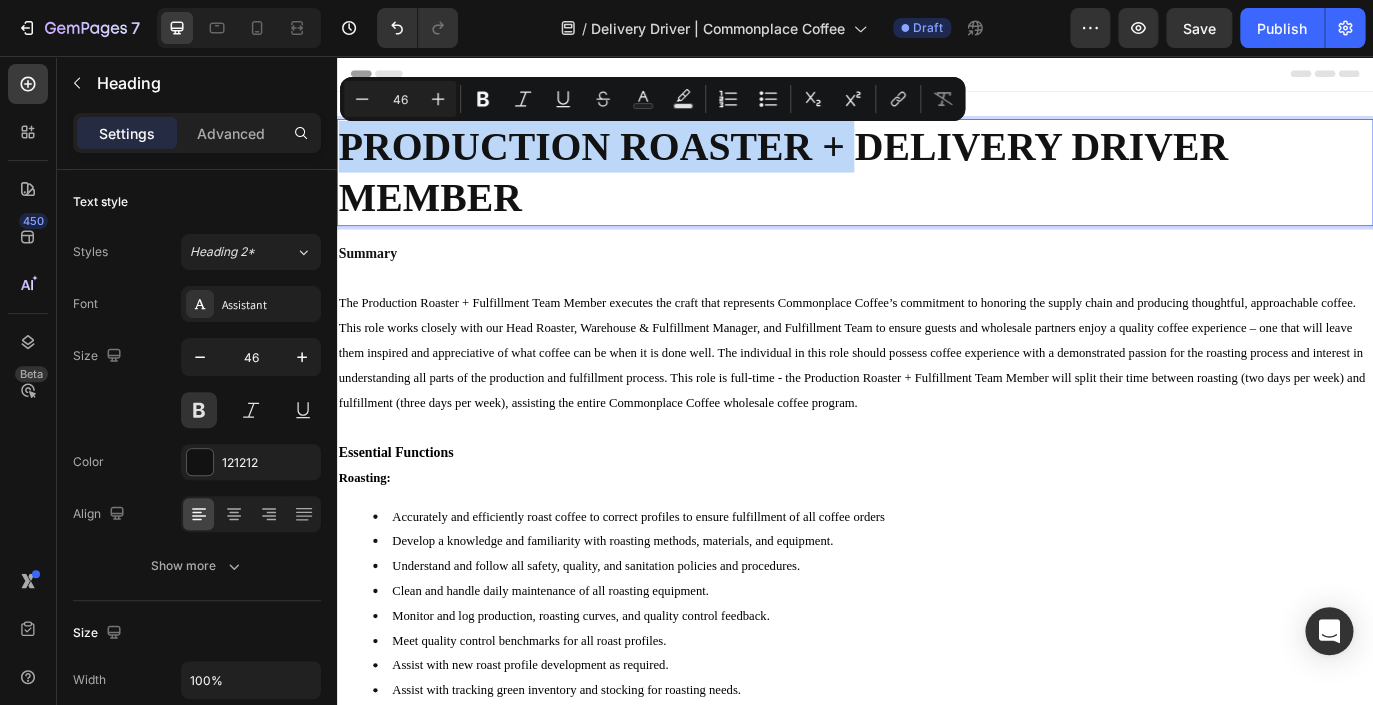 drag, startPoint x: 936, startPoint y: 157, endPoint x: 347, endPoint y: 106, distance: 591.20386 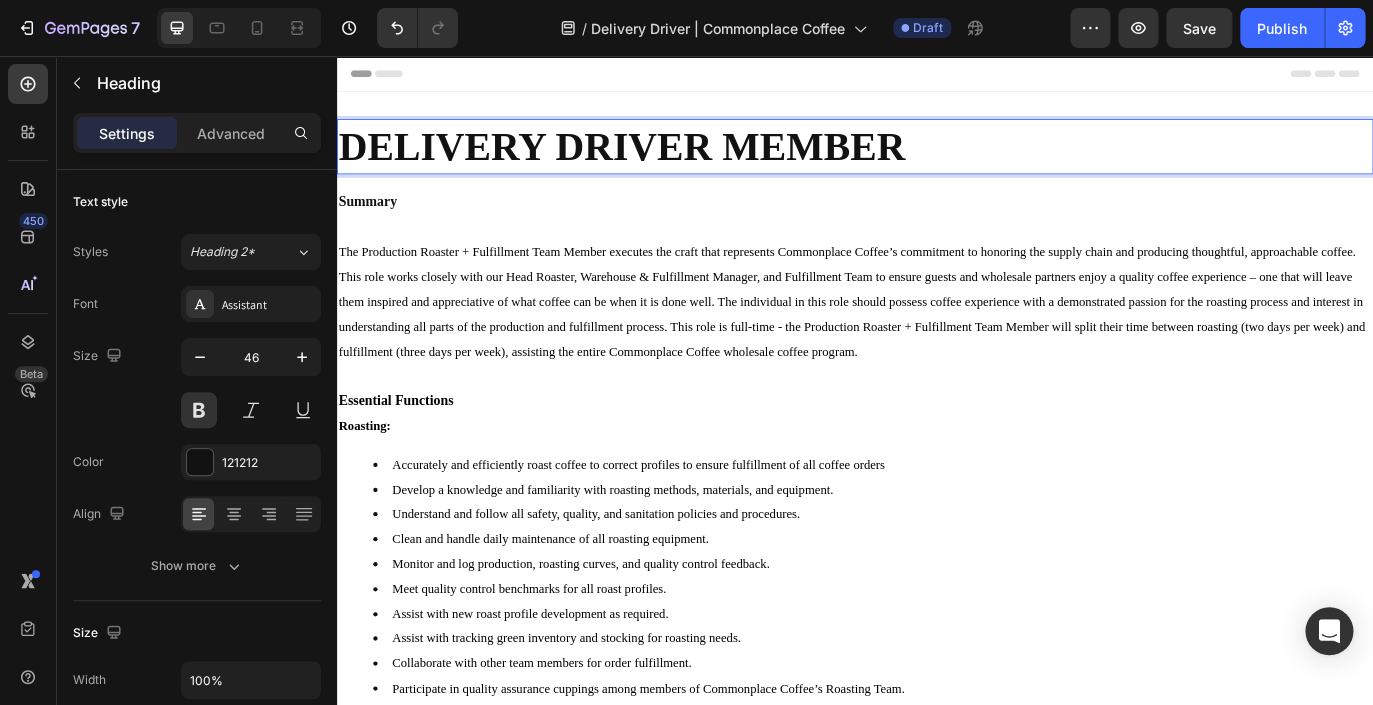 click on "DELIVERY DRIVER MEMBER" at bounding box center [937, 161] 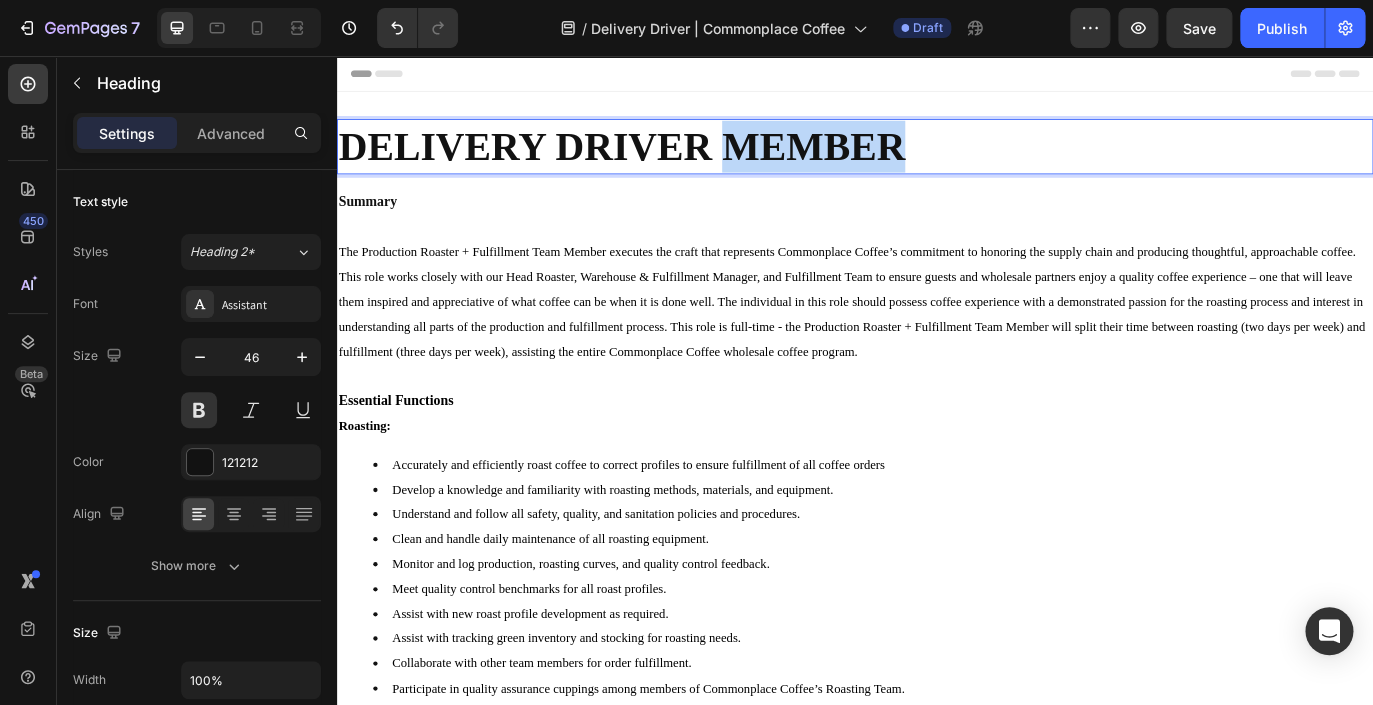 click on "DELIVERY DRIVER MEMBER" at bounding box center (937, 161) 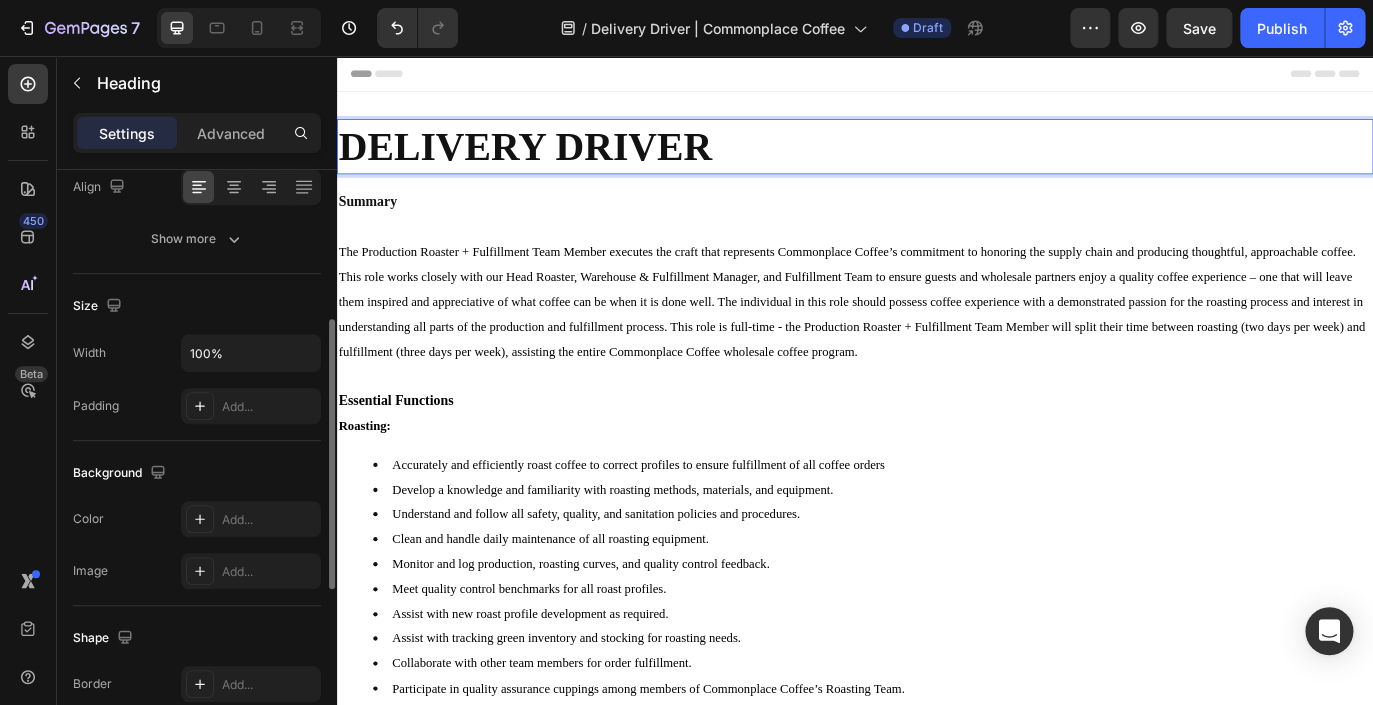 scroll, scrollTop: 385, scrollLeft: 0, axis: vertical 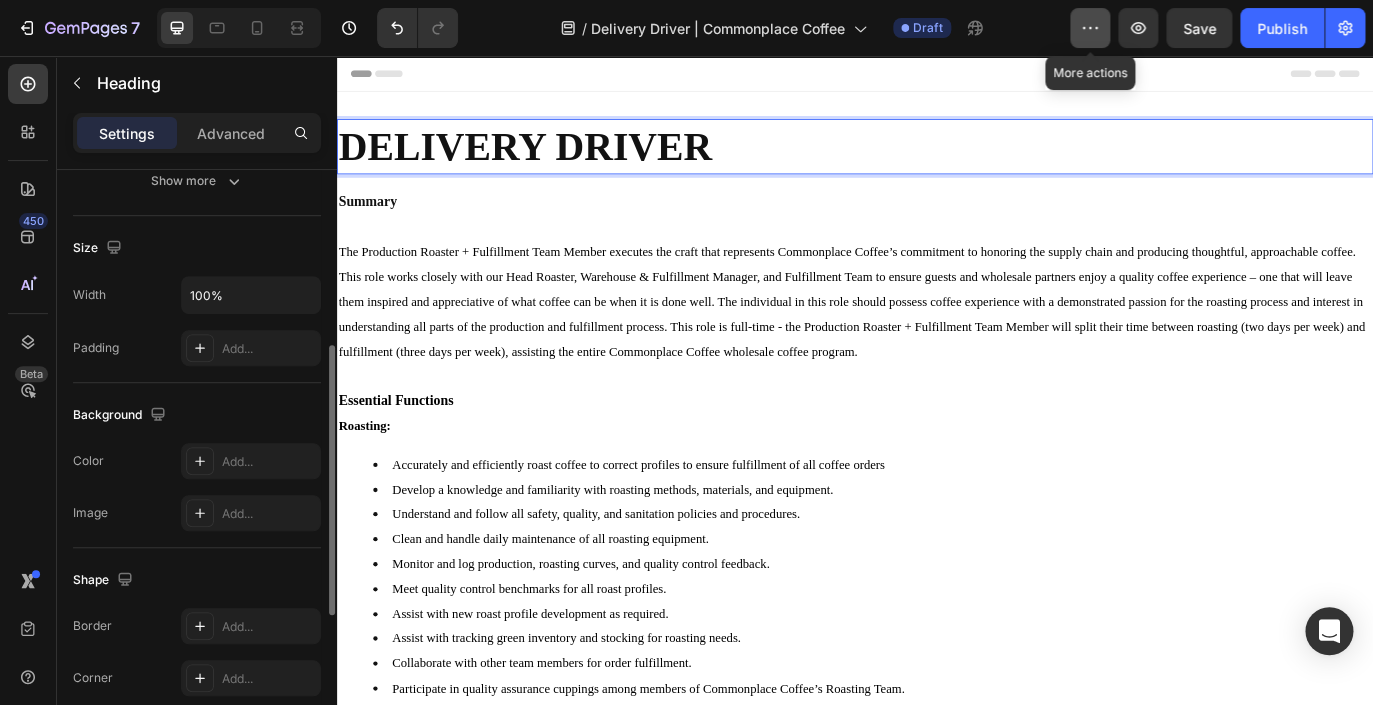 click 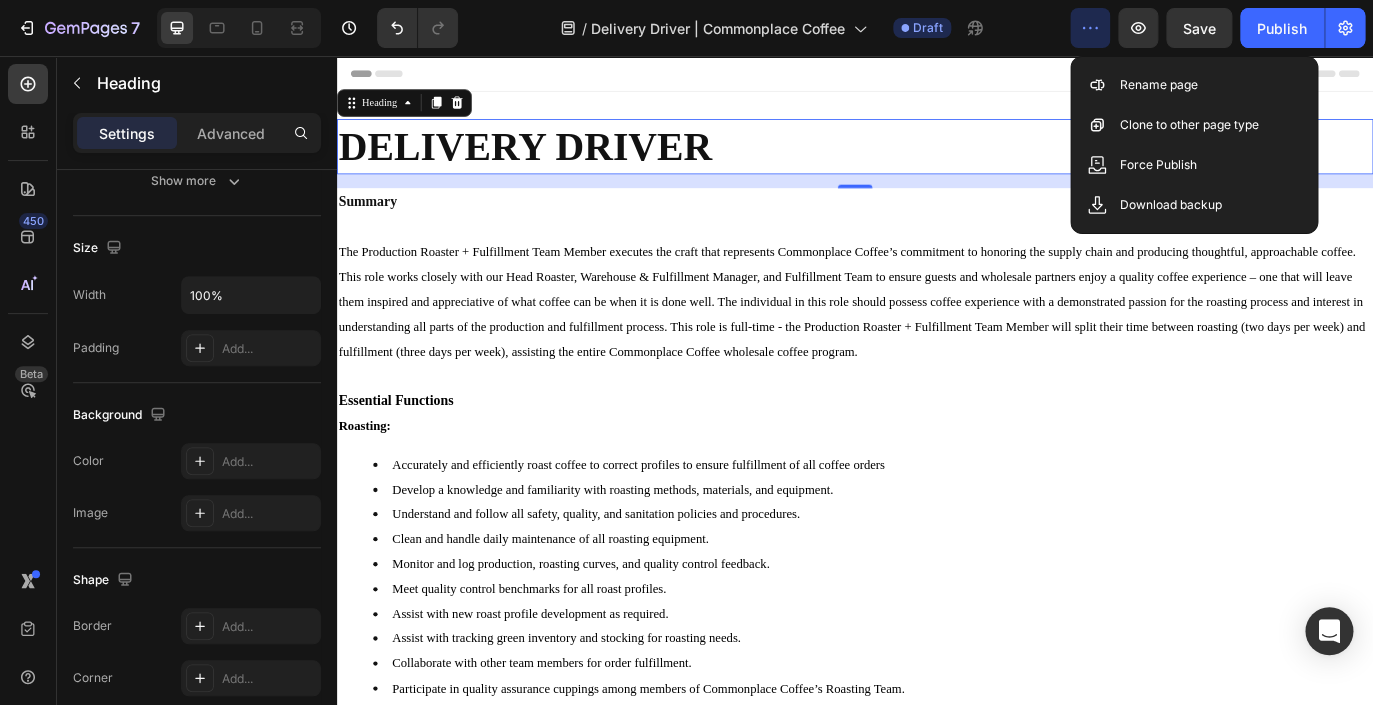 click 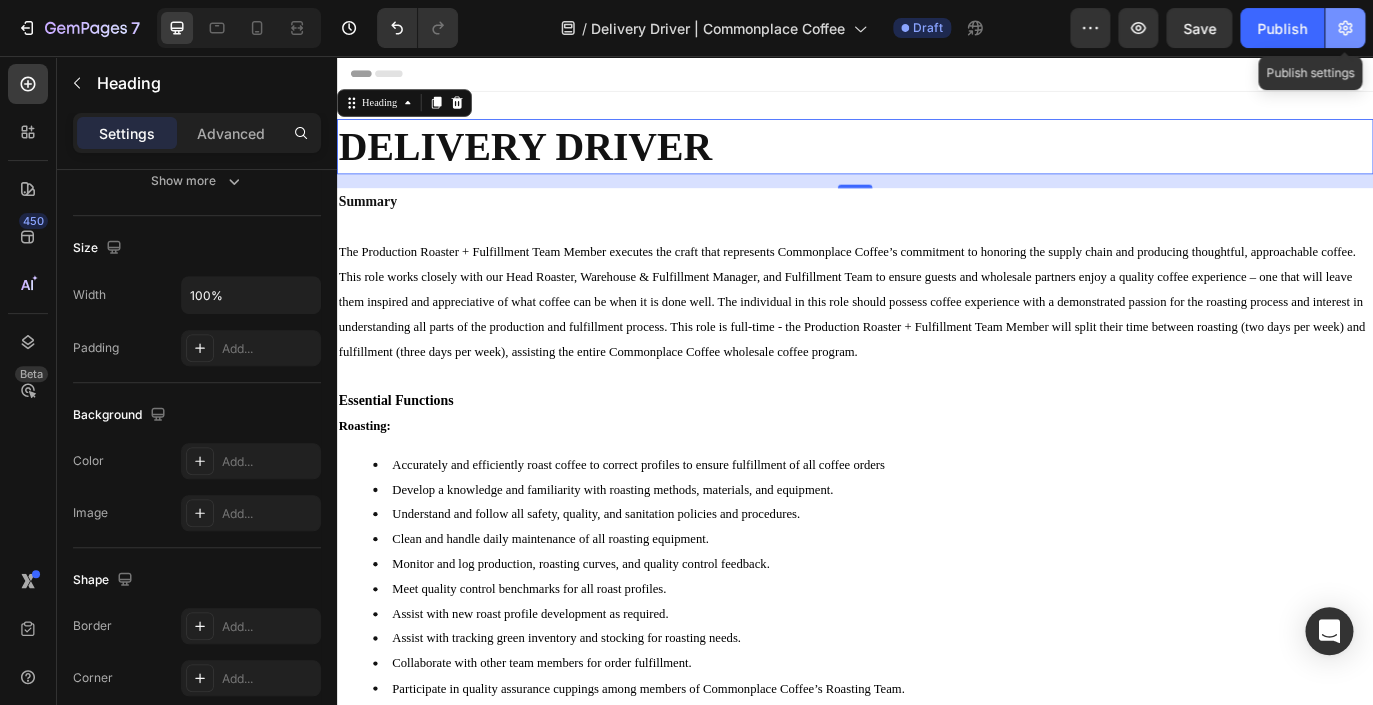 click 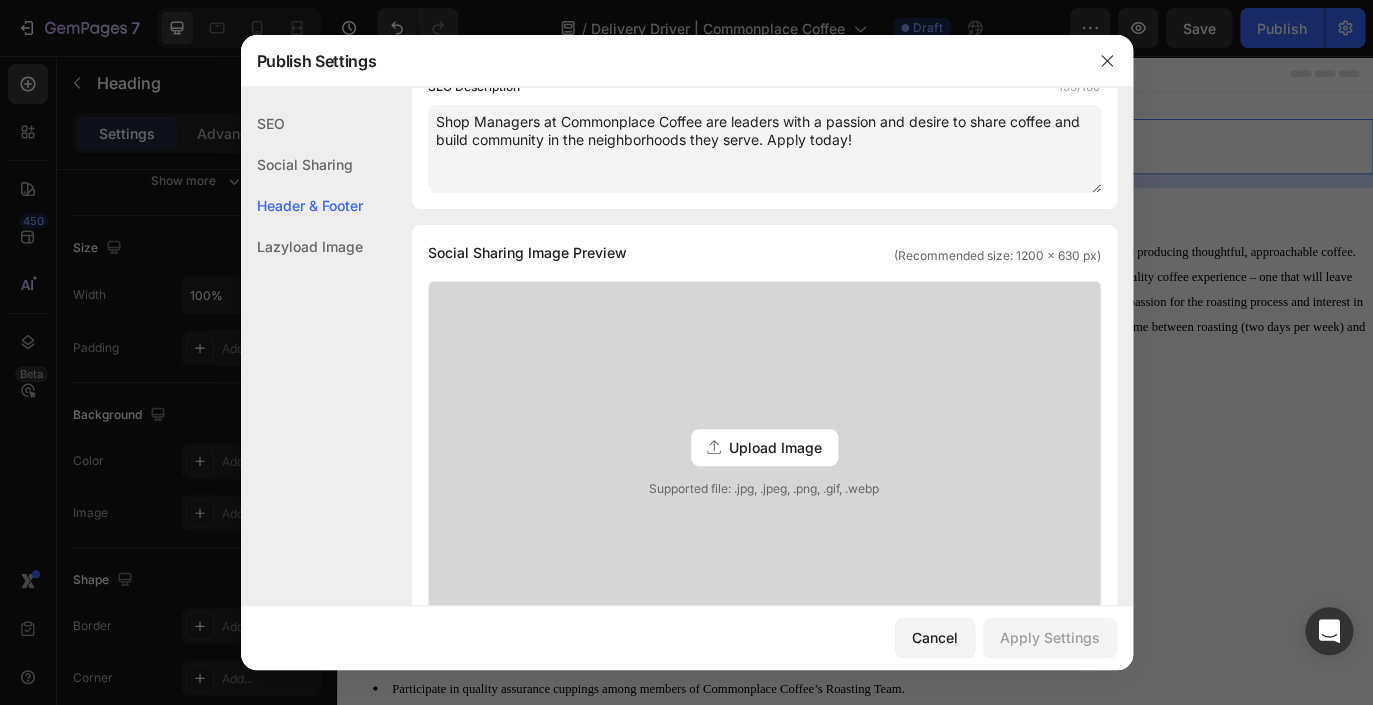 scroll, scrollTop: 0, scrollLeft: 0, axis: both 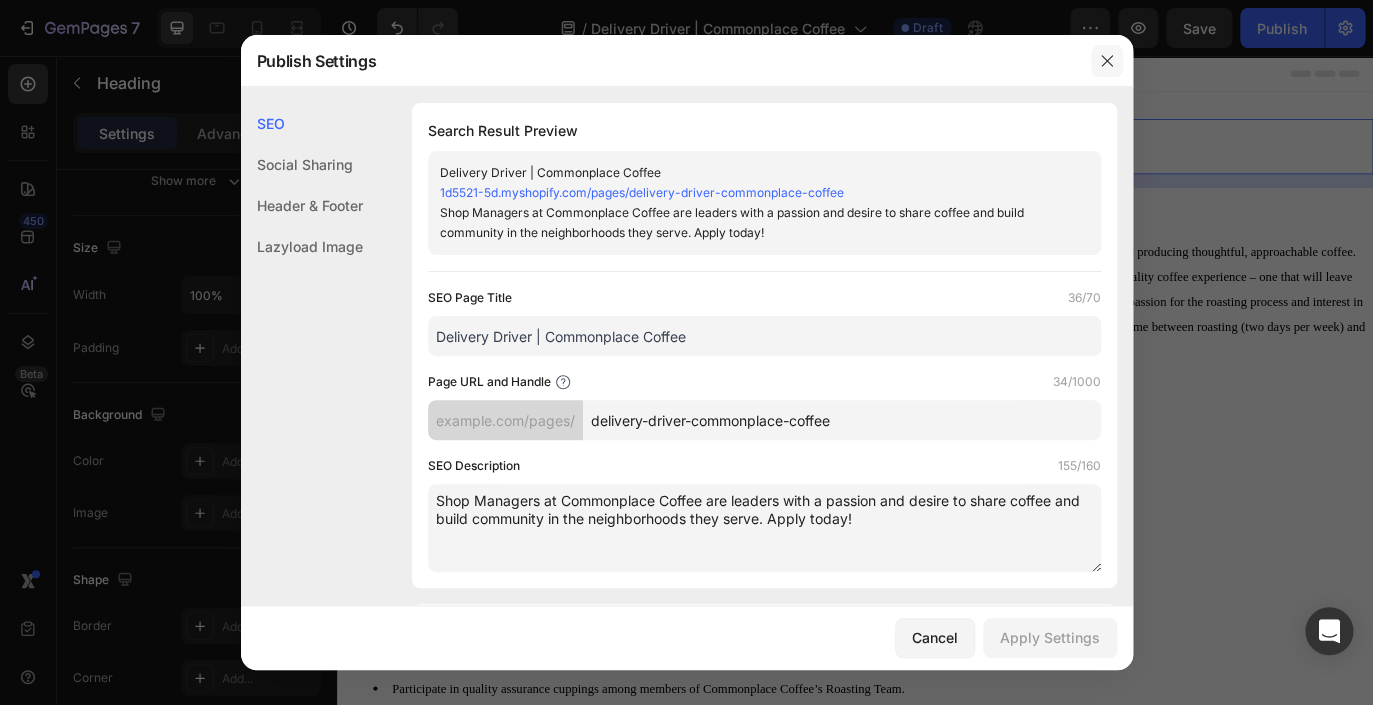 click 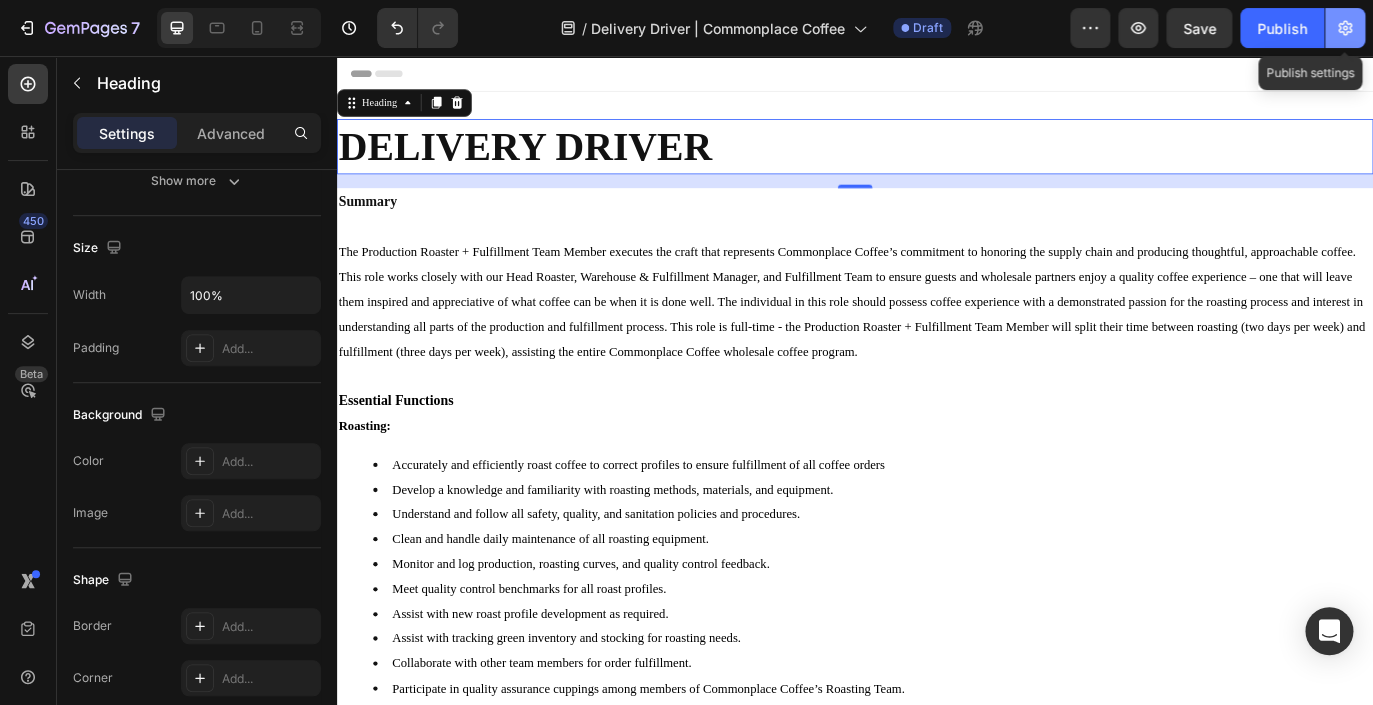 click 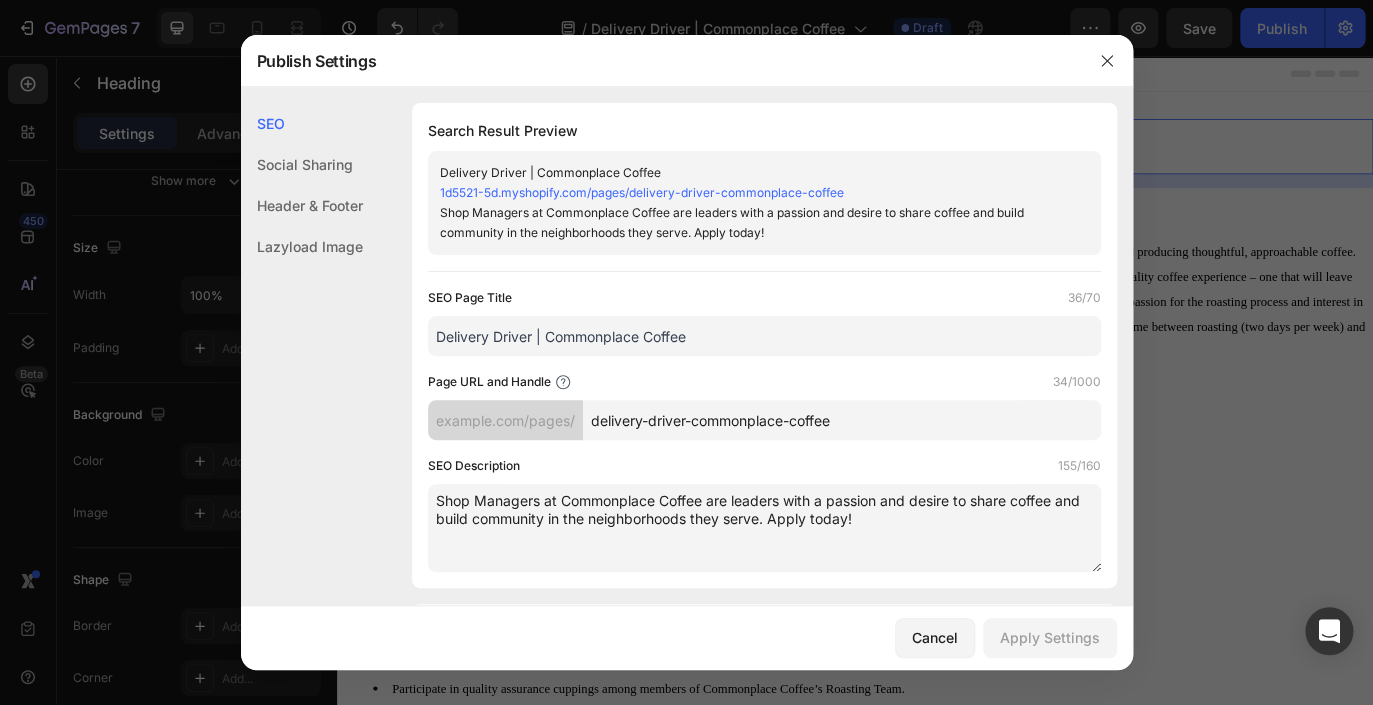 drag, startPoint x: 762, startPoint y: 515, endPoint x: 393, endPoint y: 498, distance: 369.3914 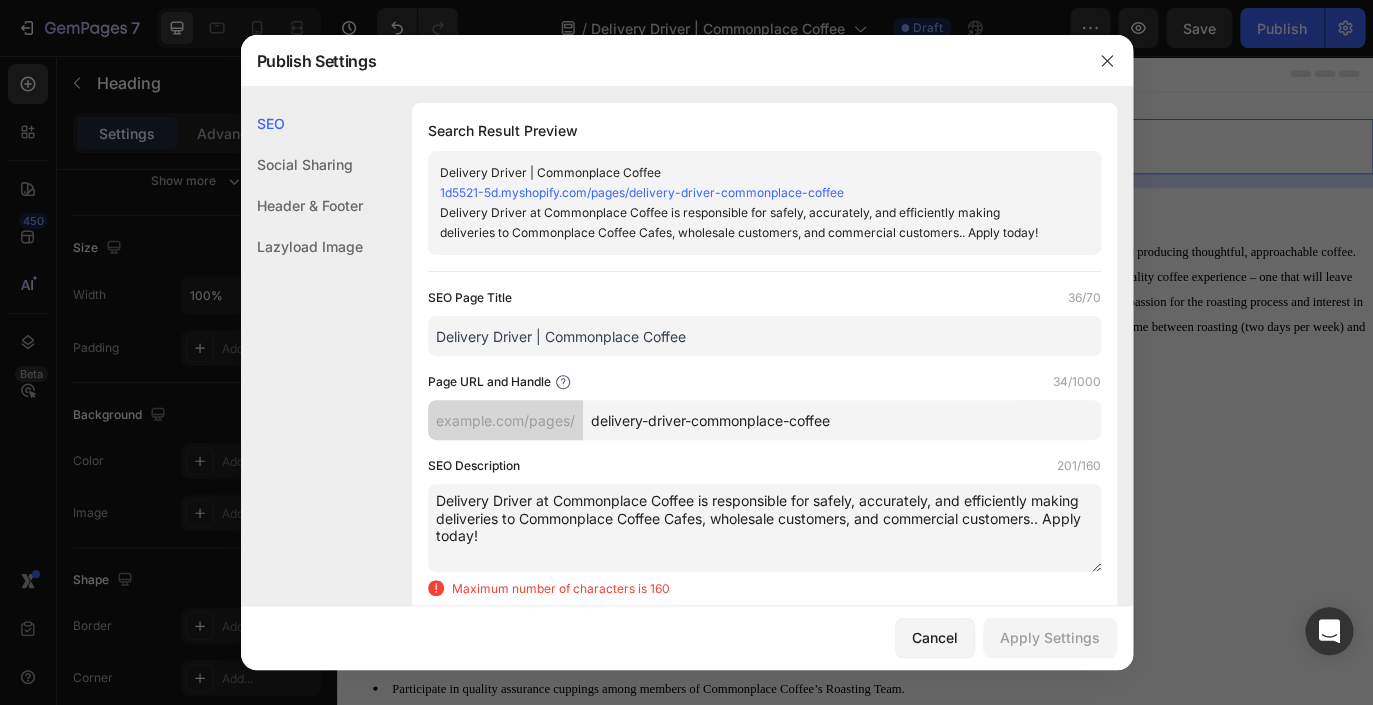 click on "Delivery Driver at Commonplace Coffee is responsible for safely, accurately, and efficiently making deliveries to Commonplace Coffee Cafes, wholesale customers, and commercial customers.. Apply today!" at bounding box center (764, 528) 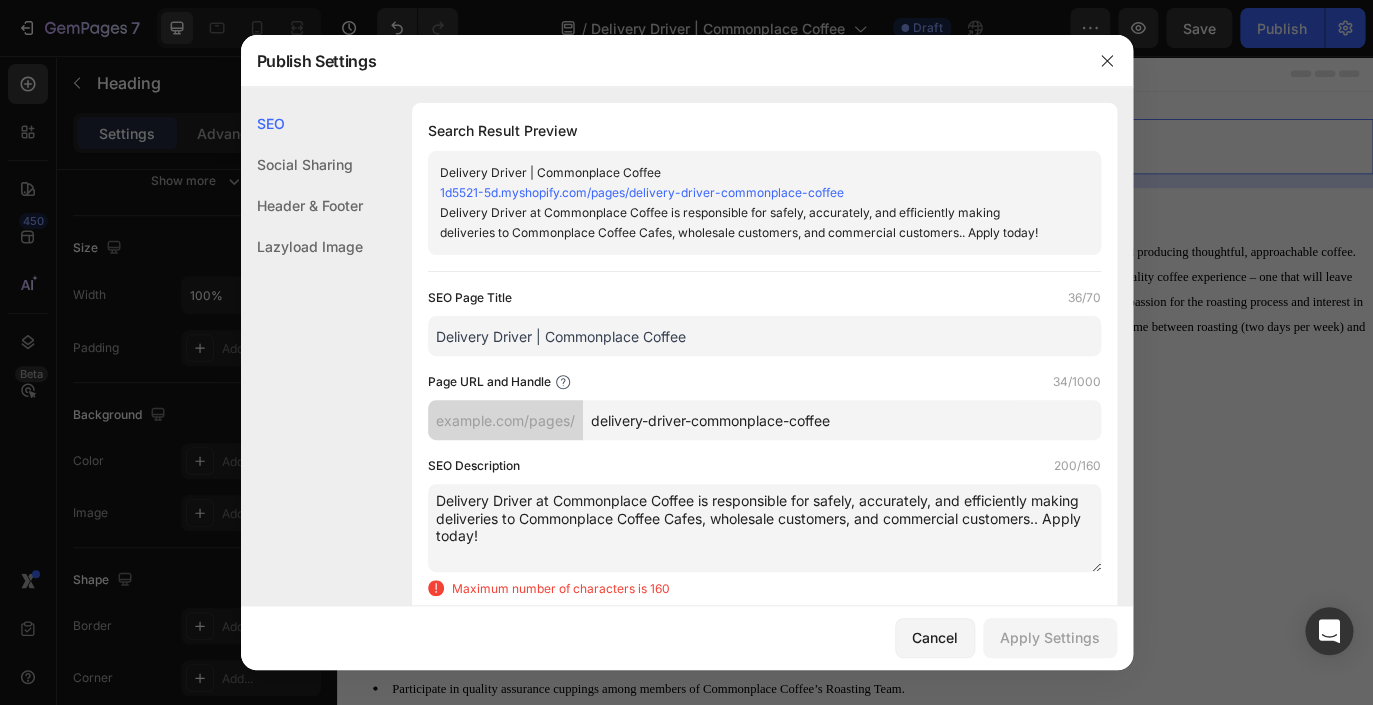 click on "Delivery Driver at Commonplace Coffee is responsible for safely, accurately, and efficiently making deliveries to Commonplace Coffee Cafes, wholesale customers, and commercial customers.. Apply today!" at bounding box center (764, 528) 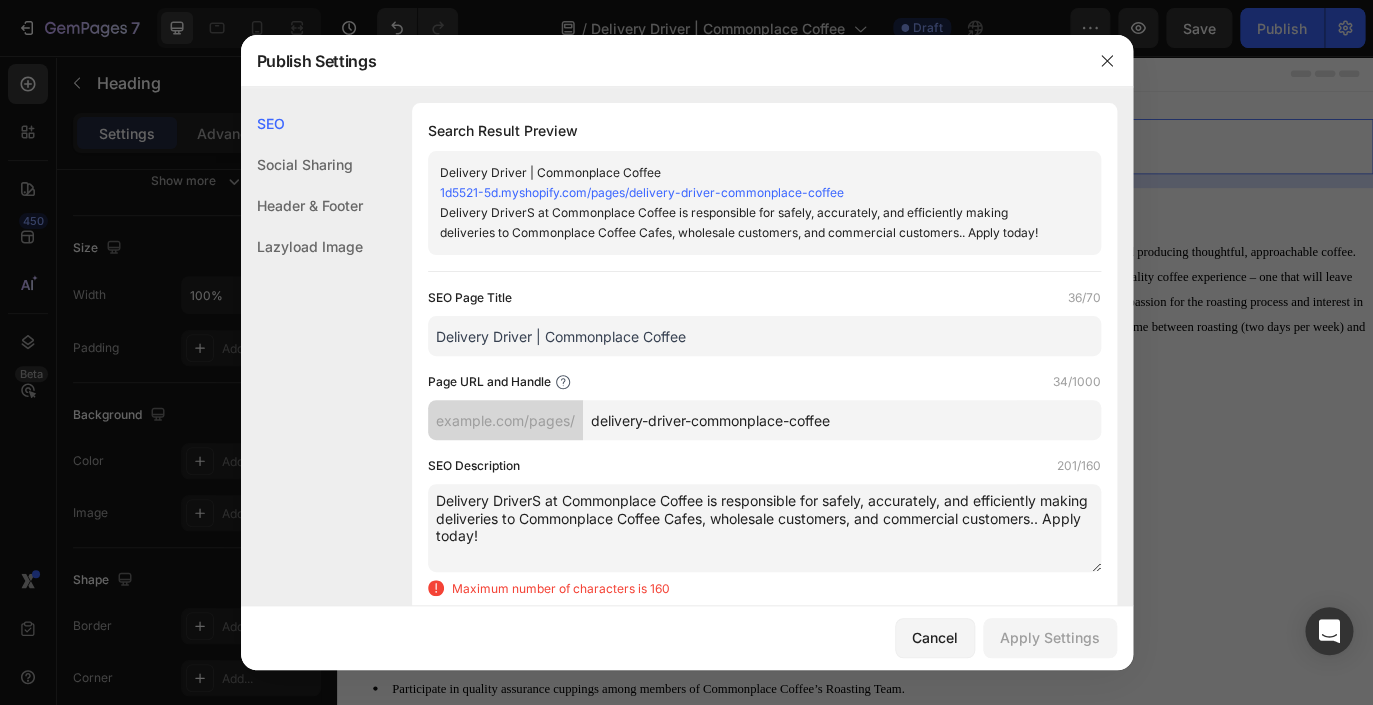 click on "Delivery DriverS at Commonplace Coffee is responsible for safely, accurately, and efficiently making deliveries to Commonplace Coffee Cafes, wholesale customers, and commercial customers.. Apply today!" at bounding box center [764, 528] 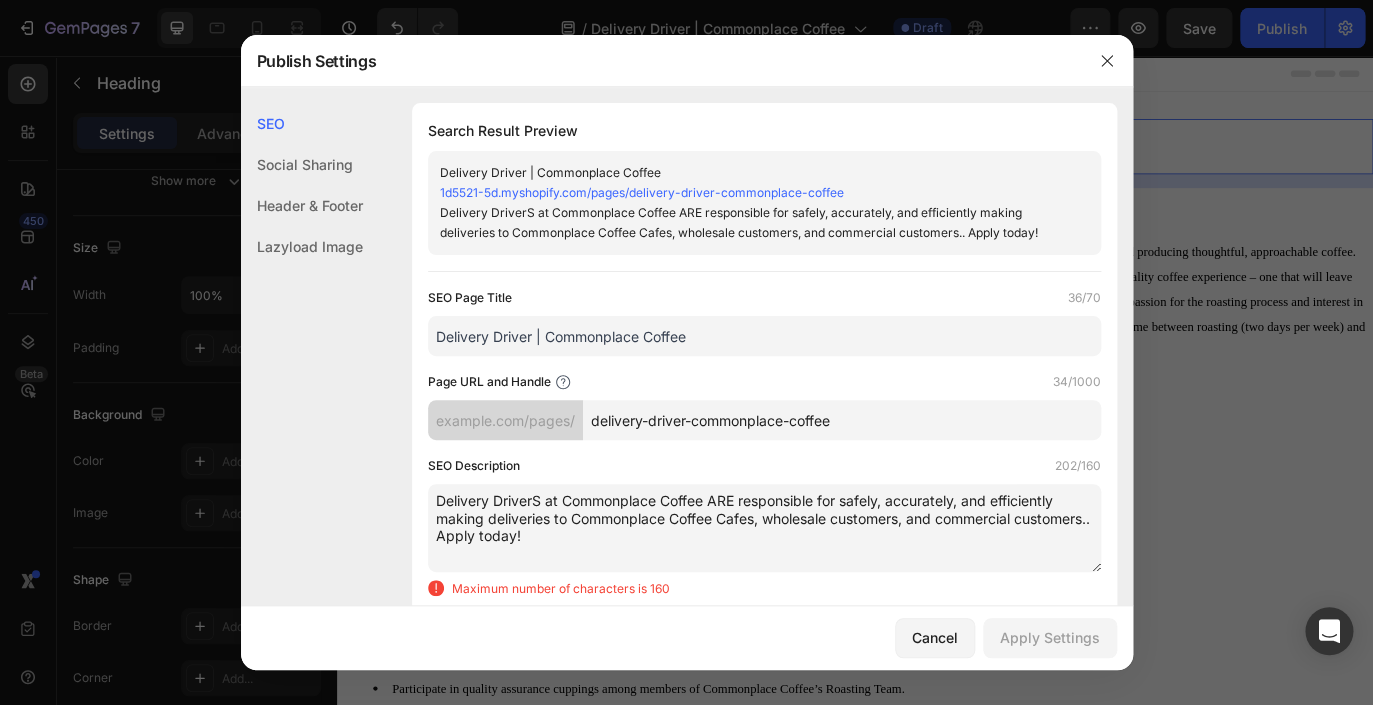 click on "Delivery DriverS at Commonplace Coffee ARE responsible for safely, accurately, and efficiently making deliveries to Commonplace Coffee Cafes, wholesale customers, and commercial customers.. Apply today!" at bounding box center (764, 528) 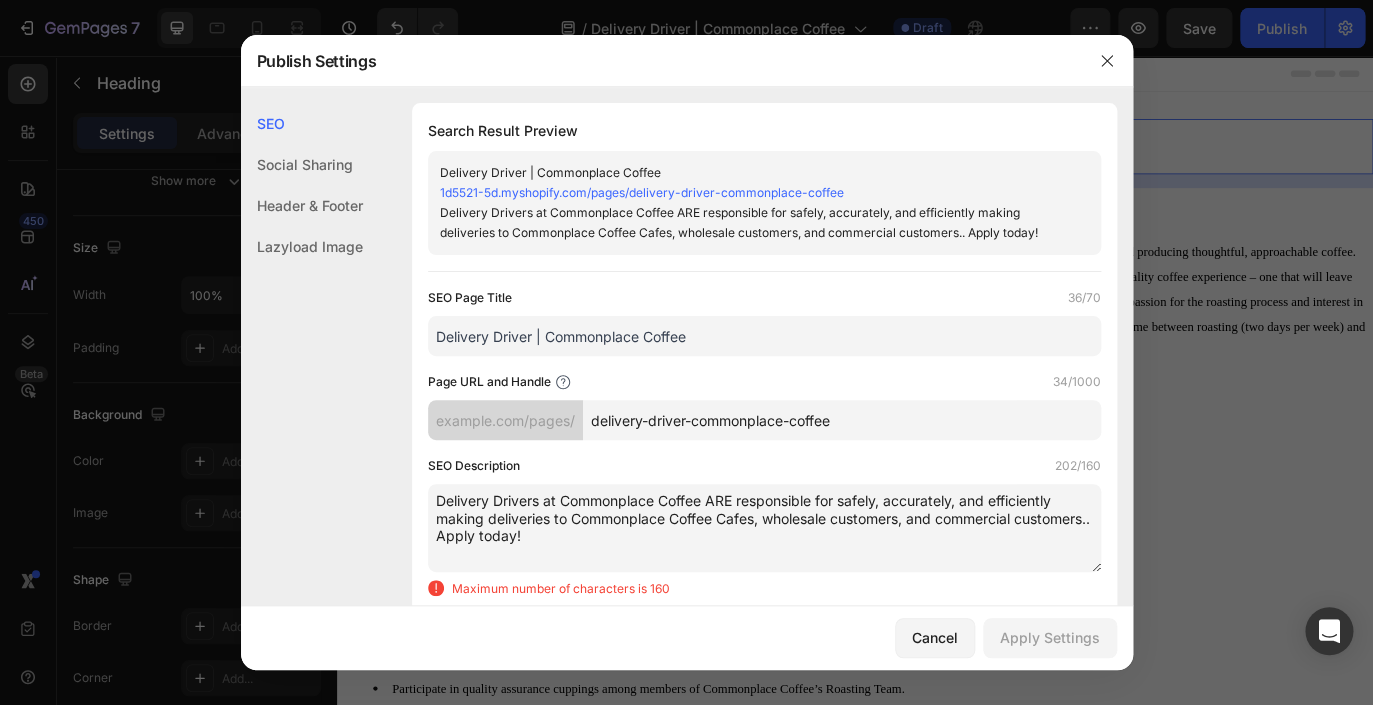 click on "Delivery Drivers at Commonplace Coffee ARE responsible for safely, accurately, and efficiently making deliveries to Commonplace Coffee Cafes, wholesale customers, and commercial customers.. Apply today!" at bounding box center (764, 528) 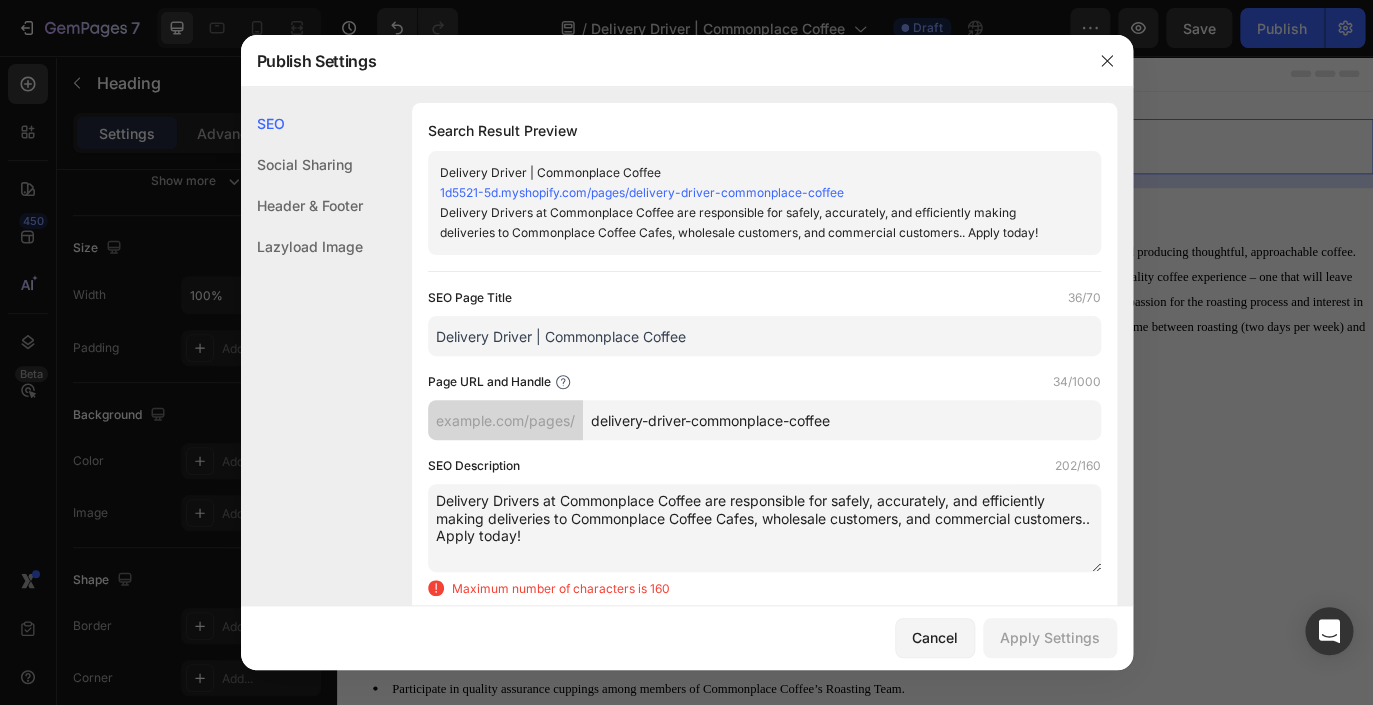drag, startPoint x: 554, startPoint y: 521, endPoint x: 508, endPoint y: 542, distance: 50.566788 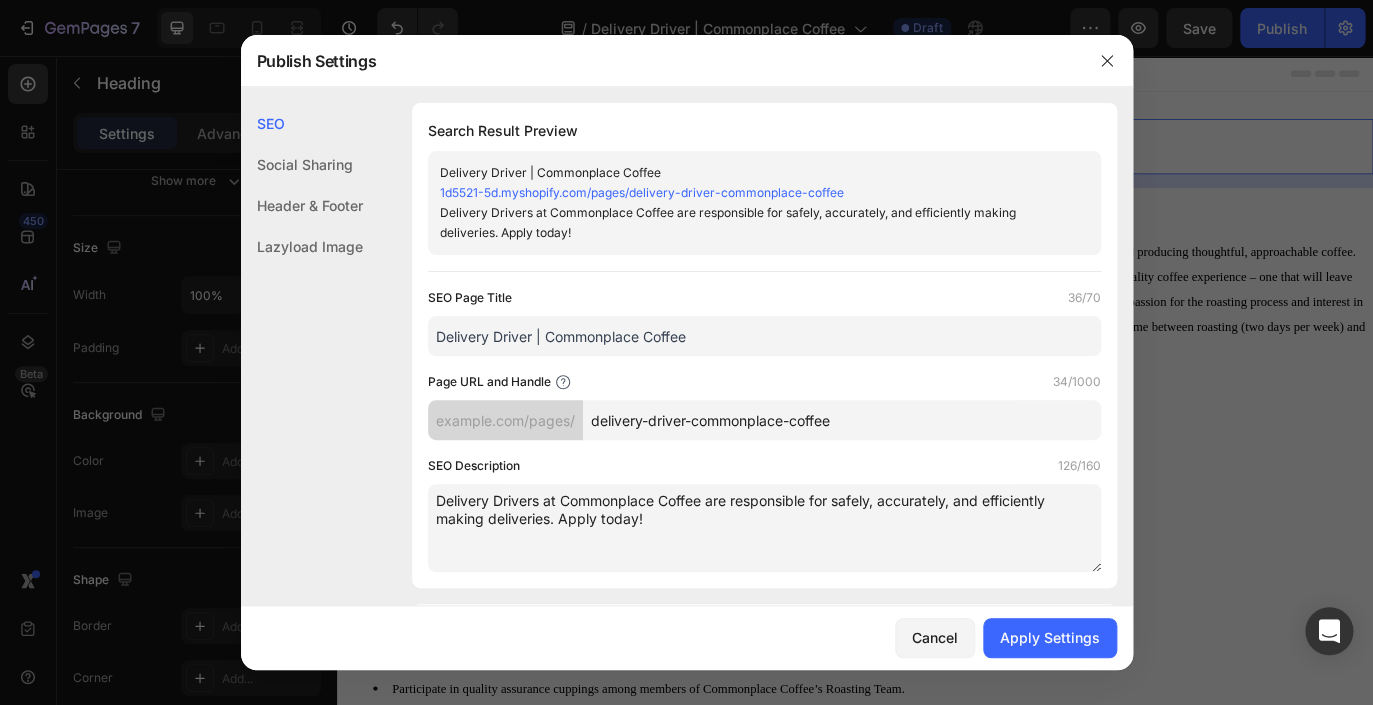 click on "Delivery Drivers at Commonplace Coffee are responsible for safely, accurately, and efficiently making deliveries. Apply today!" at bounding box center (764, 528) 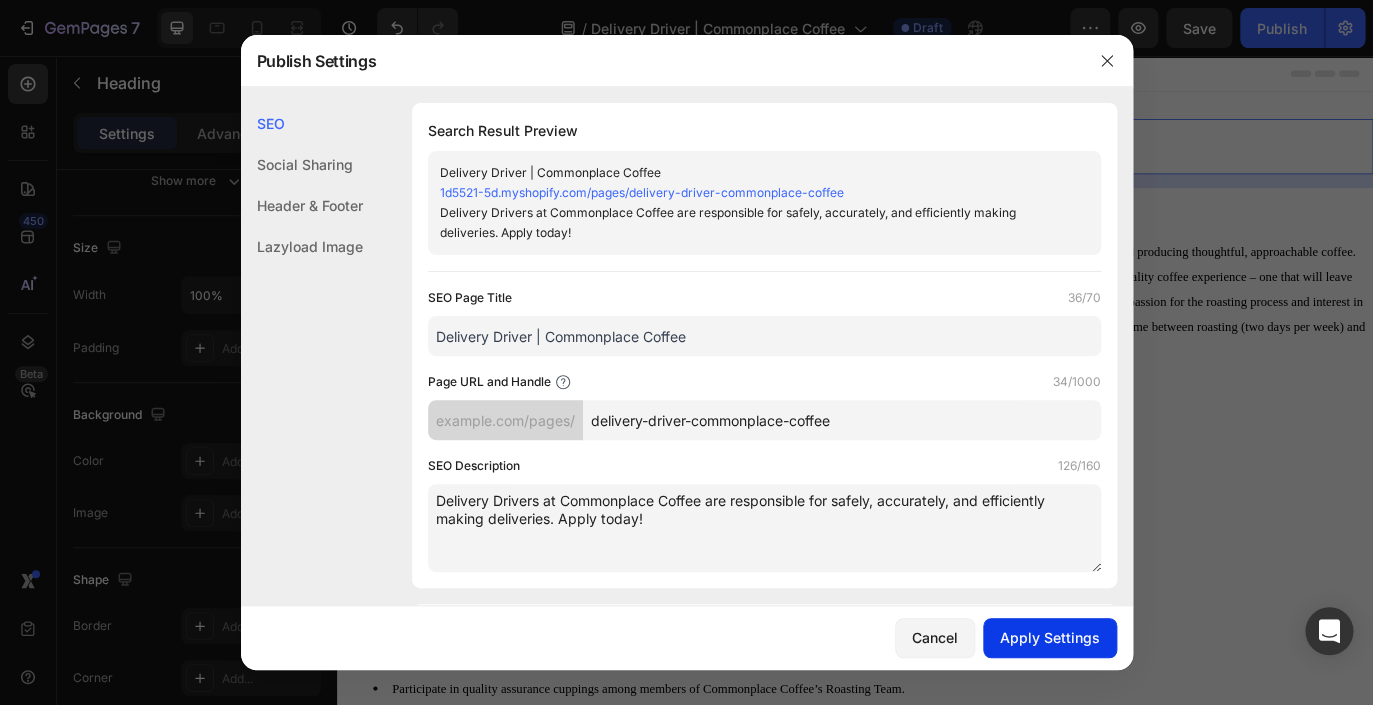 type on "Delivery Drivers at Commonplace Coffee are responsible for safely, accurately, and efficiently making deliveries. Apply today!" 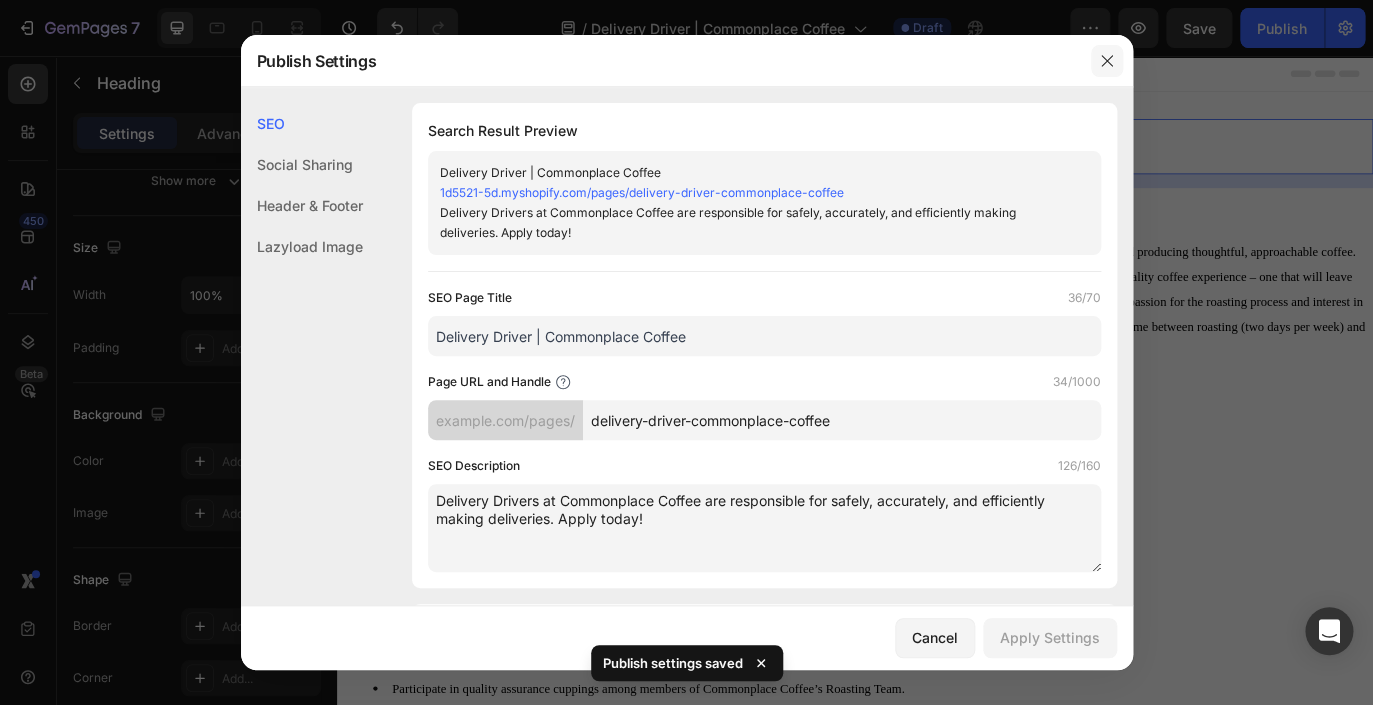 click at bounding box center (1107, 61) 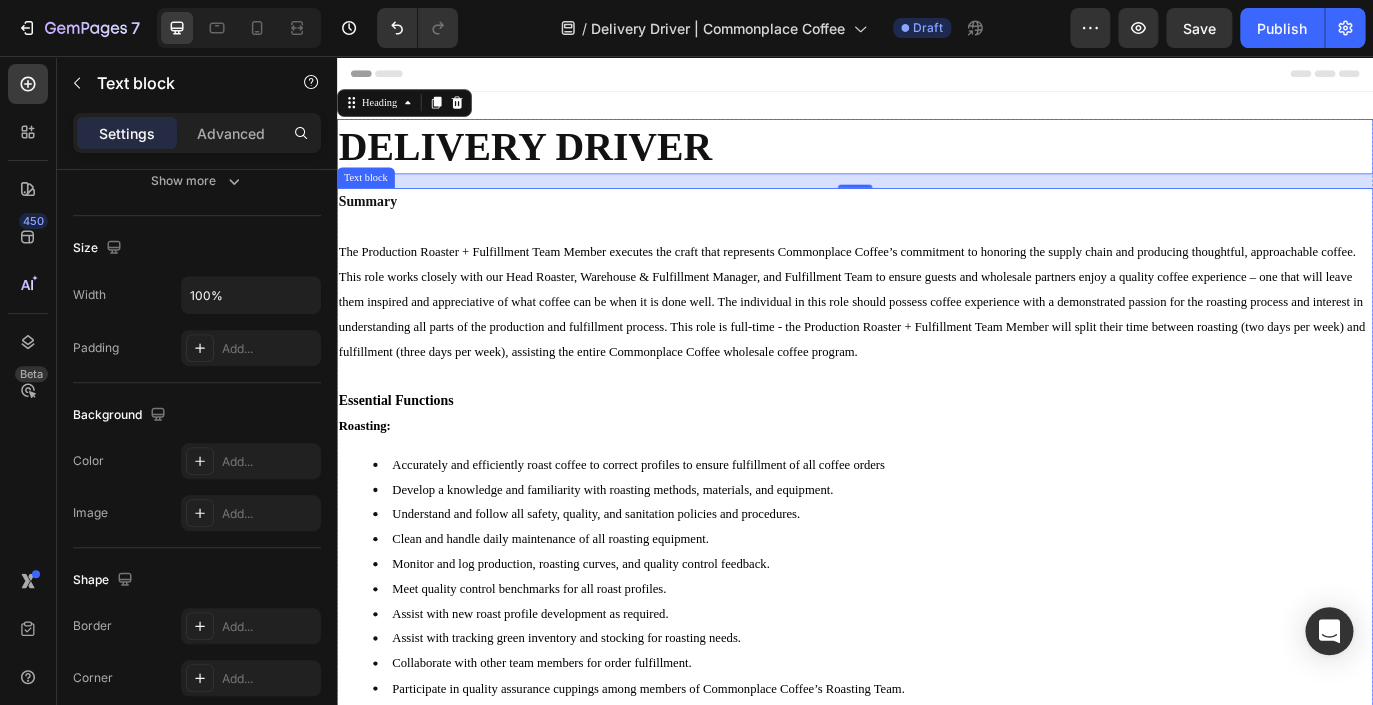 scroll, scrollTop: 0, scrollLeft: 0, axis: both 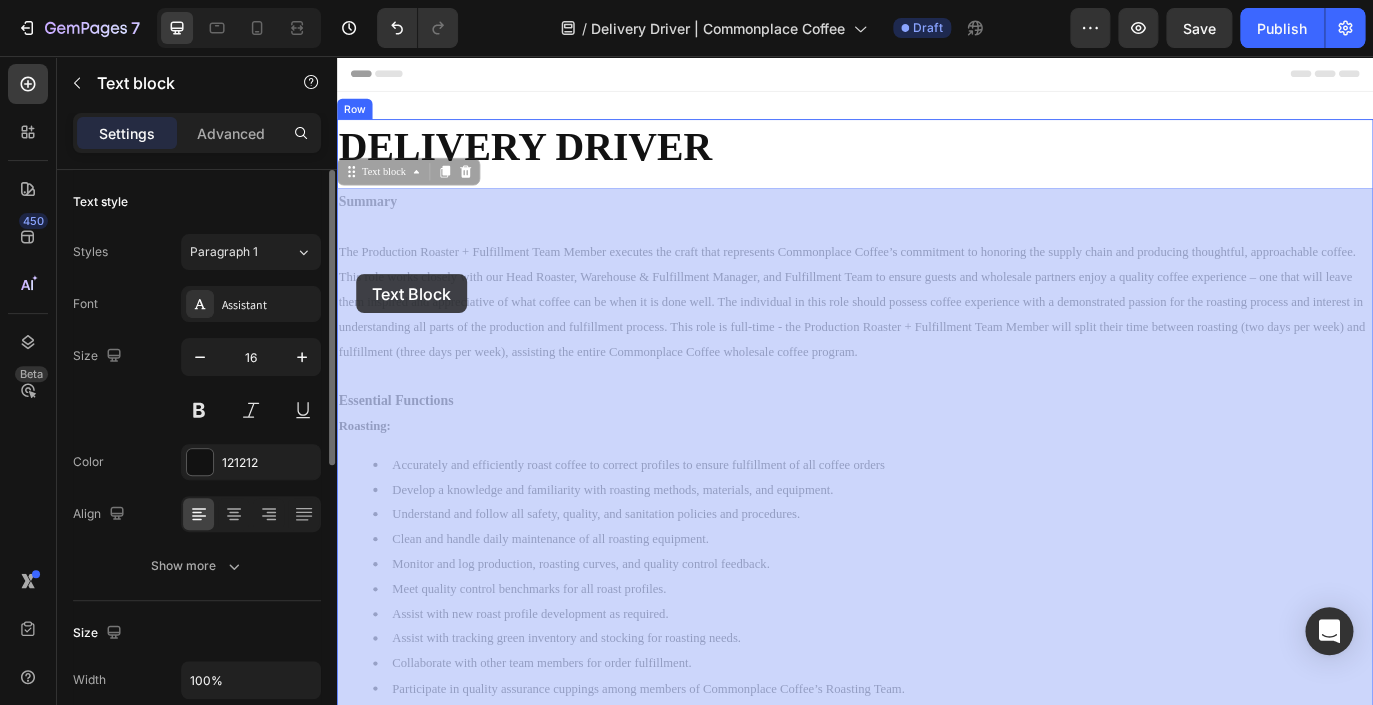 drag, startPoint x: 953, startPoint y: 398, endPoint x: 368, endPoint y: 303, distance: 592.66345 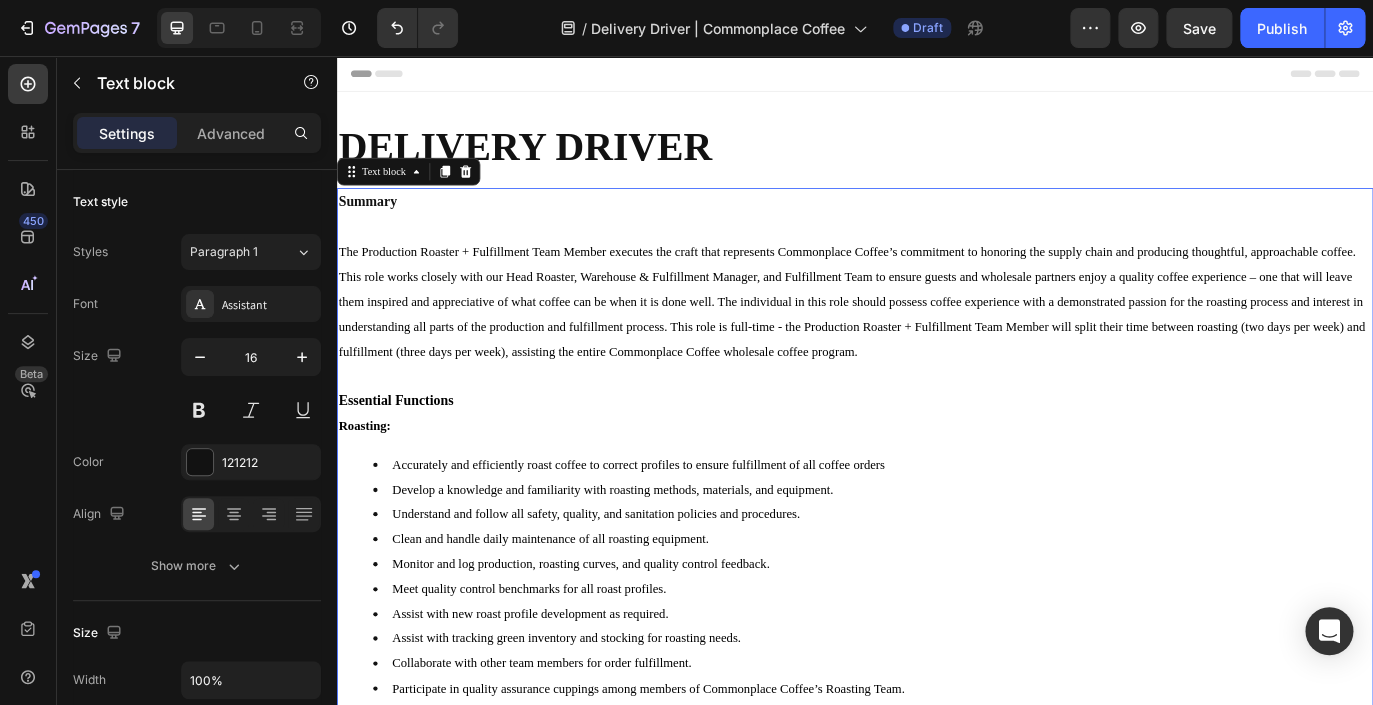 click on "The Production Roaster + Fulfillment Team Member executes the craft that represents Commonplace Coffee’s commitment to honoring the supply chain and producing thoughtful, approachable coffee. This role works closely with our Head Roaster, Warehouse & Fulfillment Manager, and Fulfillment Team to ensure guests and wholesale partners enjoy a quality coffee experience – one that will leave them inspired and appreciative of what coffee can be when it is done well. The individual in this role should possess coffee experience with a demonstrated passion for the roasting process and interest in understanding all parts of the production and fulfillment process. This role is full-time - the Production Roaster + Fulfillment Team Member will split their time between roasting (two days per week) and fulfillment (three days per week), assisting the entire Commonplace Coffee wholesale coffee program." at bounding box center (937, 340) 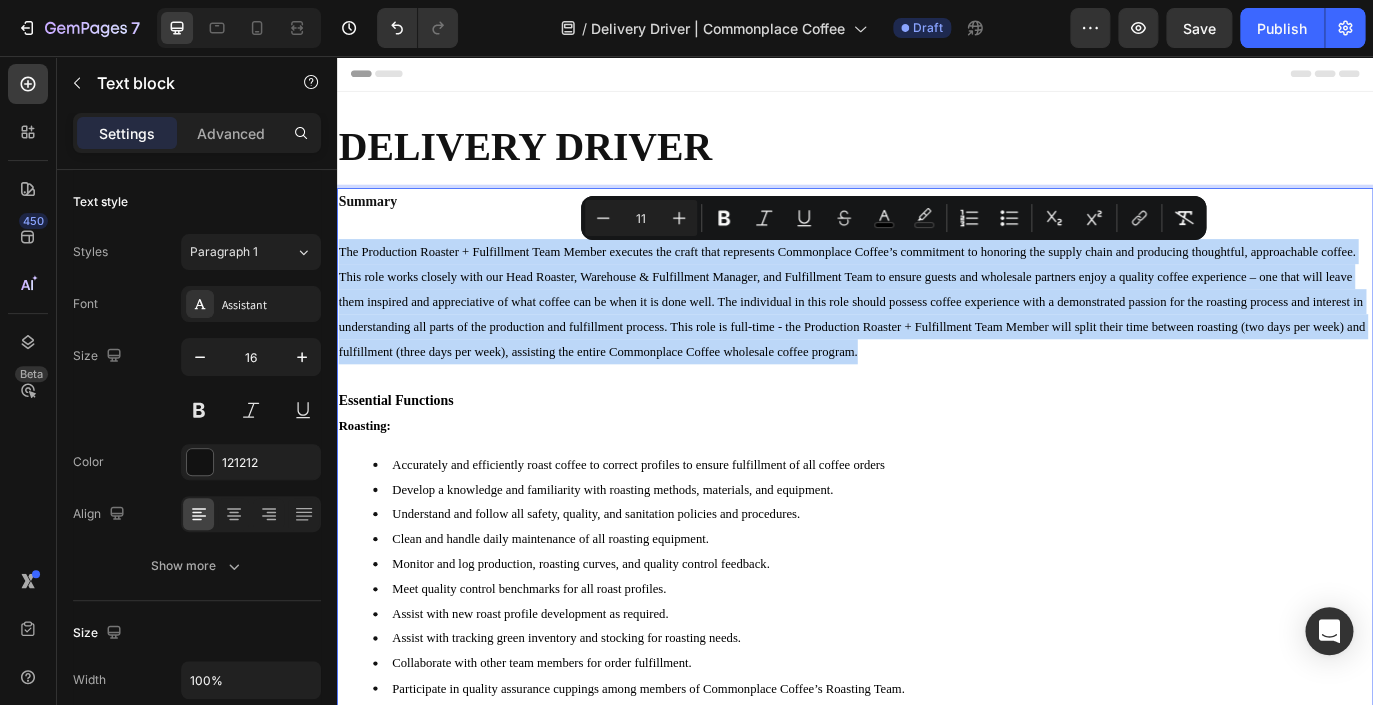 drag, startPoint x: 342, startPoint y: 282, endPoint x: 939, endPoint y: 401, distance: 608.7446 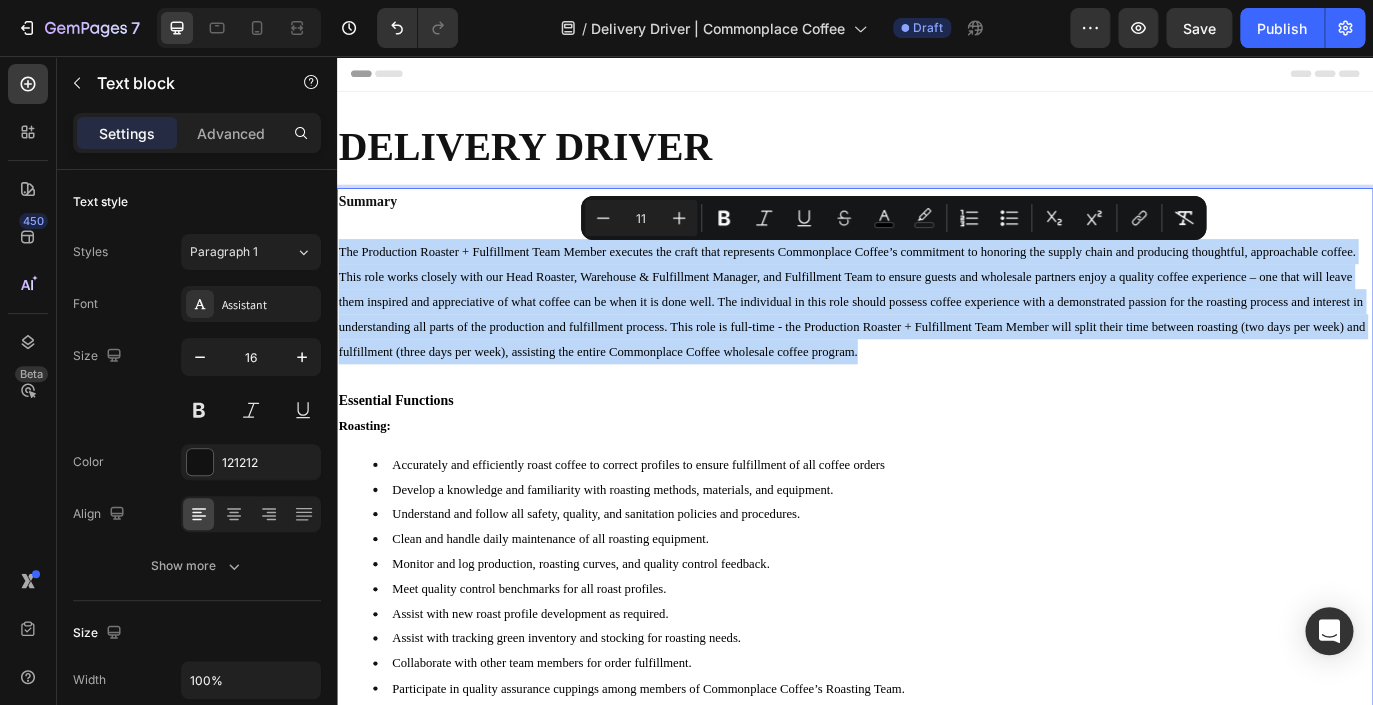 click on "The Production Roaster + Fulfillment Team Member executes the craft that represents Commonplace Coffee’s commitment to honoring the supply chain and producing thoughtful, approachable coffee. This role works closely with our Head Roaster, Warehouse & Fulfillment Manager, and Fulfillment Team to ensure guests and wholesale partners enjoy a quality coffee experience – one that will leave them inspired and appreciative of what coffee can be when it is done well. The individual in this role should possess coffee experience with a demonstrated passion for the roasting process and interest in understanding all parts of the production and fulfillment process. This role is full-time - the Production Roaster + Fulfillment Team Member will split their time between roasting (two days per week) and fulfillment (three days per week), assisting the entire Commonplace Coffee wholesale coffee program." at bounding box center [933, 339] 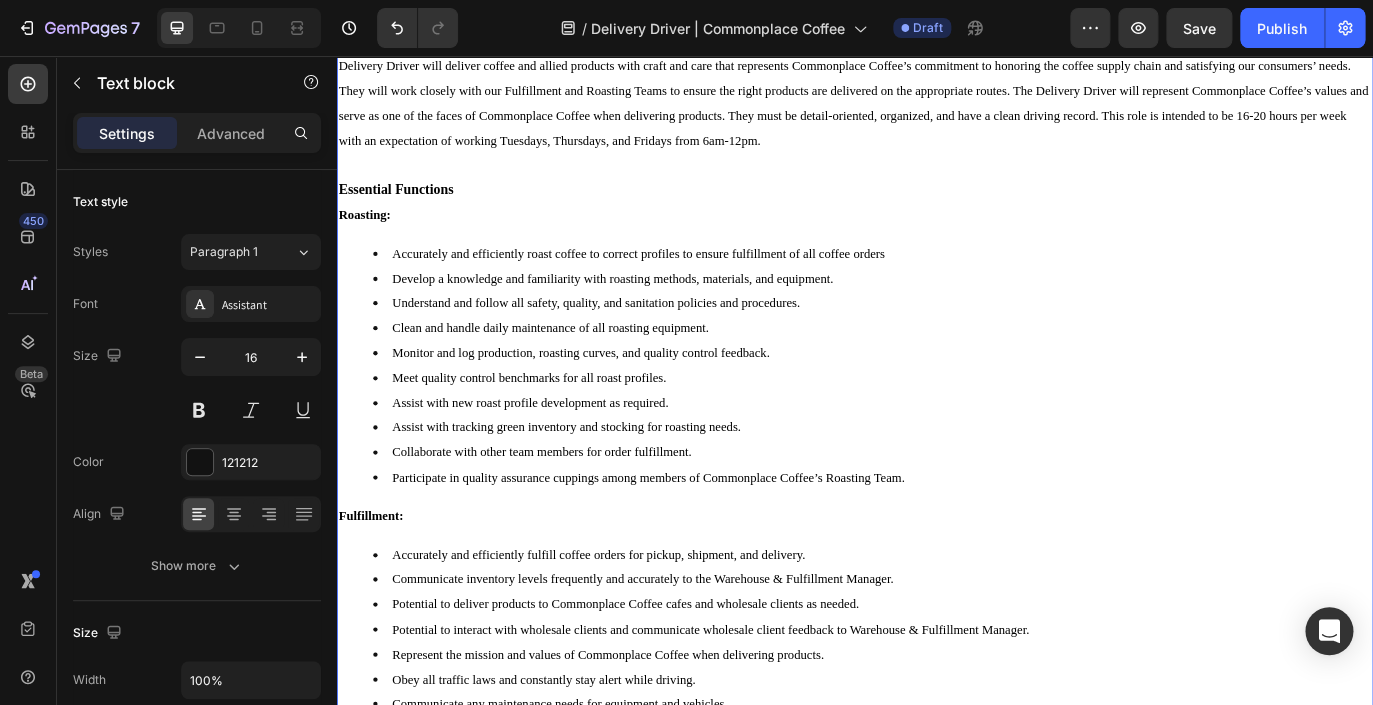 scroll, scrollTop: 246, scrollLeft: 0, axis: vertical 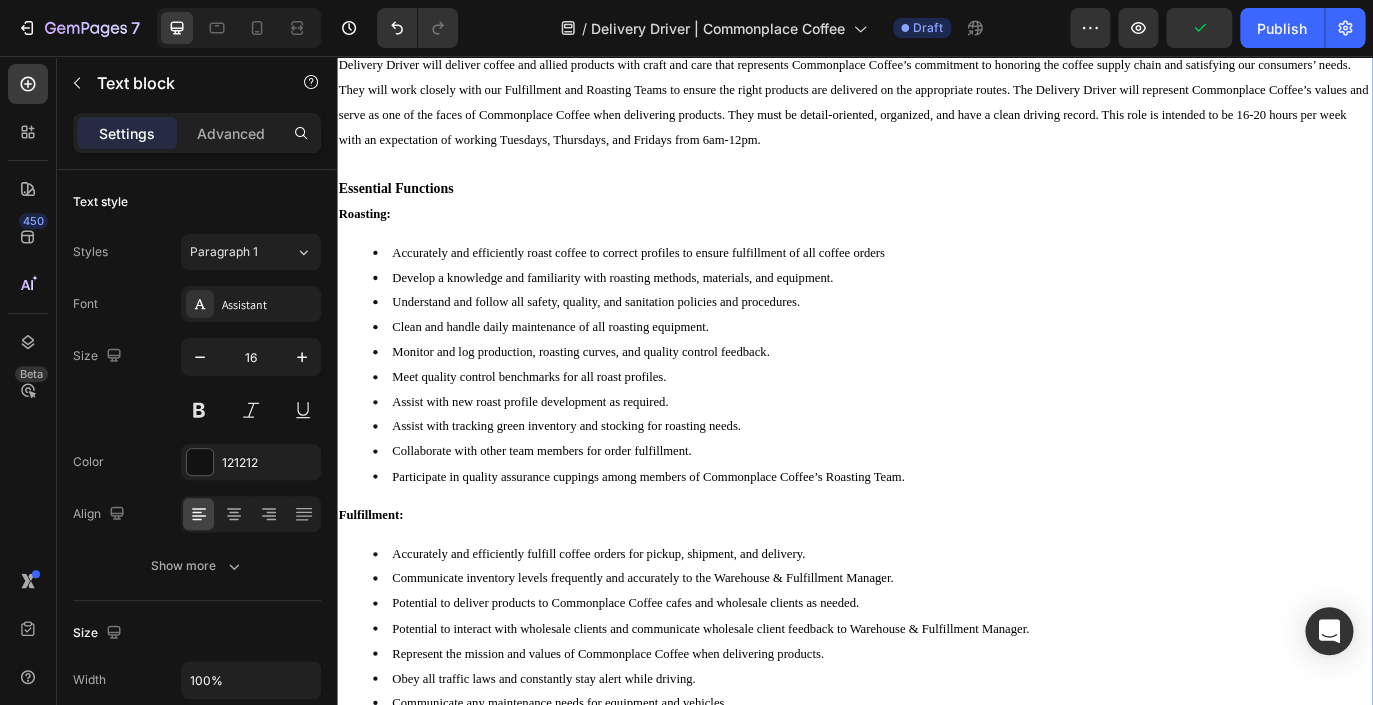 click on "Accurately and efficiently roast coffee to correct profiles to ensure fulfillment of all coffee orders" at bounding box center (957, 283) 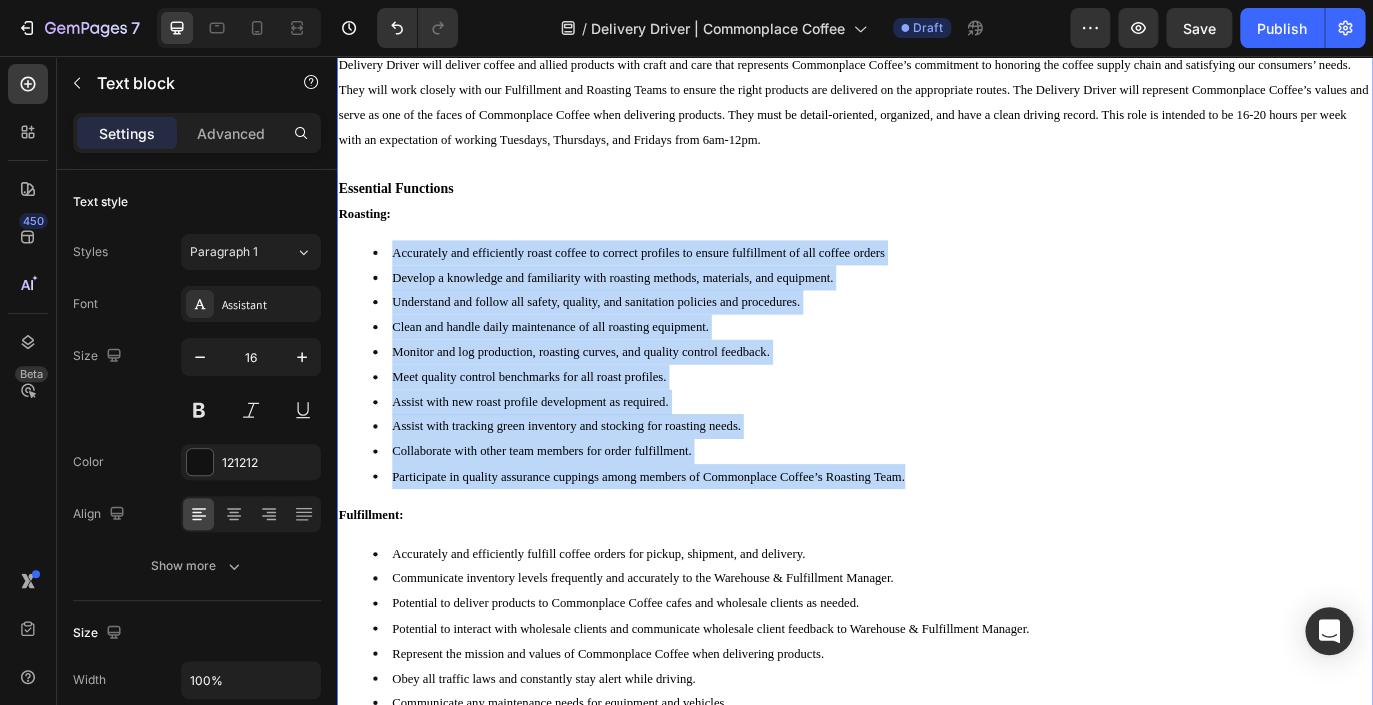 drag, startPoint x: 396, startPoint y: 293, endPoint x: 989, endPoint y: 563, distance: 651.5742 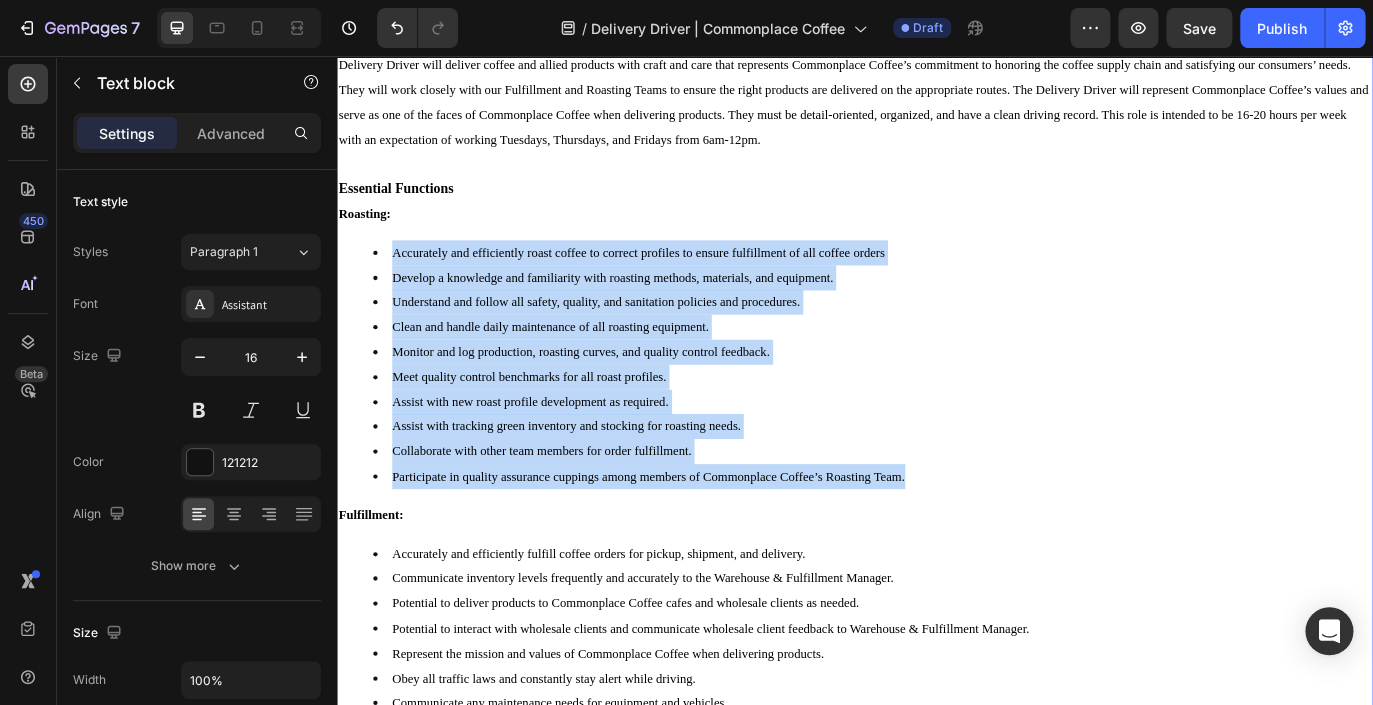 click on "Accurately and efficiently roast coffee to correct profiles to ensure fulfillment of all coffee orders Develop a knowledge and familiarity with roasting methods, materials, and equipment. Understand and follow all safety, quality, and sanitation policies and procedures. Clean and handle daily maintenance of all roasting equipment. Monitor and log production, roasting curves, and quality control feedback. Meet quality control benchmarks for all roast profiles. Assist with new roast profile development as required. Assist with tracking green inventory and stocking for roasting needs. Collaborate with other team members for order fulfillment. Participate in quality assurance cuppings among members of Commonplace Coffee’s Roasting Team." at bounding box center (937, 413) 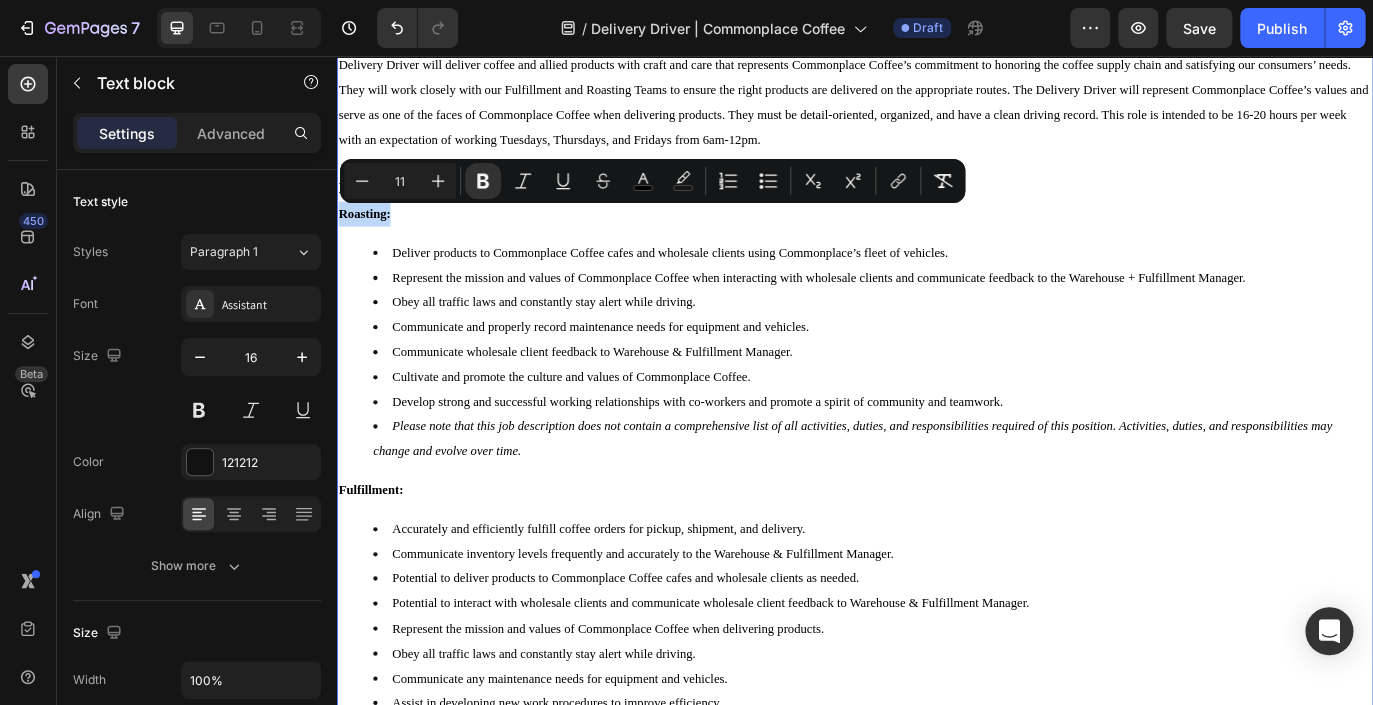 drag, startPoint x: 432, startPoint y: 239, endPoint x: 337, endPoint y: 238, distance: 95.005264 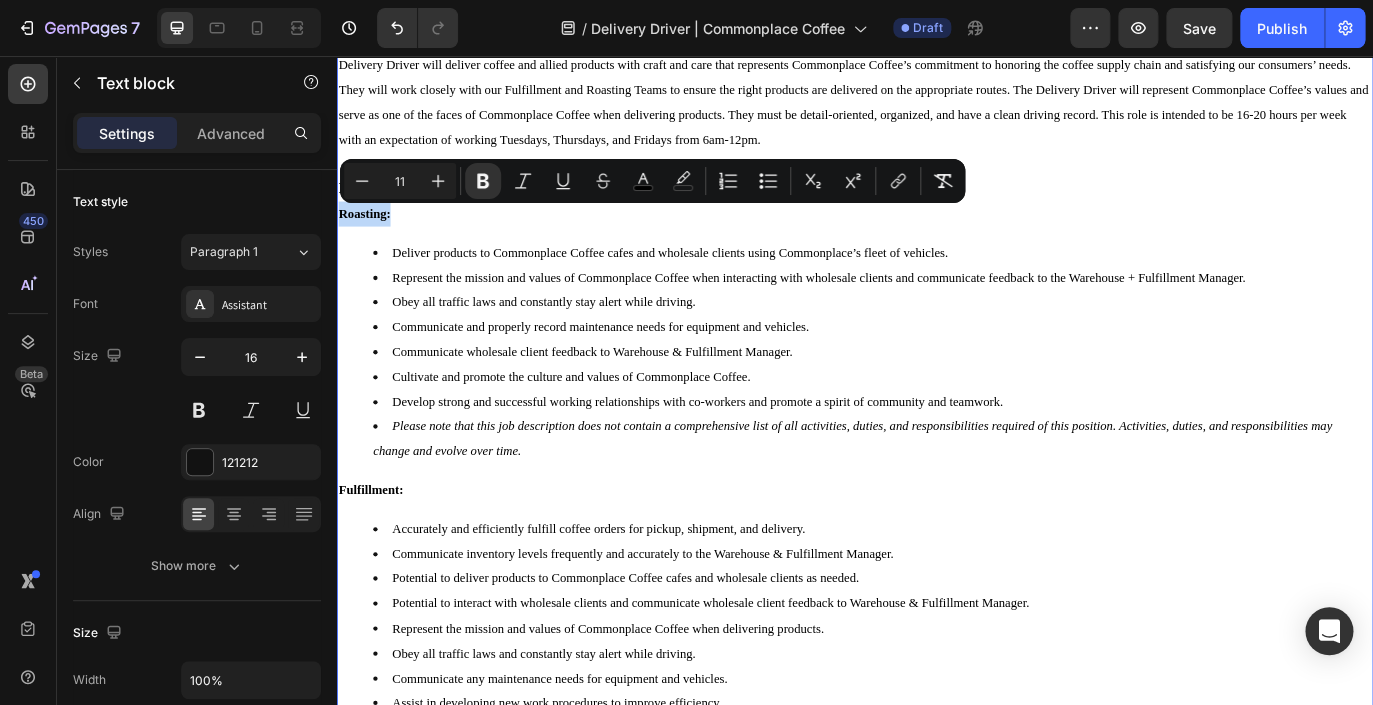 click on "Summary The Delivery Driver at Commonplace Coffee is responsible for safely, accurately, and efficiently making deliveries to Commonplace Coffee Cafes, wholesale customers, and commercial customers. The Delivery Driver will deliver coffee and allied products with craft and care that represents Commonplace Coffee’s commitment to honoring the coffee supply chain and satisfying our consumers’ needs. They will work closely with our Fulfillment and Roasting Teams to ensure the right products are delivered on the appropriate routes. The Delivery Driver will represent Commonplace Coffee’s values and serve as one of the faces of Commonplace Coffee when delivering products. They must be detail-oriented, organized, and have a clean driving record. This role is intended to be 16-20 hours per week with an expectation of working Tuesdays, Thursdays, and Fridays from 6am-12pm.  Essential Functions Roasting: Deliver products to Commonplace Coffee cafes and wholesale clients using Commonplace’s fleet of vehicles." at bounding box center [937, 1103] 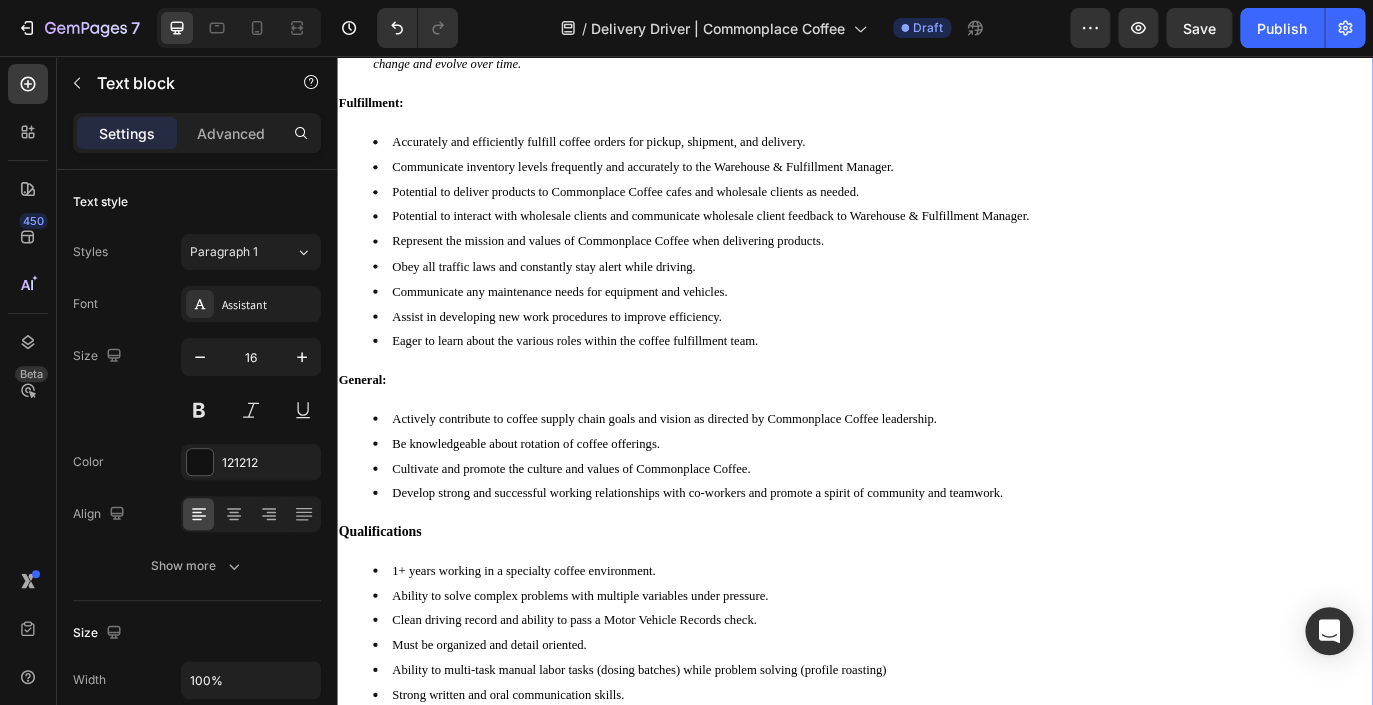 scroll, scrollTop: 664, scrollLeft: 0, axis: vertical 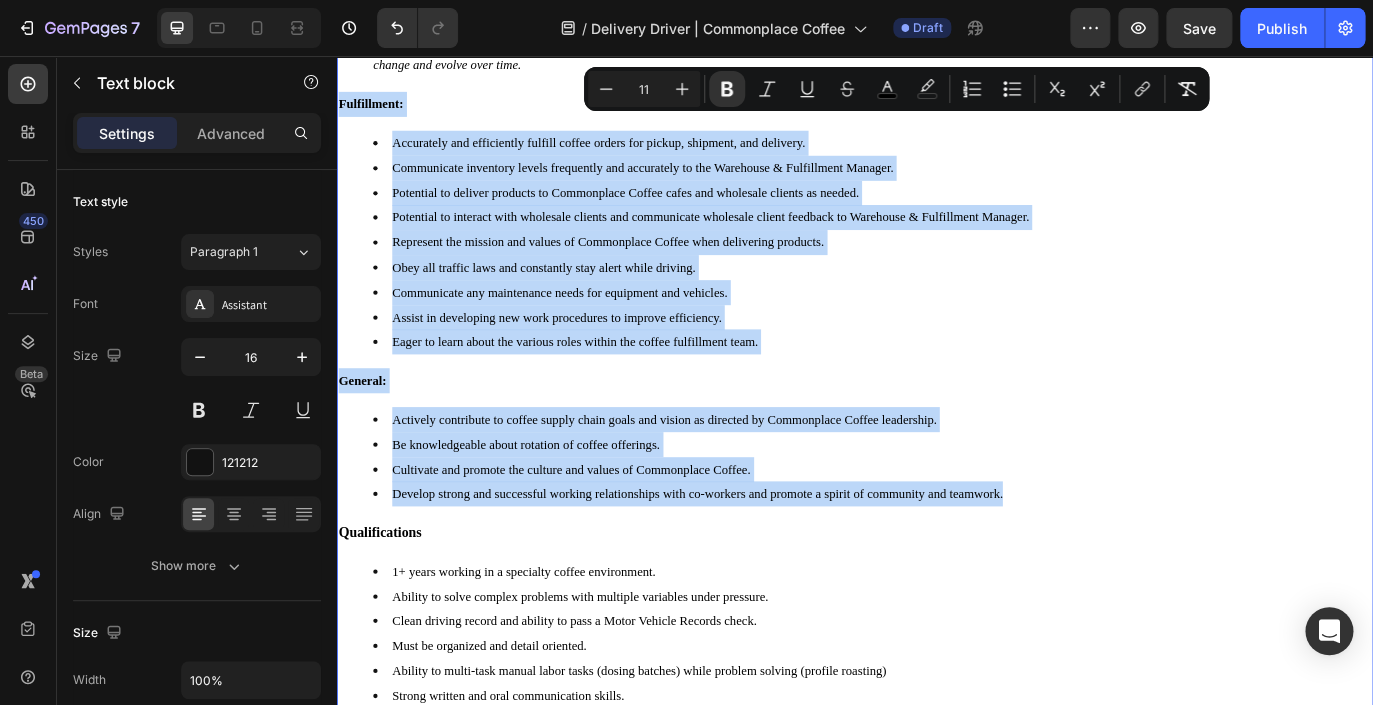 drag, startPoint x: 343, startPoint y: 131, endPoint x: 1150, endPoint y: 614, distance: 940.4988 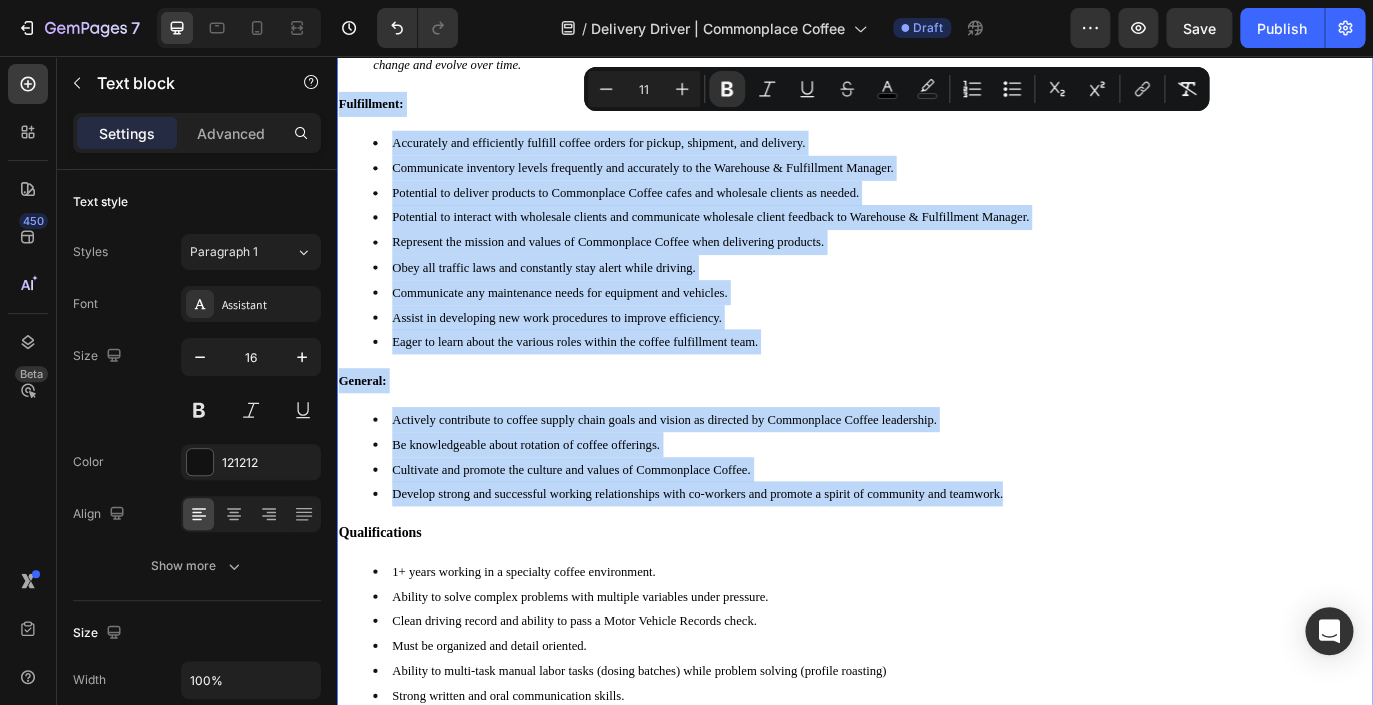 click on "Summary The Delivery Driver at Commonplace Coffee is responsible for safely, accurately, and efficiently making deliveries to Commonplace Coffee Cafes, wholesale customers, and commercial customers. The Delivery Driver will deliver coffee and allied products with craft and care that represents Commonplace Coffee’s commitment to honoring the coffee supply chain and satisfying our consumers’ needs. They will work closely with our Fulfillment and Roasting Teams to ensure the right products are delivered on the appropriate routes. The Delivery Driver will represent Commonplace Coffee’s values and serve as one of the faces of Commonplace Coffee when delivering products. They must be detail-oriented, organized, and have a clean driving record. This role is intended to be 16-20 hours per week with an expectation of working Tuesdays, Thursdays, and Fridays from 6am-12pm.  Essential Functions Deliver products to Commonplace Coffee cafes and wholesale clients using Commonplace’s fleet of vehicles. Fulfillment:" at bounding box center [937, 670] 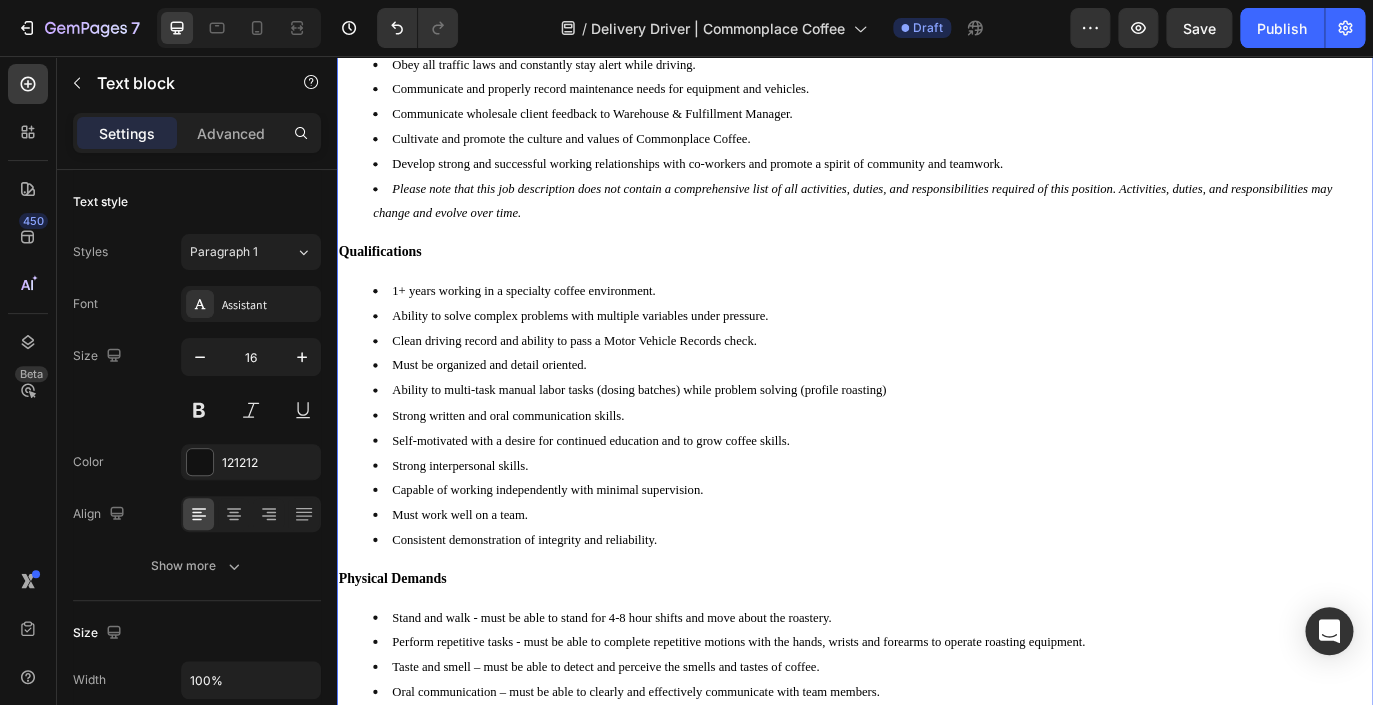 scroll, scrollTop: 406, scrollLeft: 0, axis: vertical 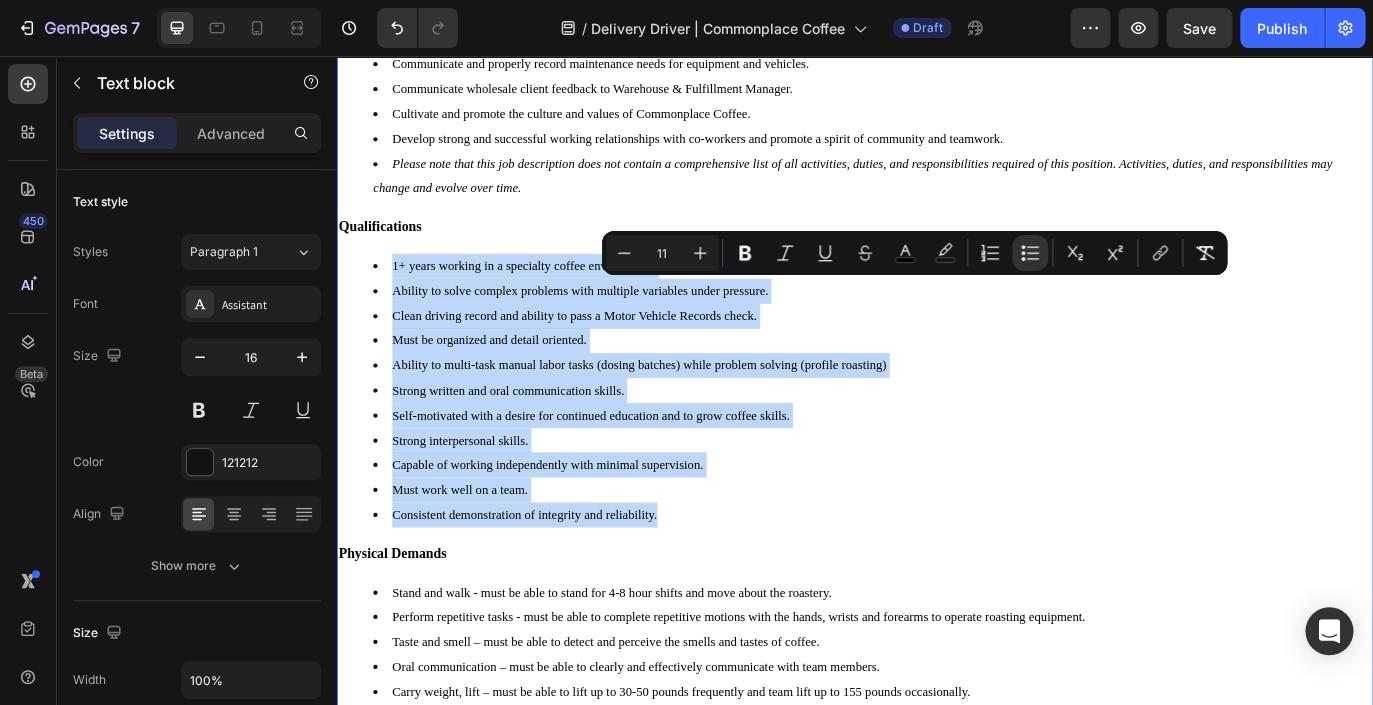 drag, startPoint x: 396, startPoint y: 315, endPoint x: 711, endPoint y: 632, distance: 446.89374 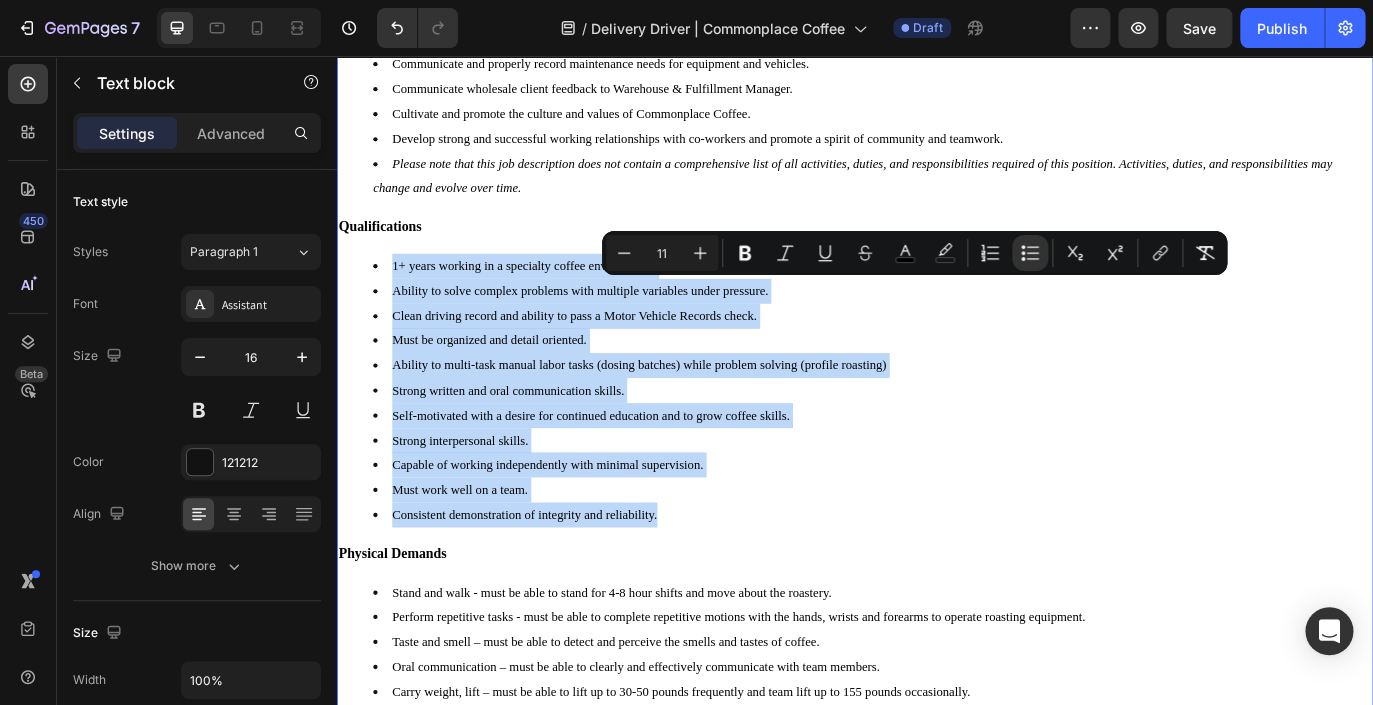 click on "1+ years working in a specialty coffee environment. Ability to solve complex problems with multiple variables under pressure. Clean driving record and ability to pass a Motor Vehicle Records check. Must be organized and detail oriented. Ability to multi-task manual labor tasks (dosing batches) while problem solving (profile roasting) Strong written and oral communication skills. Self-motivated with a desire for continued education and to grow coffee skills. Strong interpersonal skills. Capable of working independently with minimal supervision. Must work well on a team. Consistent demonstration of integrity and reliability." at bounding box center (937, 442) 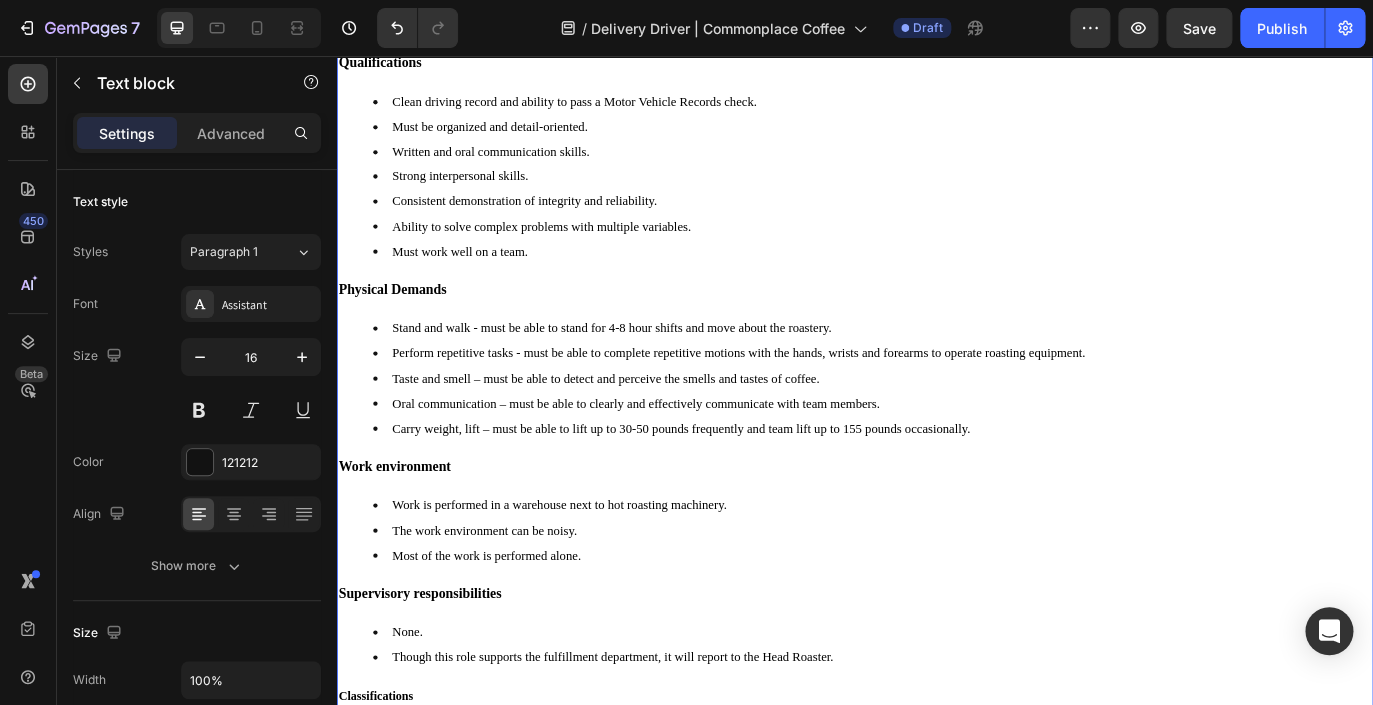 scroll, scrollTop: 719, scrollLeft: 0, axis: vertical 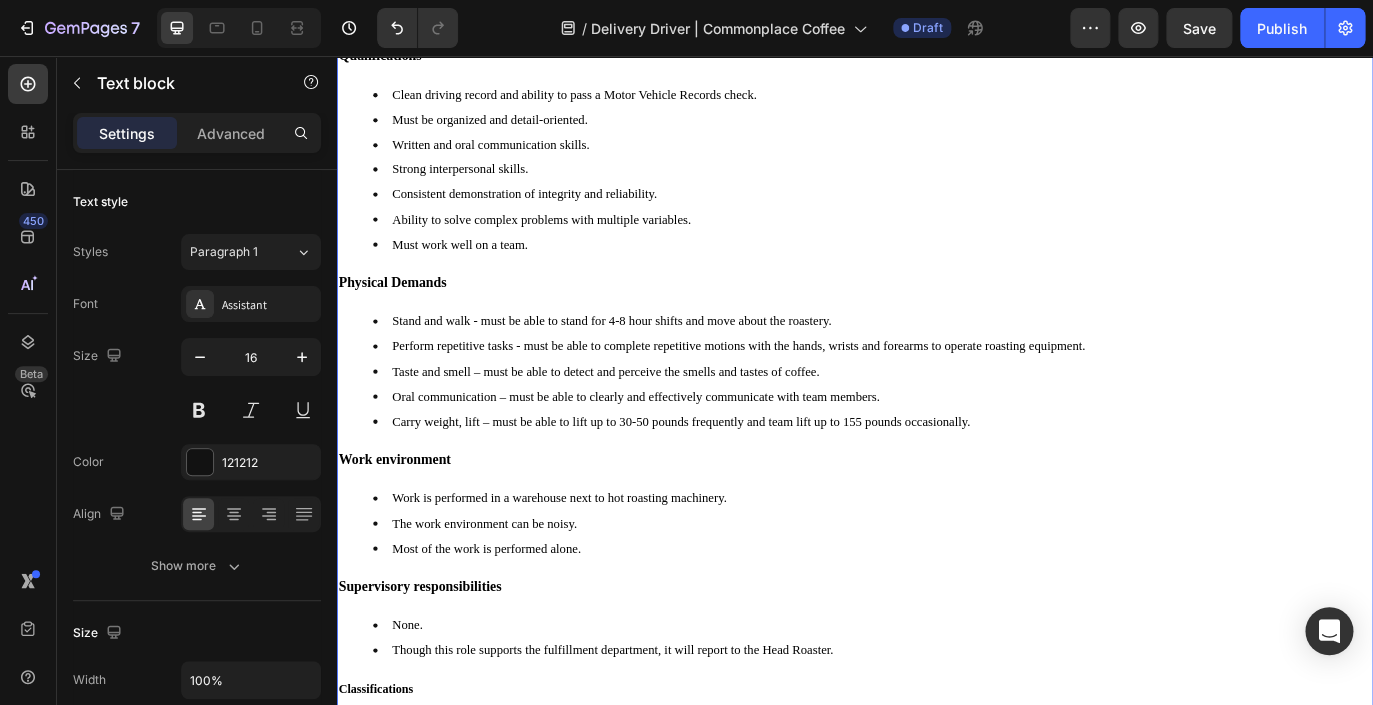 drag, startPoint x: 392, startPoint y: 401, endPoint x: 1016, endPoint y: 489, distance: 630.17456 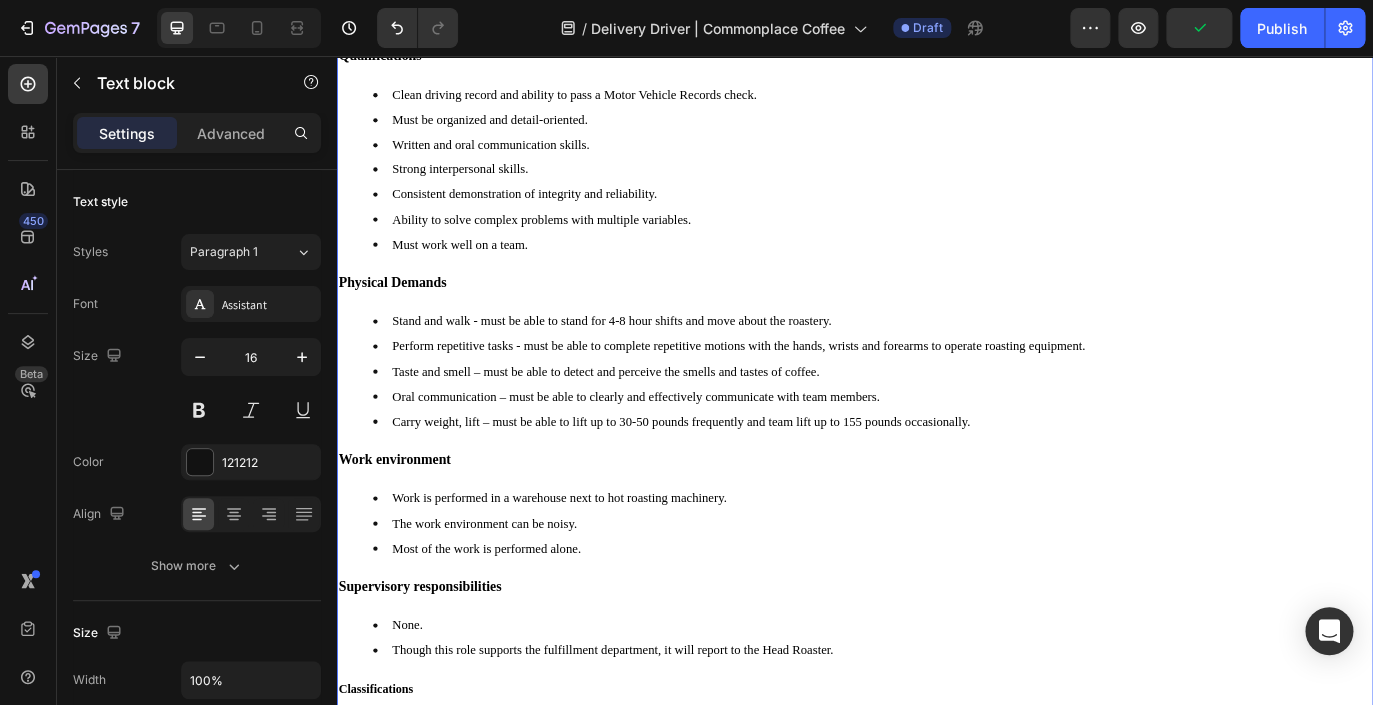 click on "Perform repetitive tasks - must be able to complete repetitive motions with the hands, wrists and forearms to operate roasting equipment." at bounding box center [957, 392] 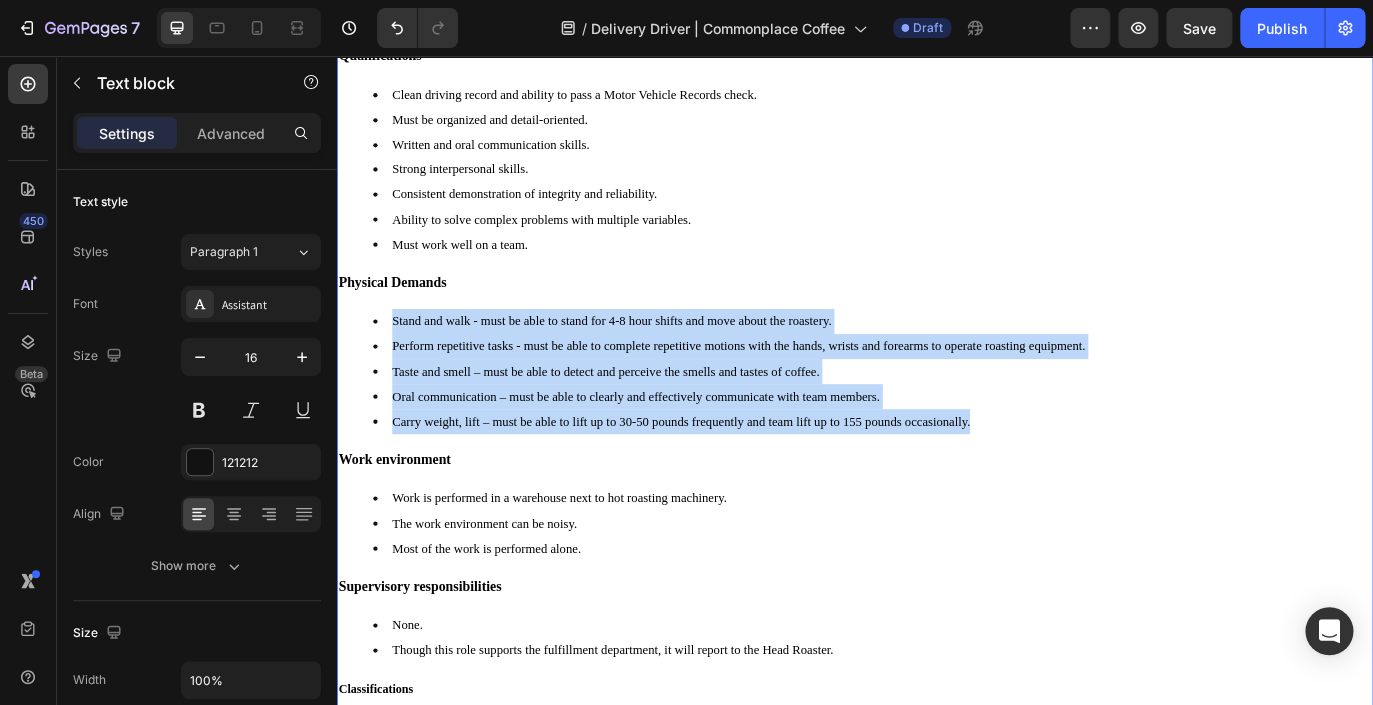 drag, startPoint x: 396, startPoint y: 401, endPoint x: 1074, endPoint y: 529, distance: 689.9768 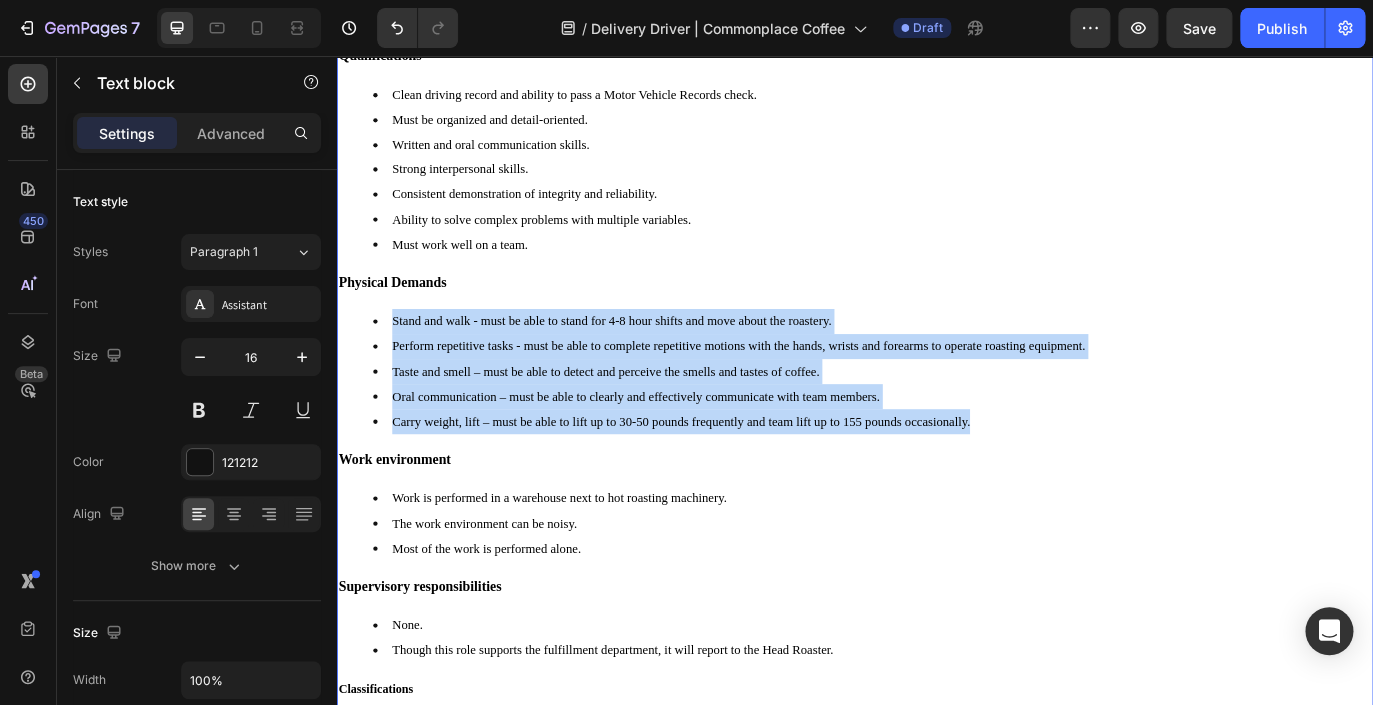 click on "Stand and walk - must be able to stand for 4-8 hour shifts and move about the roastery. Perform repetitive tasks - must be able to complete repetitive motions with the hands, wrists and forearms to operate roasting equipment. Taste and smell – must be able to detect and perceive the smells and tastes of coffee. Oral communication – must be able to clearly and effectively communicate with team members. Carry weight, lift – must be able to lift up to 30-50 pounds frequently and team lift up to 155 pounds occasionally." at bounding box center [937, 421] 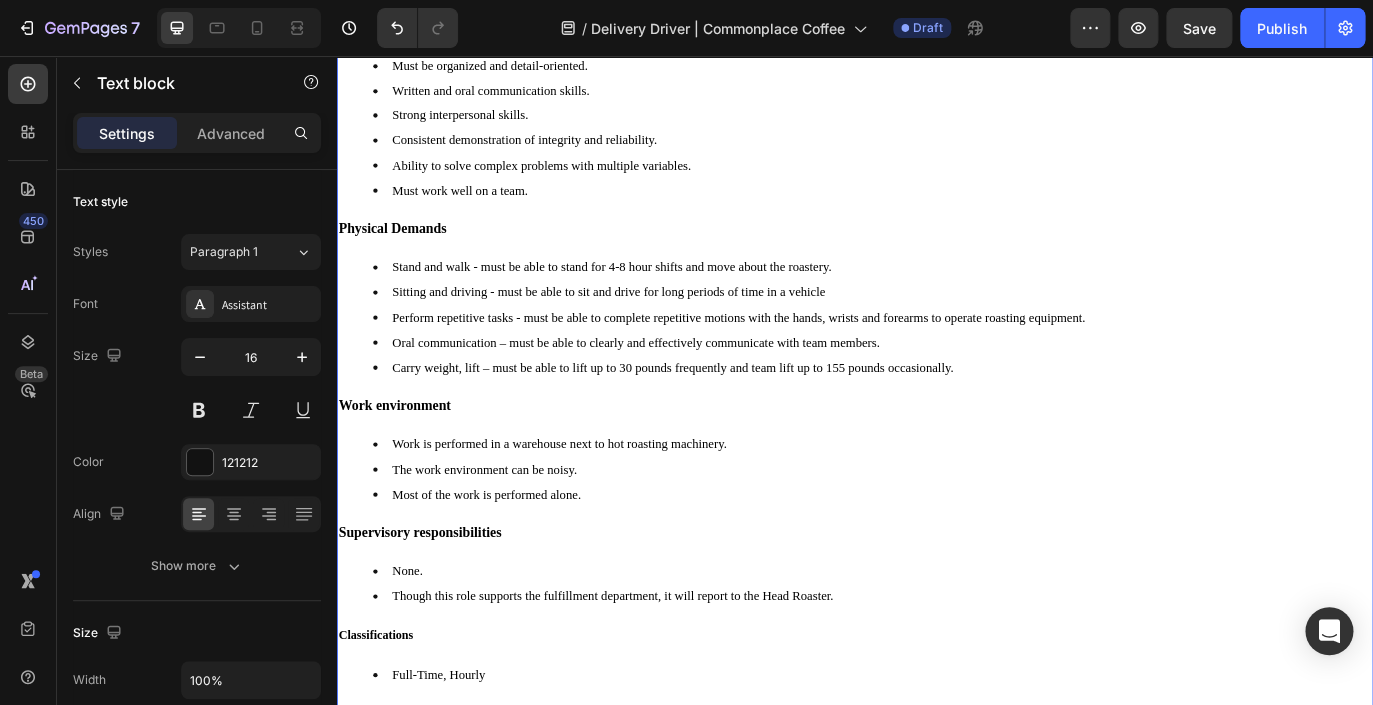 scroll, scrollTop: 819, scrollLeft: 0, axis: vertical 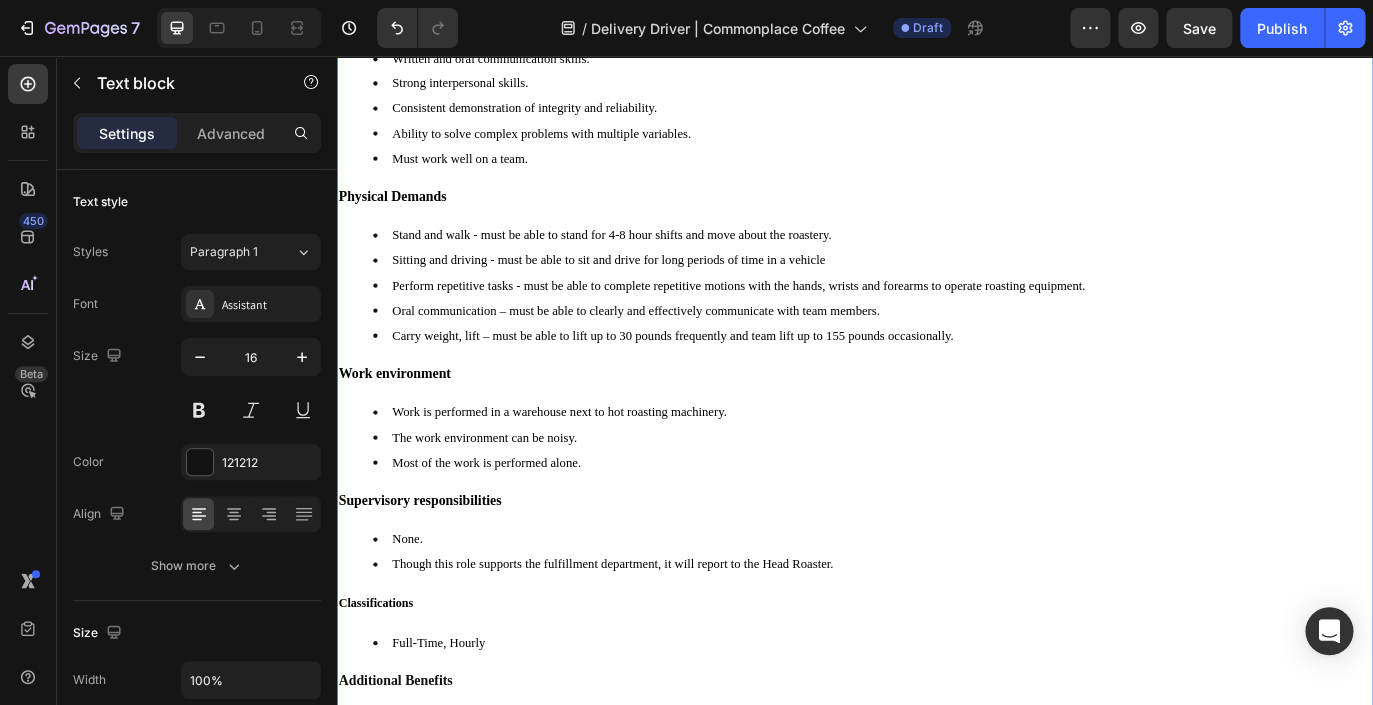 drag, startPoint x: 393, startPoint y: 516, endPoint x: 643, endPoint y: 581, distance: 258.31183 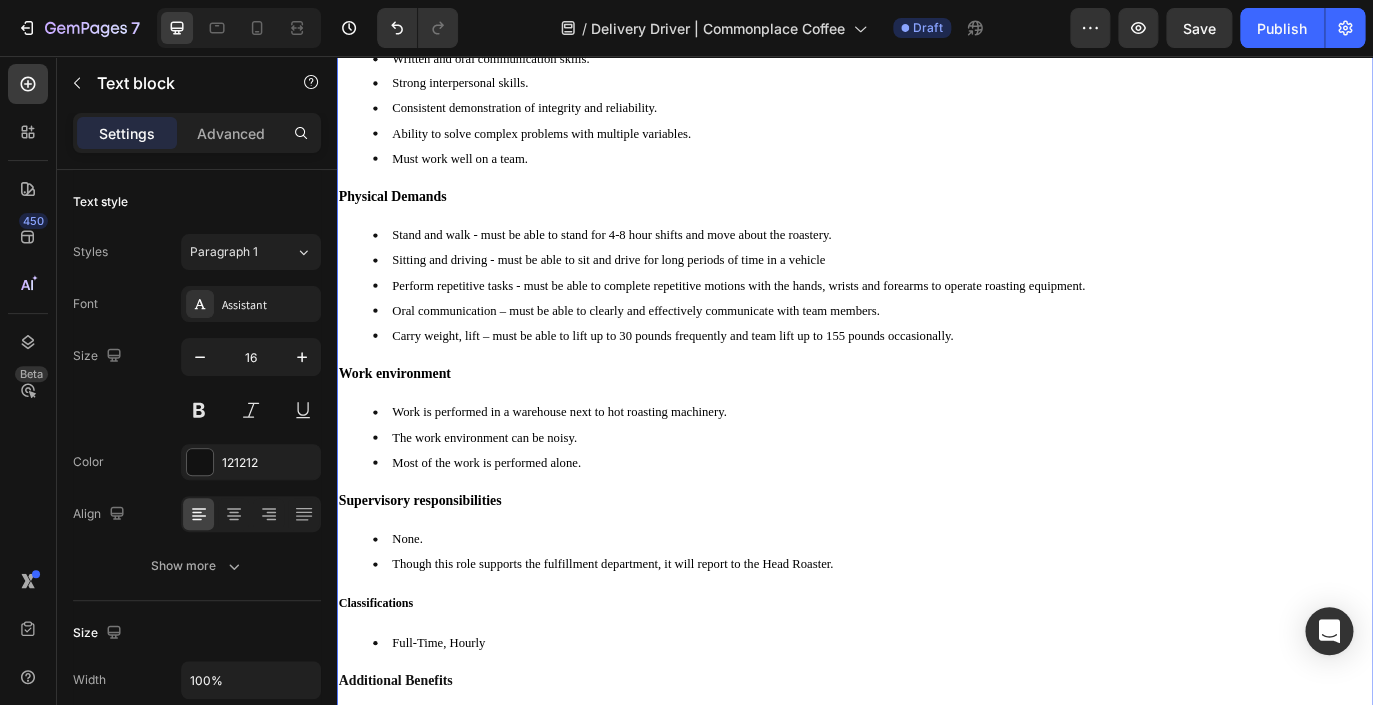 click on "Work is performed in a warehouse next to hot roasting machinery." at bounding box center [594, 468] 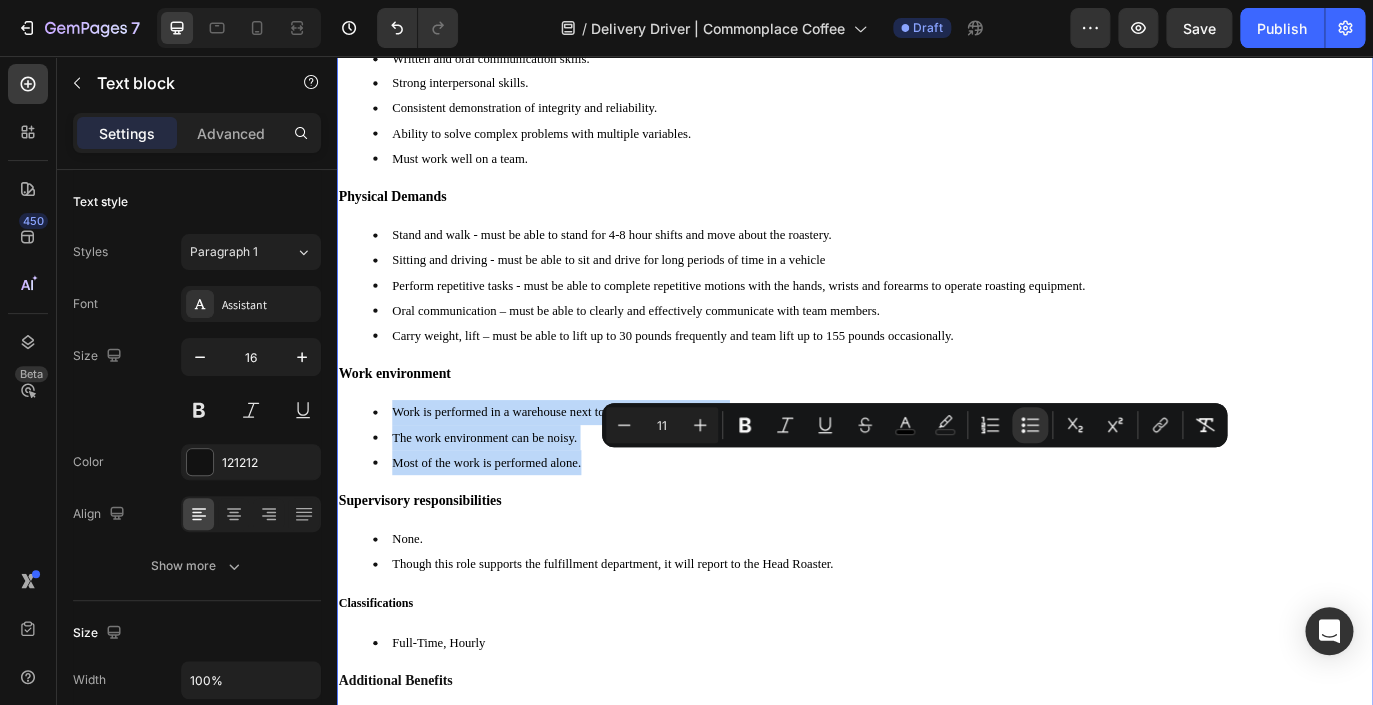 drag, startPoint x: 397, startPoint y: 515, endPoint x: 633, endPoint y: 585, distance: 246.16255 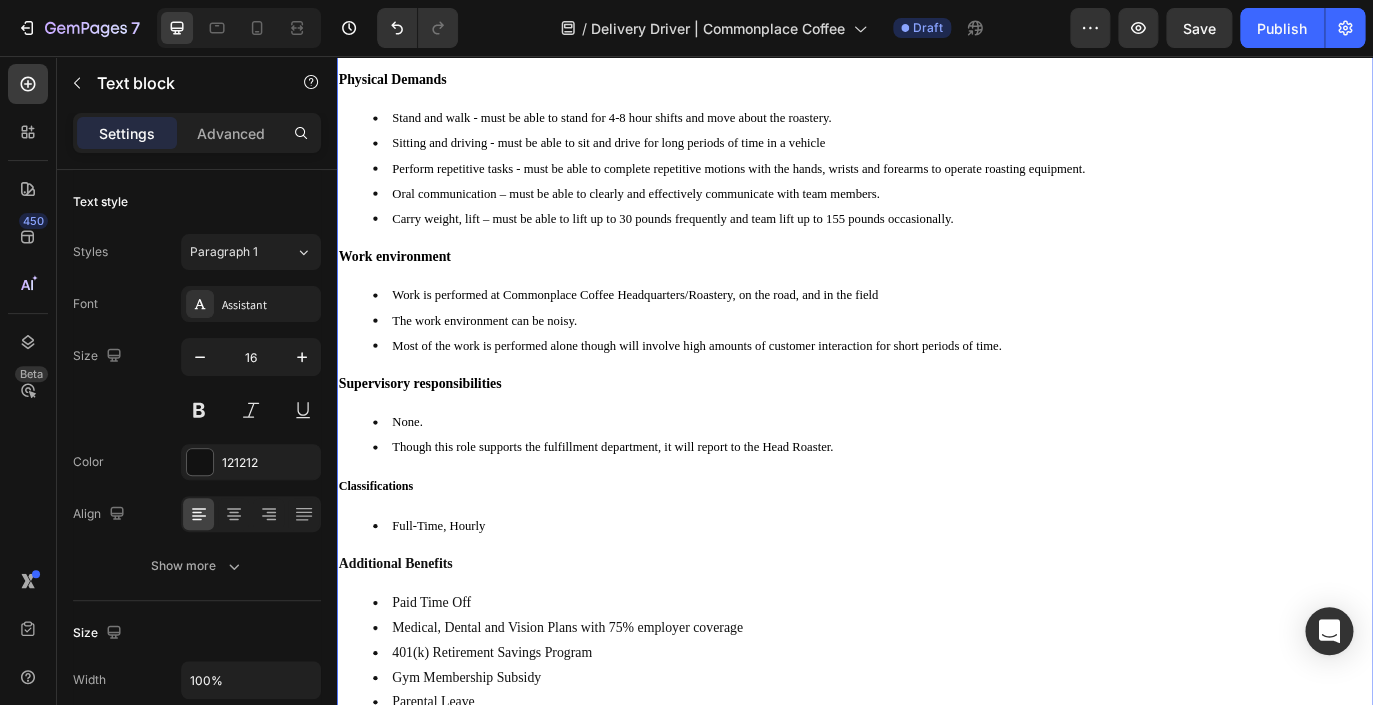 scroll, scrollTop: 963, scrollLeft: 0, axis: vertical 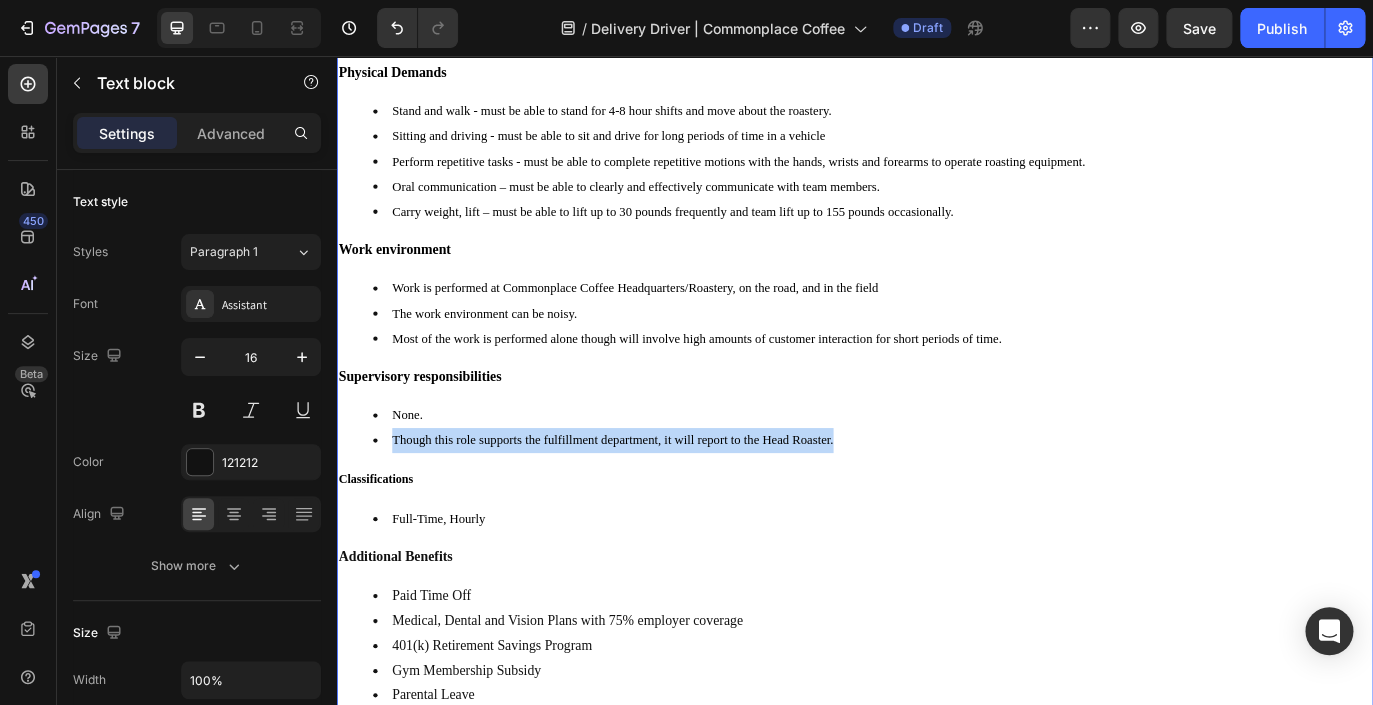 drag, startPoint x: 917, startPoint y: 562, endPoint x: 374, endPoint y: 562, distance: 543 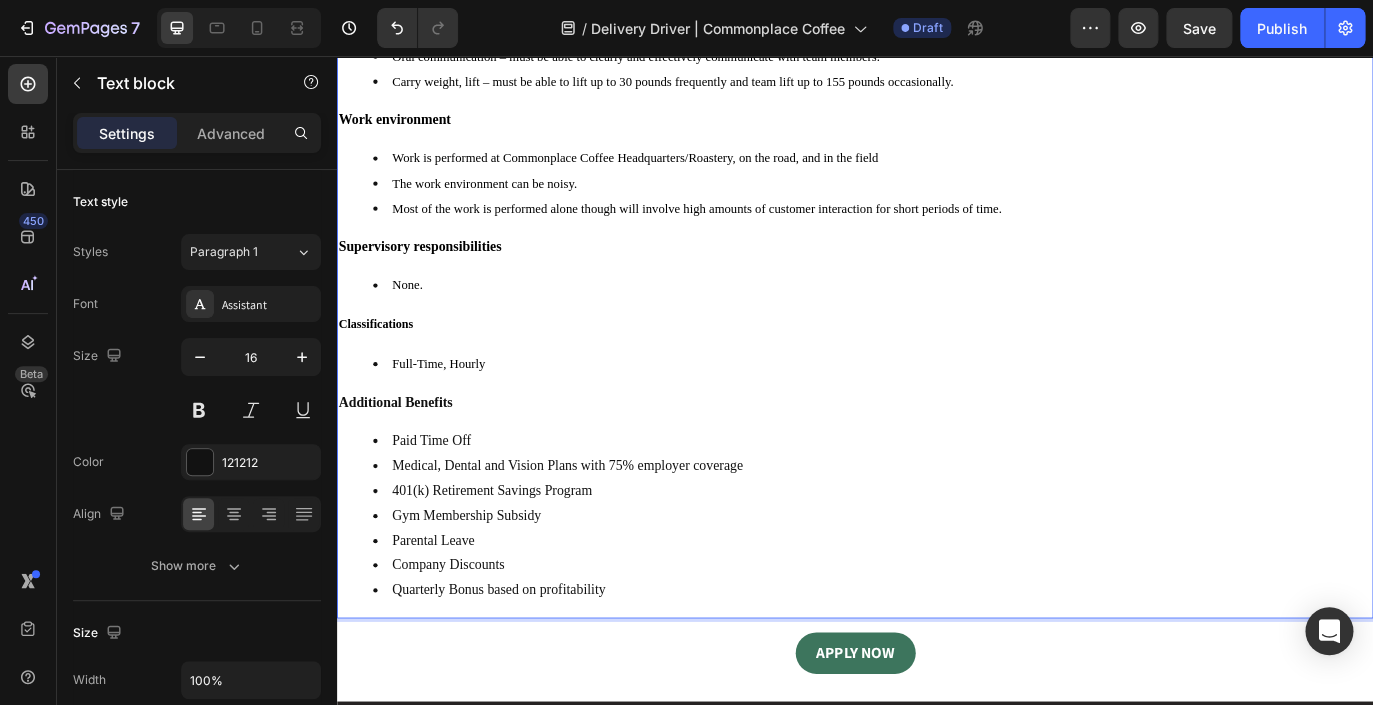 scroll, scrollTop: 1115, scrollLeft: 0, axis: vertical 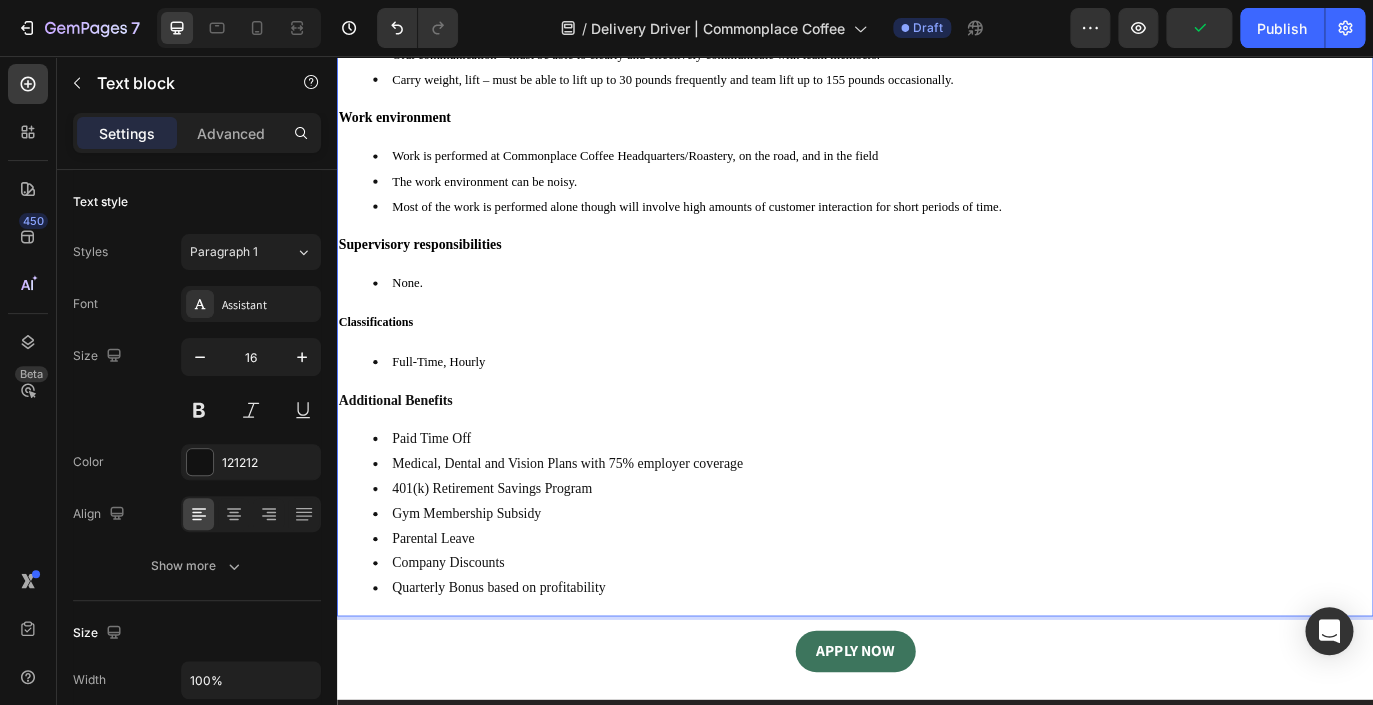 click on "Full-Time, Hourly" at bounding box center [455, 410] 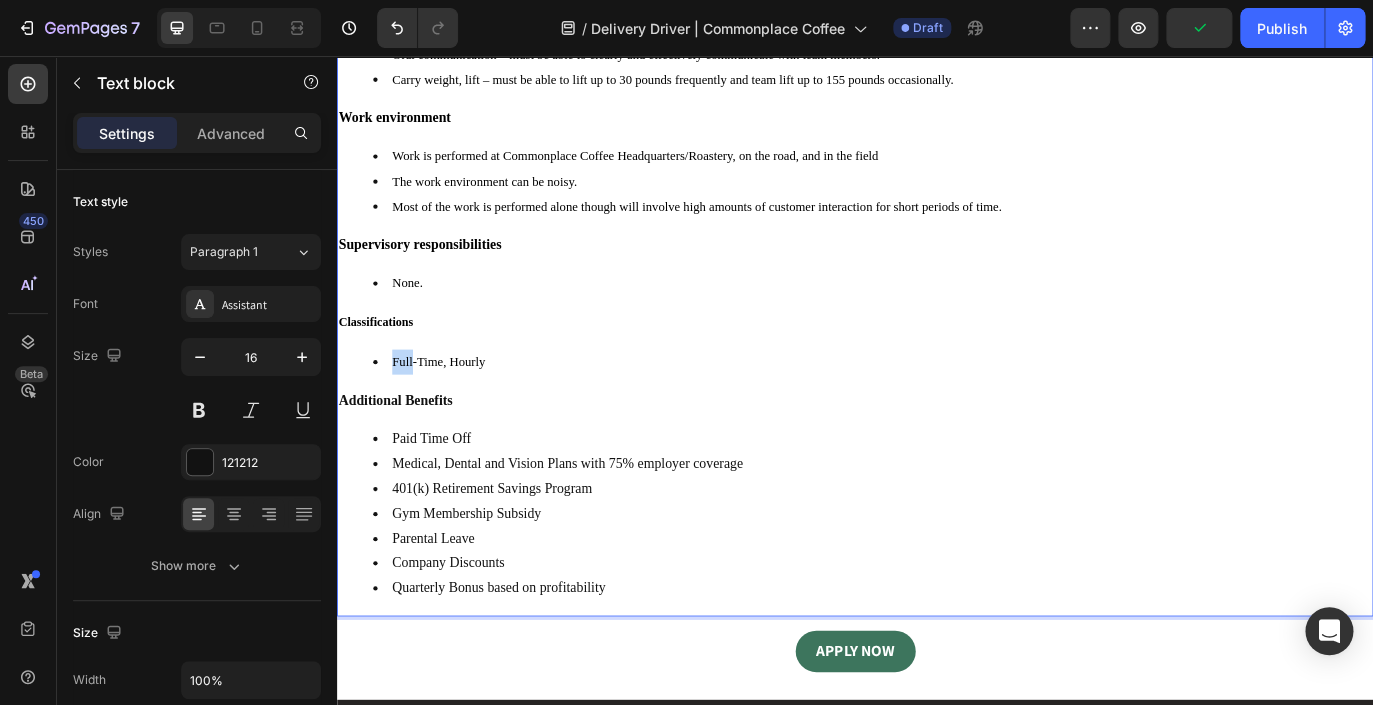 click on "Full-Time, Hourly" at bounding box center [455, 410] 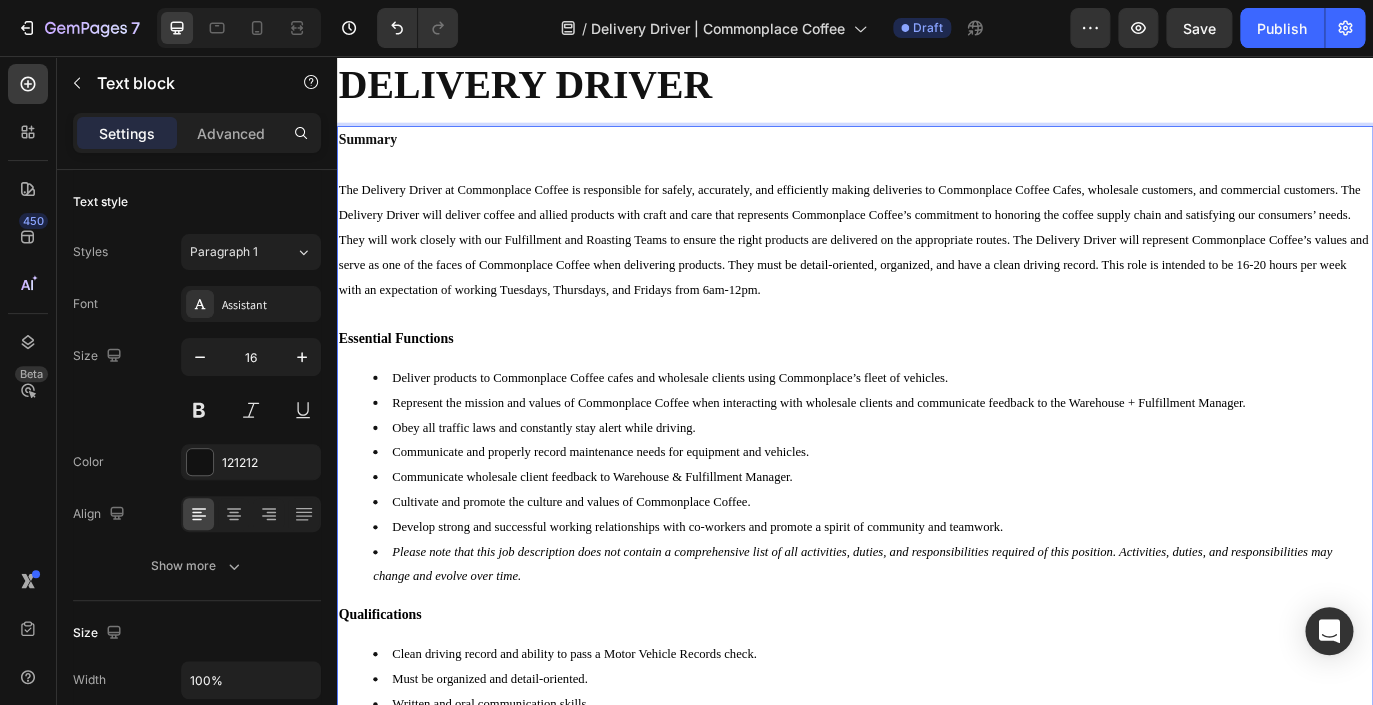 scroll, scrollTop: 87, scrollLeft: 0, axis: vertical 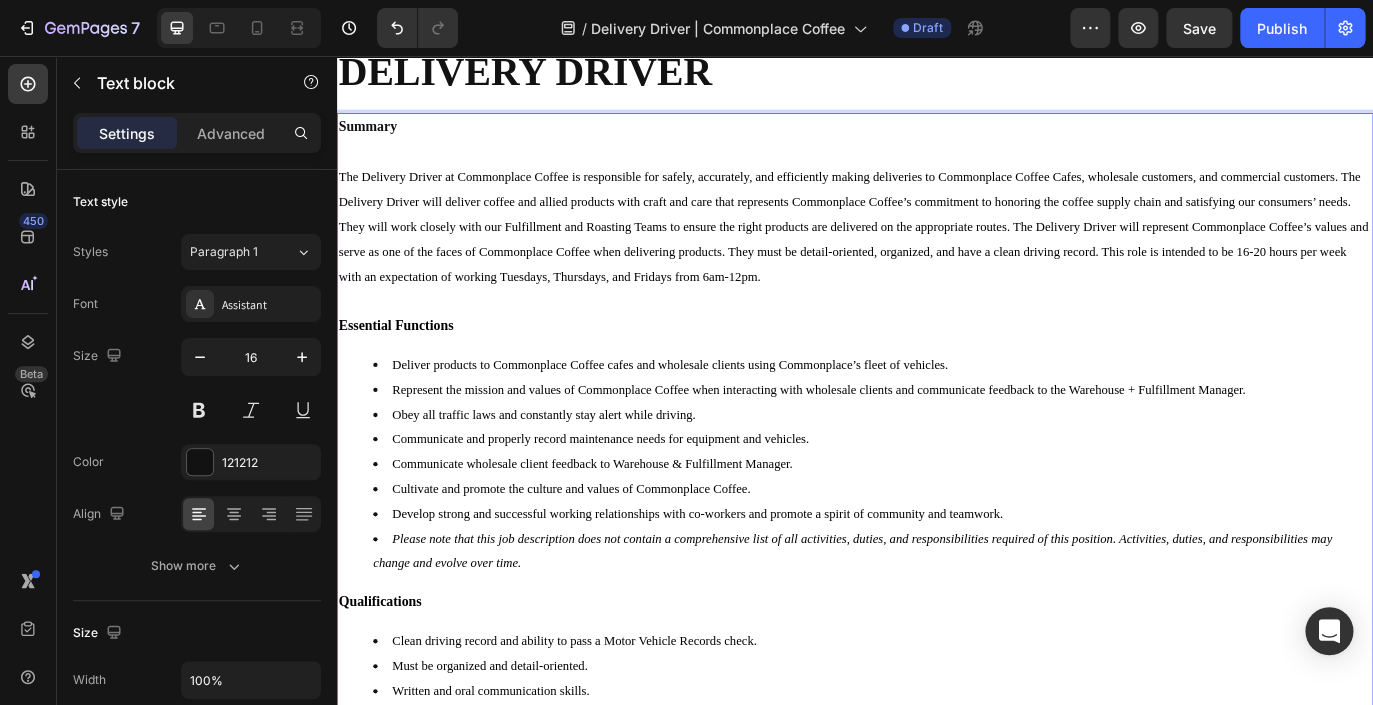 click on "Deliver products to Commonplace Coffee cafes and wholesale clients using Commonplace’s fleet of vehicles." at bounding box center [957, 413] 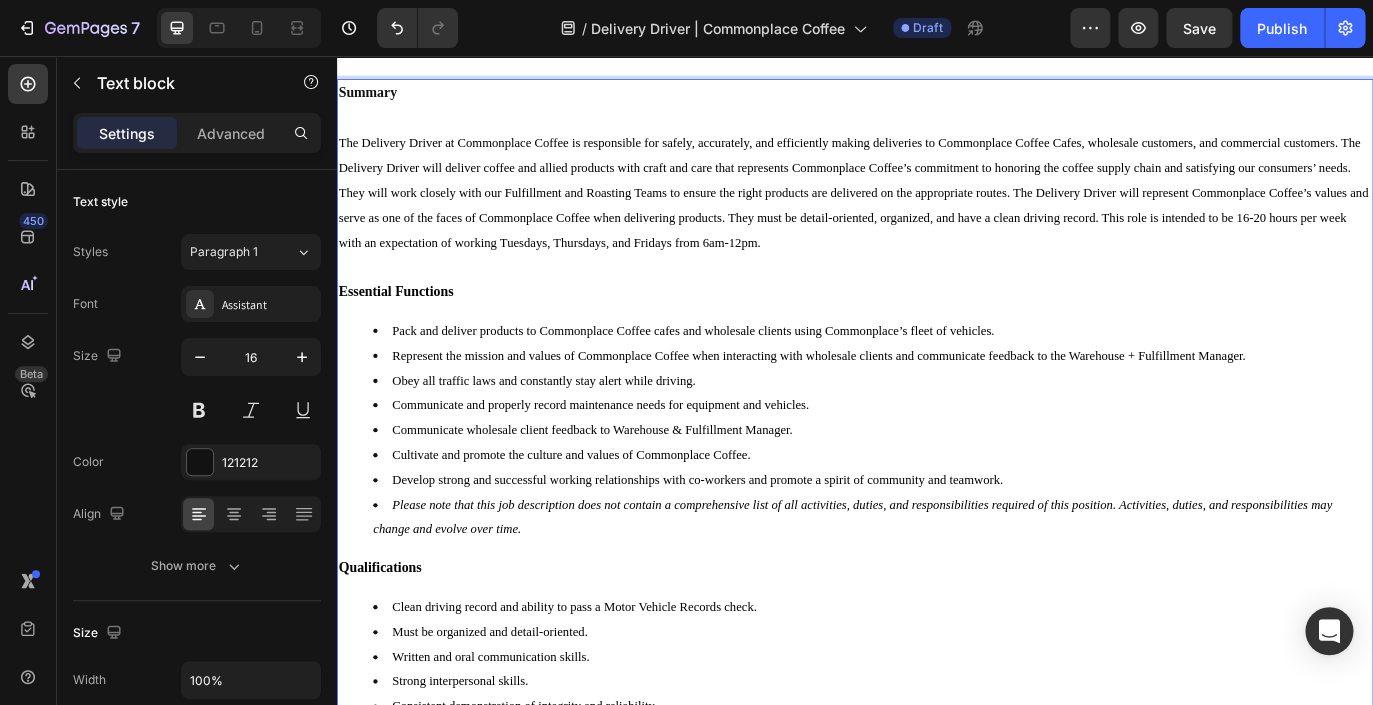 scroll, scrollTop: 125, scrollLeft: 0, axis: vertical 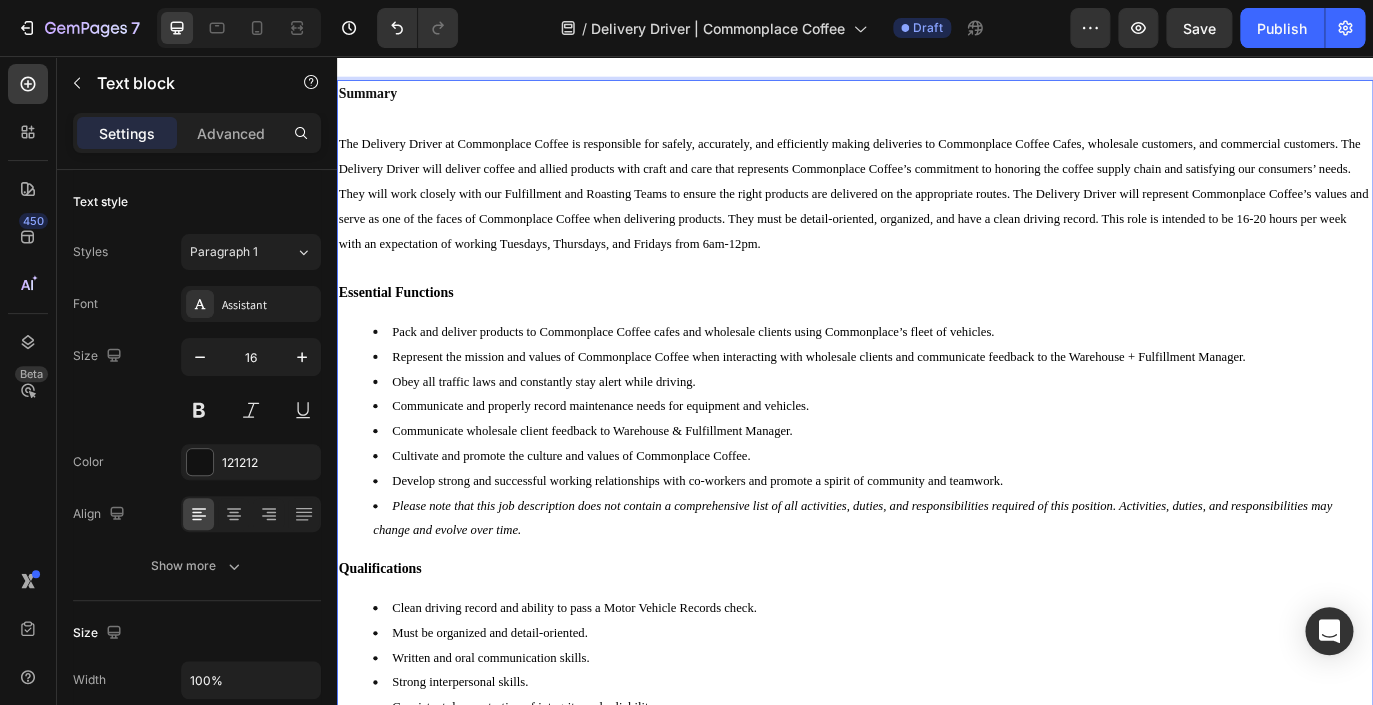click on "Obey all traffic laws and constantly stay alert while driving." at bounding box center (957, 433) 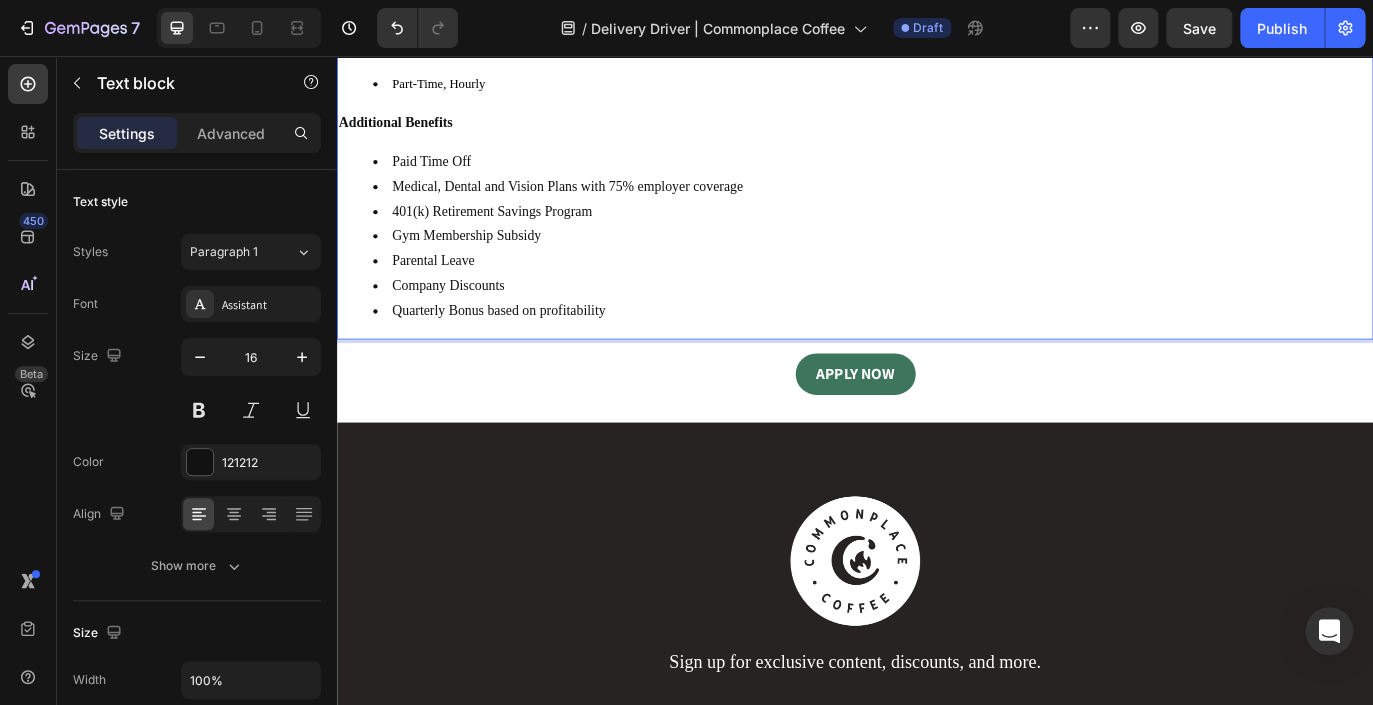 scroll, scrollTop: 1519, scrollLeft: 0, axis: vertical 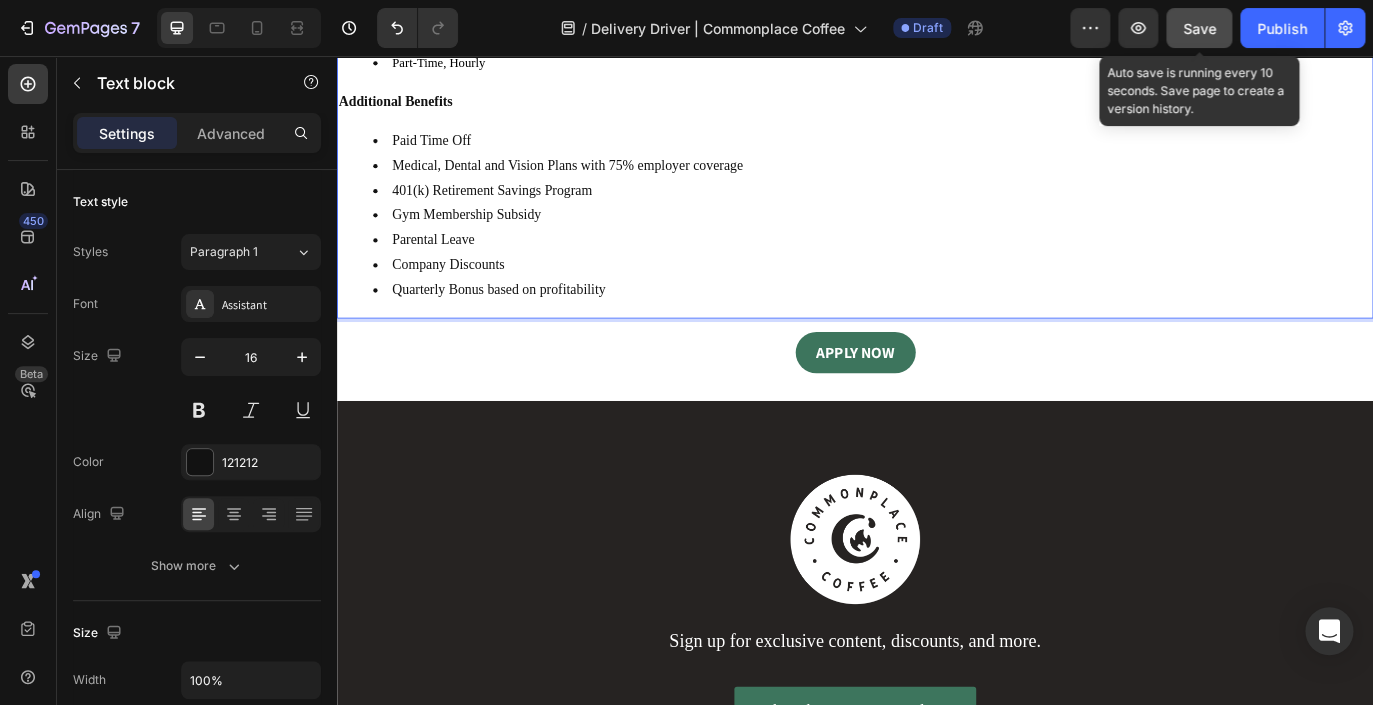 click on "Save" at bounding box center [1199, 28] 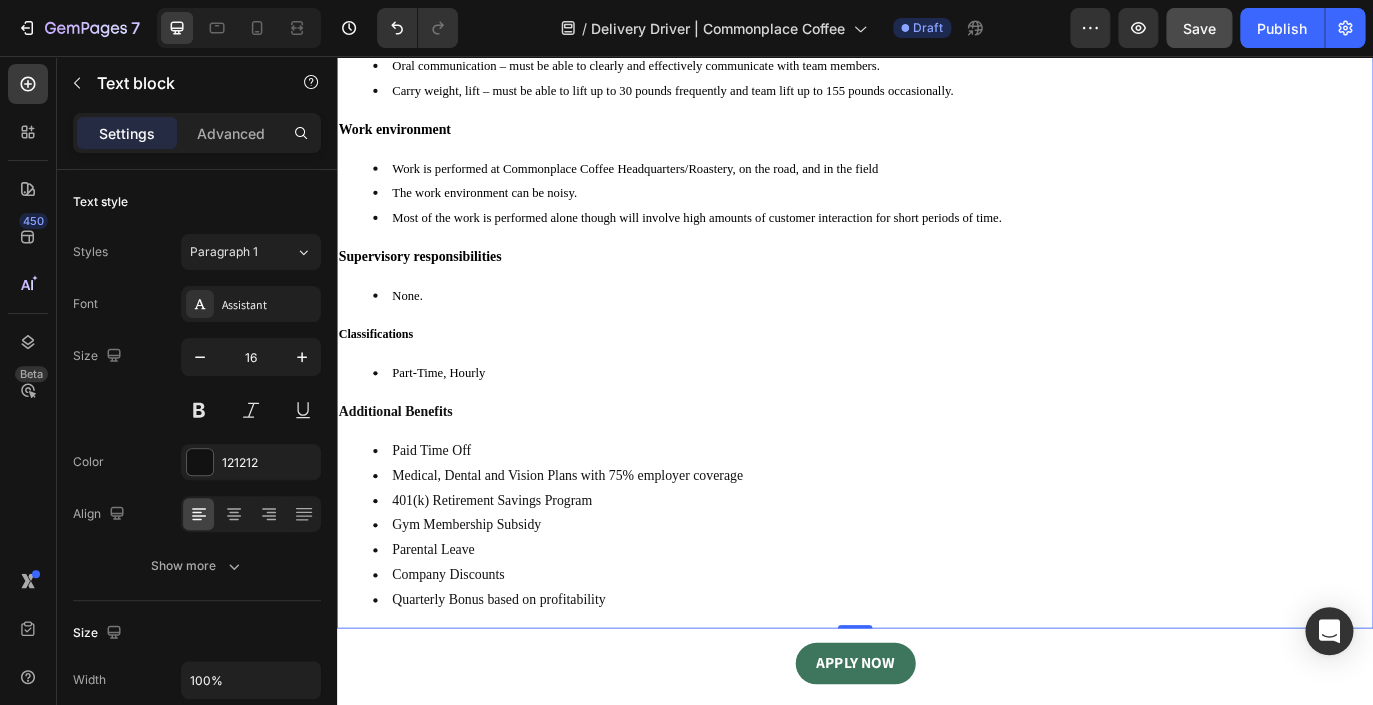scroll, scrollTop: 1169, scrollLeft: 0, axis: vertical 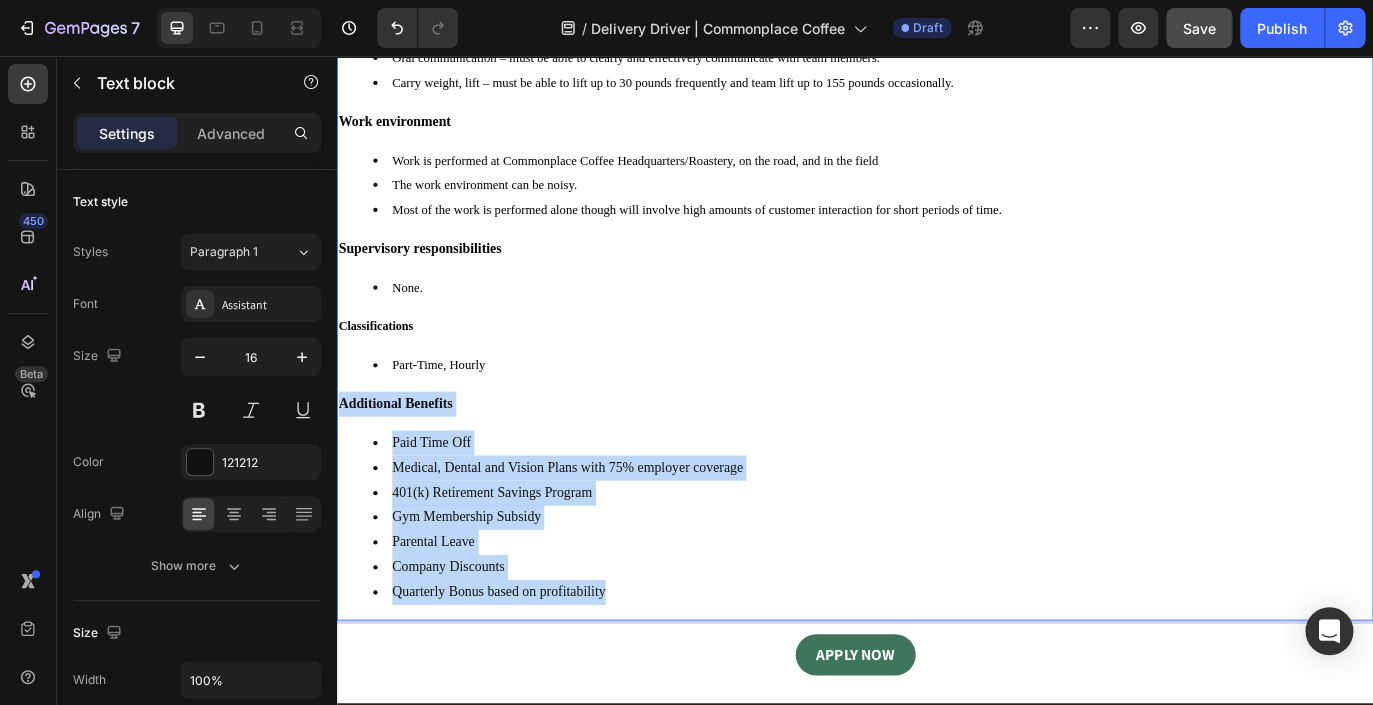 drag, startPoint x: 652, startPoint y: 759, endPoint x: 340, endPoint y: 528, distance: 388.20743 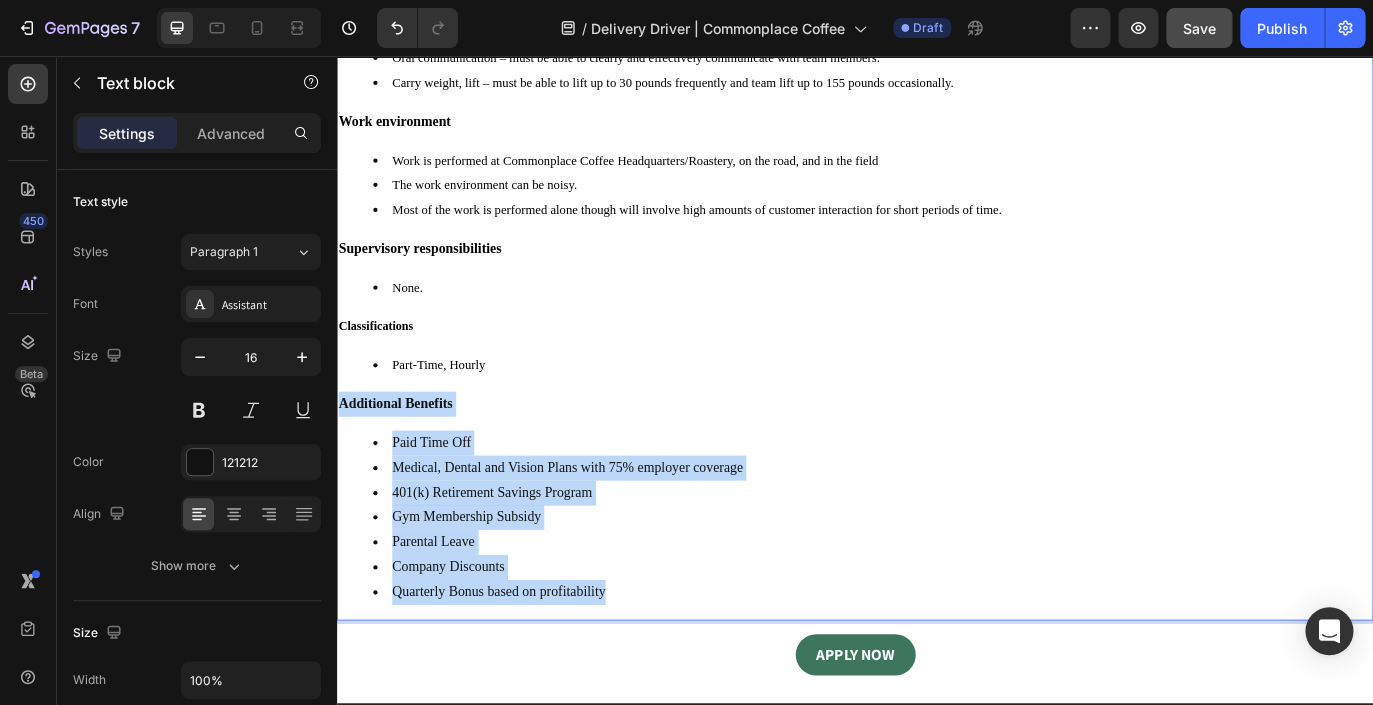 click on "Summary The Delivery Driver at Commonplace Coffee is responsible for safely, accurately, and efficiently making deliveries to Commonplace Coffee Cafes, wholesale customers, and commercial customers. The Delivery Driver will deliver coffee and allied products with craft and care that represents Commonplace Coffee’s commitment to honoring the coffee supply chain and satisfying our consumers’ needs. They will work closely with our Fulfillment and Roasting Teams to ensure the right products are delivered on the appropriate routes. The Delivery Driver will represent Commonplace Coffee’s values and serve as one of the faces of Commonplace Coffee when delivering products. They must be detail-oriented, organized, and have a clean driving record. This role is intended to be 16-20 hours per week with an expectation of working Tuesdays, Thursdays, and Fridays from 6am-12pm.  Essential Functions Pack and deliver products to Commonplace Coffee cafes and wholesale clients using Commonplace’s fleet of vehicles." at bounding box center [937, -126] 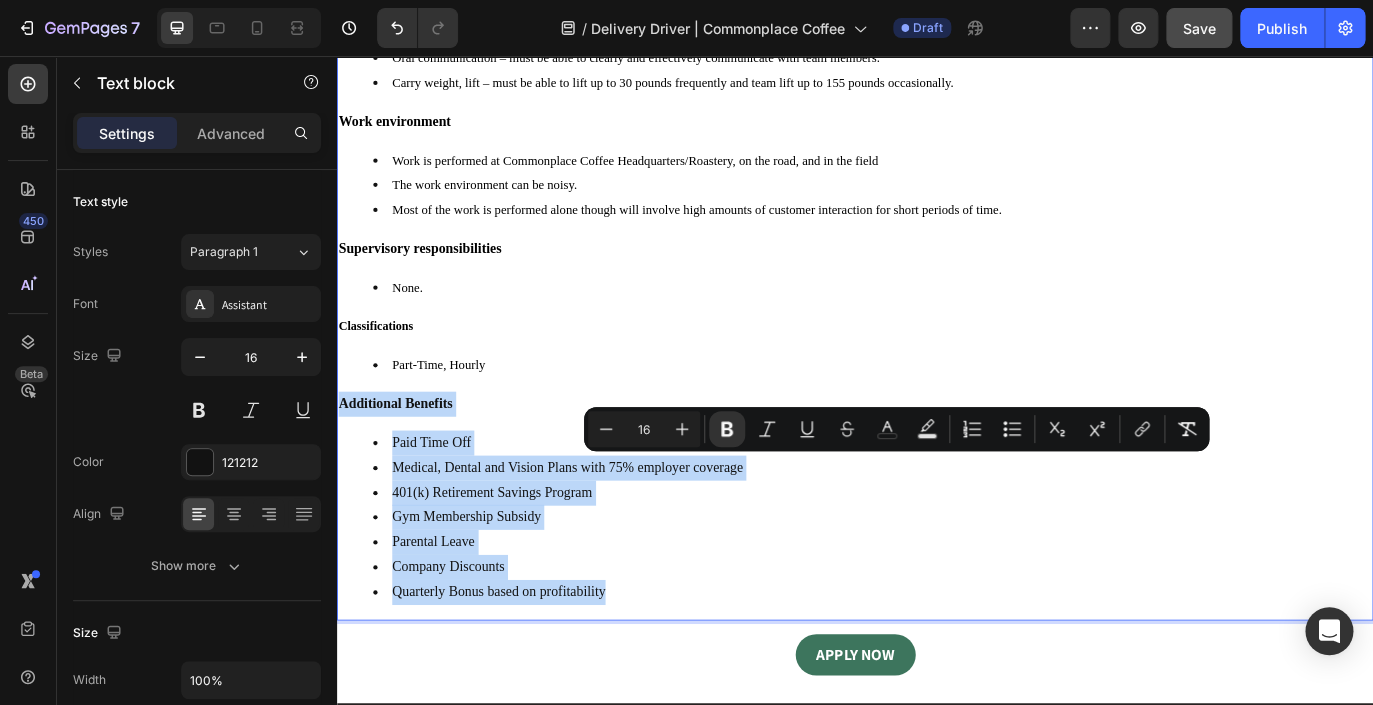 copy on "Additional Benefits Paid Time Off Medical, Dental and Vision Plans with 75% employer coverage 401(k) Retirement Savings Program Gym Membership Subsidy Parental Leave Company Discounts Quarterly Bonus based on profitability" 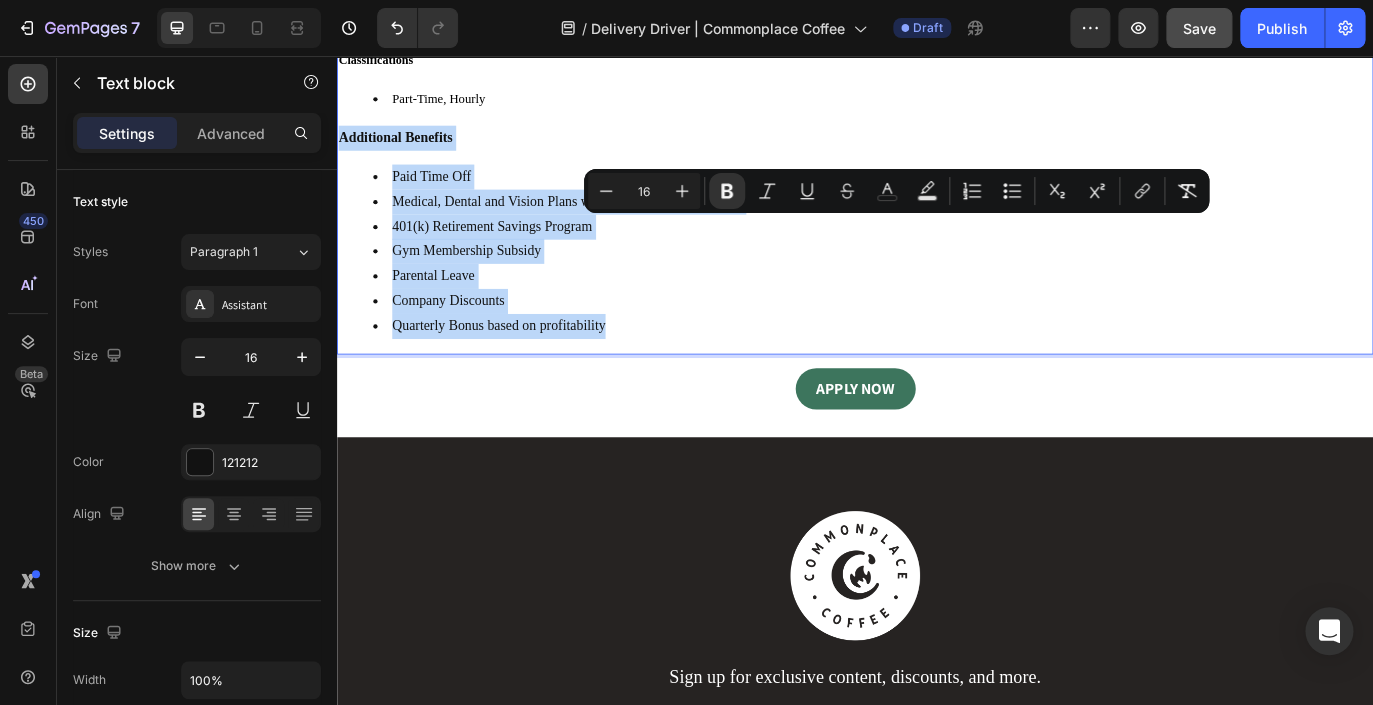 scroll, scrollTop: 1497, scrollLeft: 0, axis: vertical 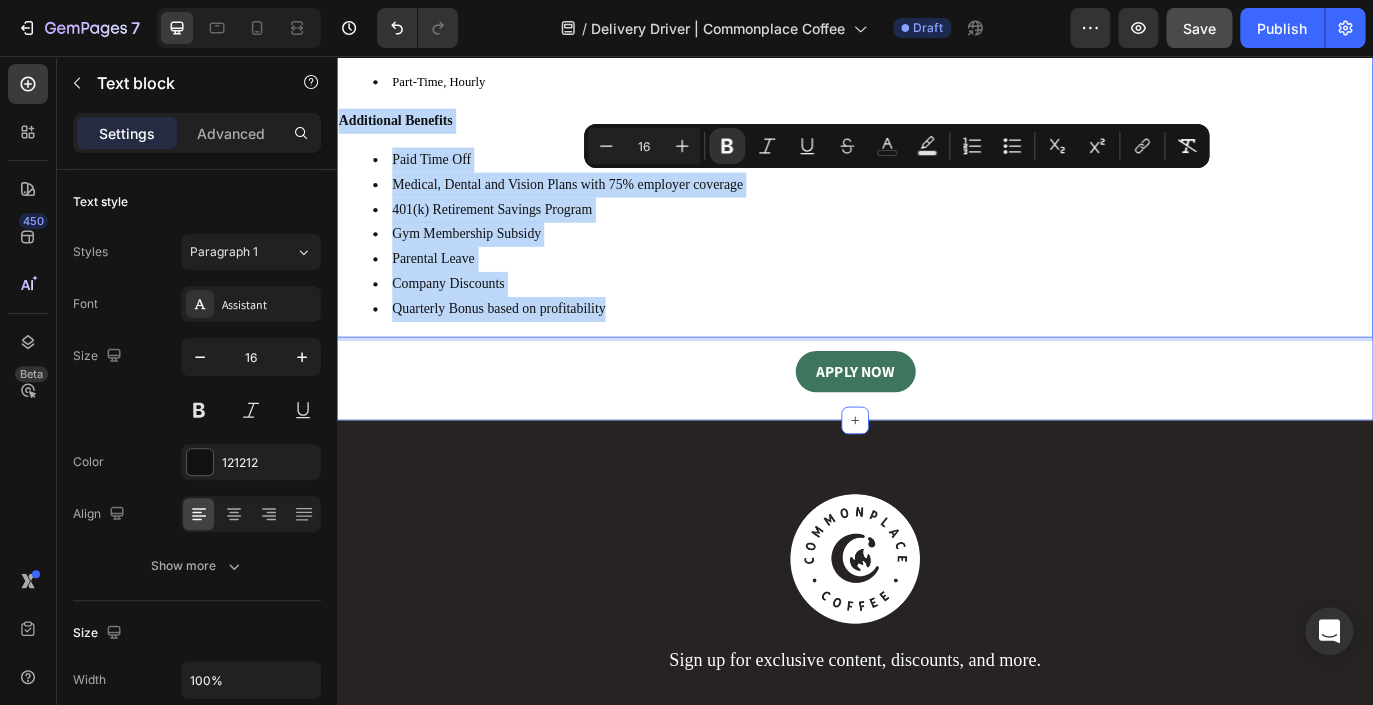 click on "DELIVERY DRIVER Heading Summary The Delivery Driver at Commonplace Coffee is responsible for safely, accurately, and efficiently making deliveries to Commonplace Coffee Cafes, wholesale customers, and commercial customers. The Delivery Driver will deliver coffee and allied products with craft and care that represents Commonplace Coffee’s commitment to honoring the coffee supply chain and satisfying our consumers’ needs. They will work closely with our Fulfillment and Roasting Teams to ensure the right products are delivered on the appropriate routes. The Delivery Driver will represent Commonplace Coffee’s values and serve as one of the faces of Commonplace Coffee when delivering products. They must be detail-oriented, organized, and have a clean driving record. This role is intended to be 16-20 hours per week with an expectation of working Tuesdays, Thursdays, and Fridays from 6am-12pm.  Essential Functions Obey all traffic laws and constantly stay alert while driving. Qualifications Physical Demands" at bounding box center [937, -462] 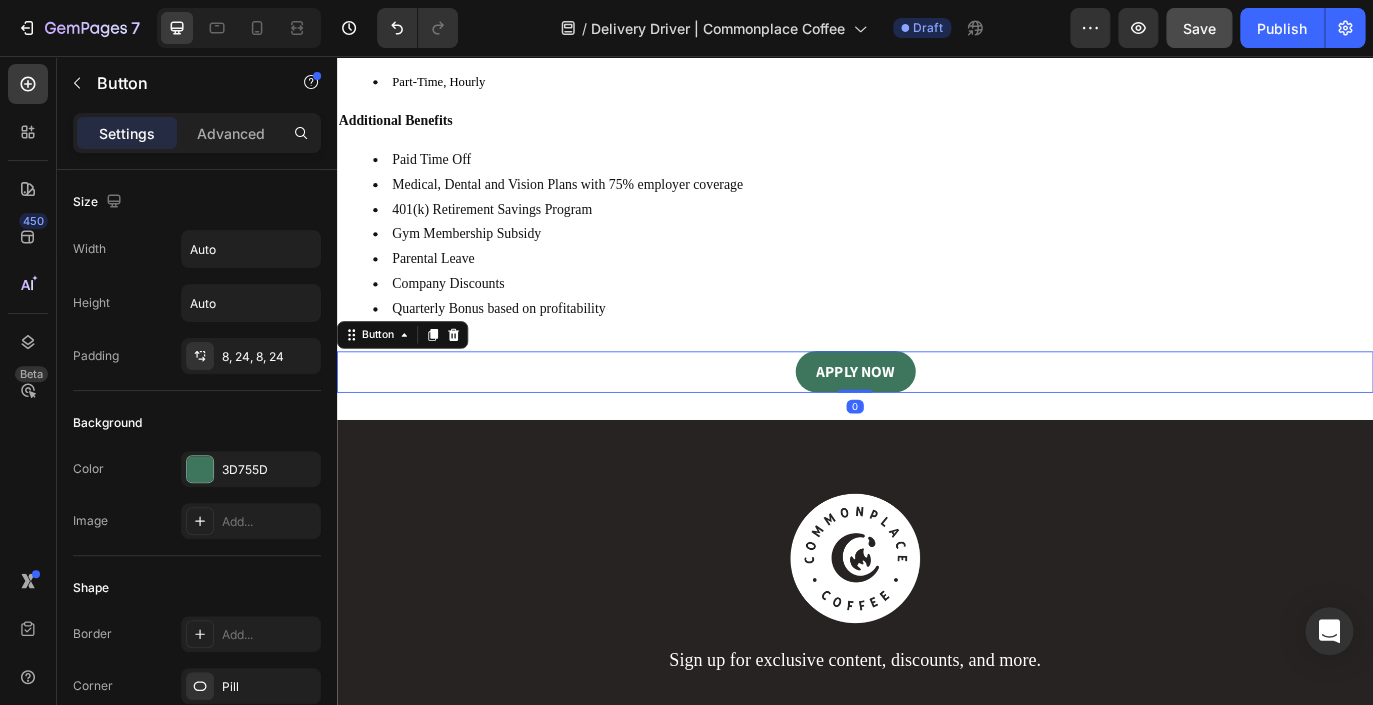 click on "APPLY NOW Button   0" at bounding box center [937, 421] 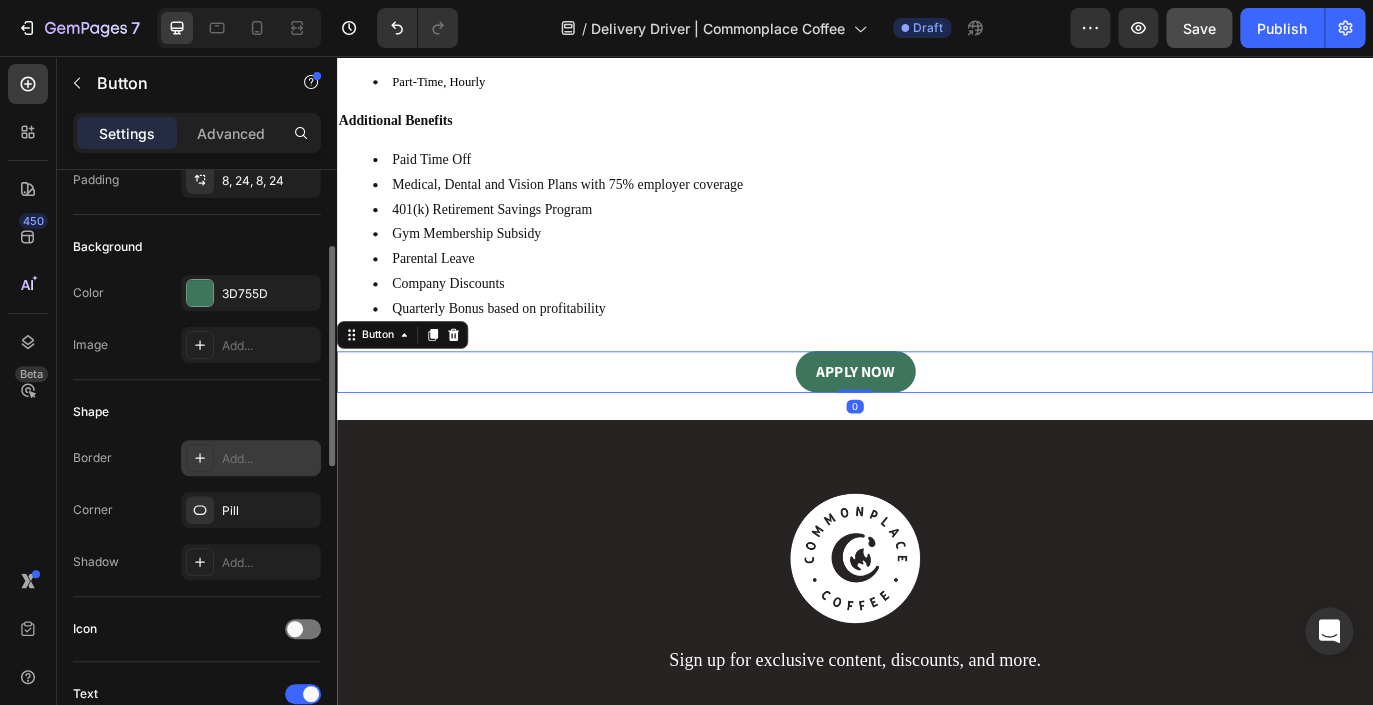 scroll, scrollTop: 184, scrollLeft: 0, axis: vertical 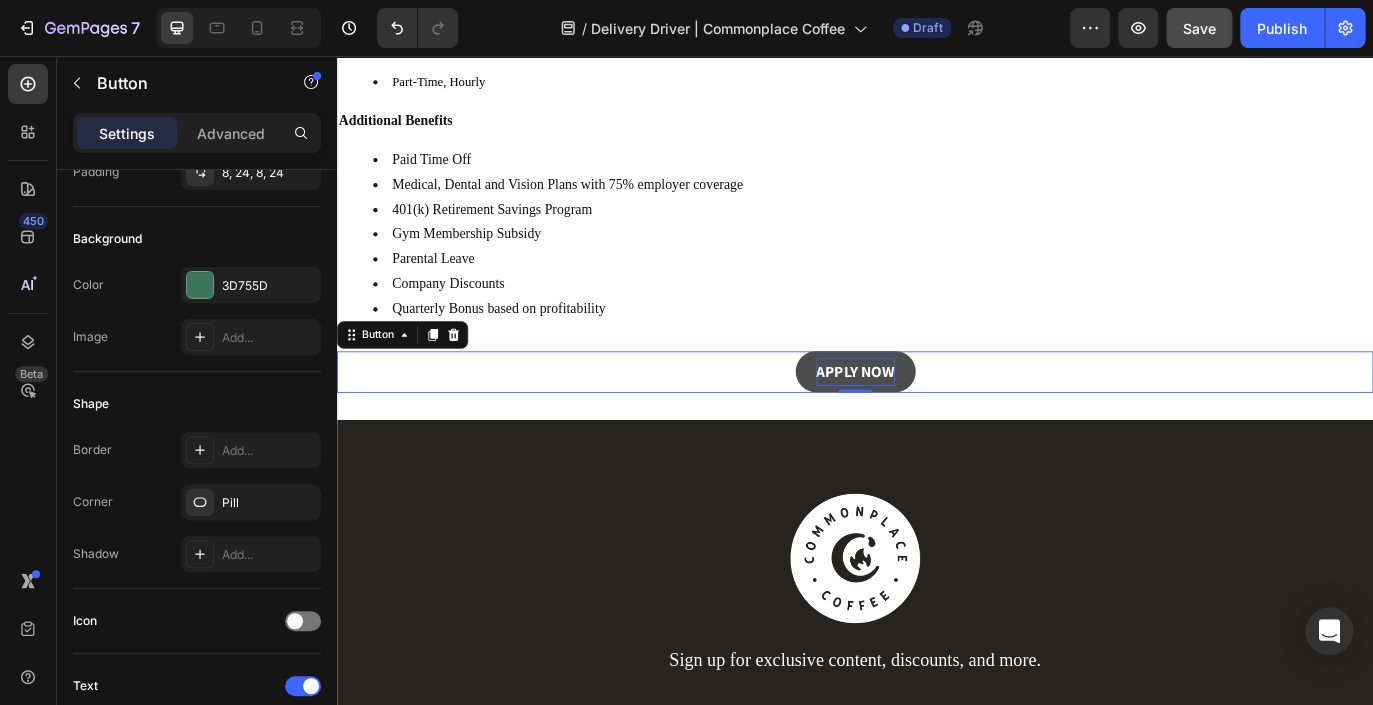 click on "APPLY NOW" at bounding box center (937, 421) 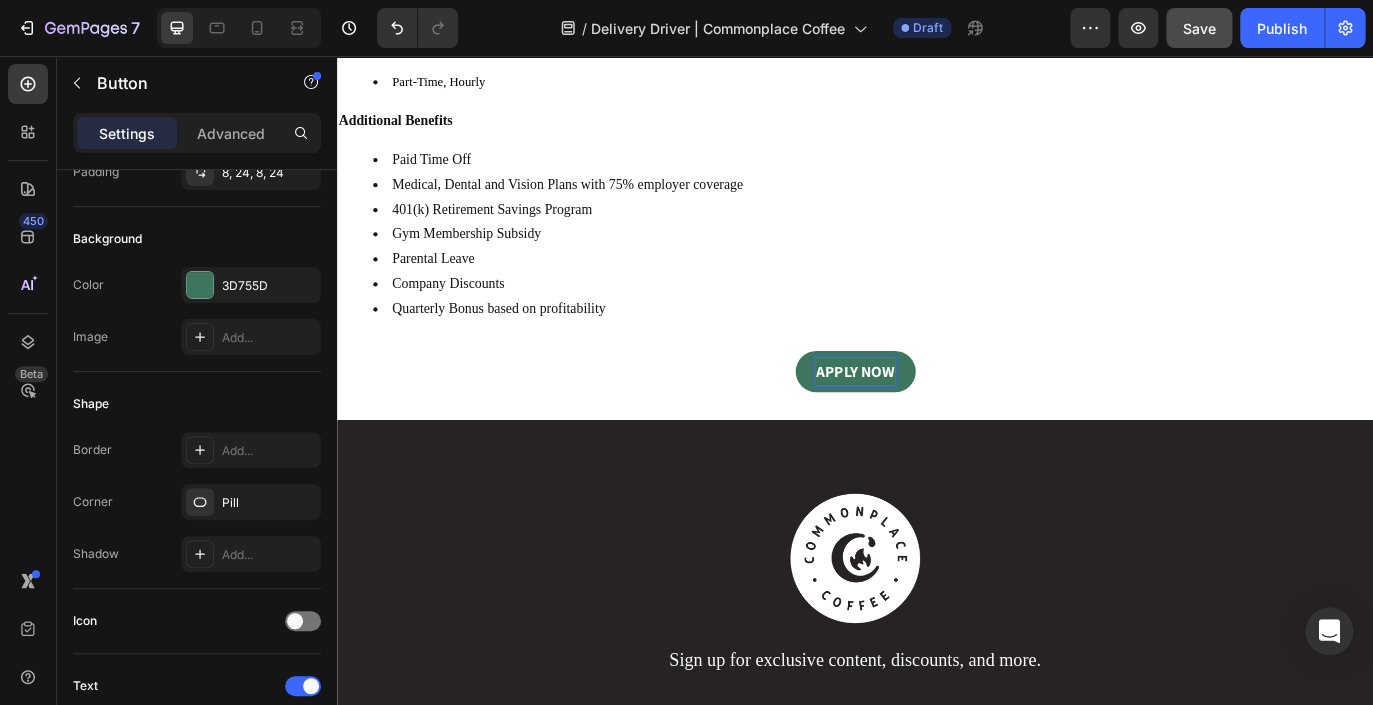 click on "APPLY NOW Button   0" at bounding box center (937, 421) 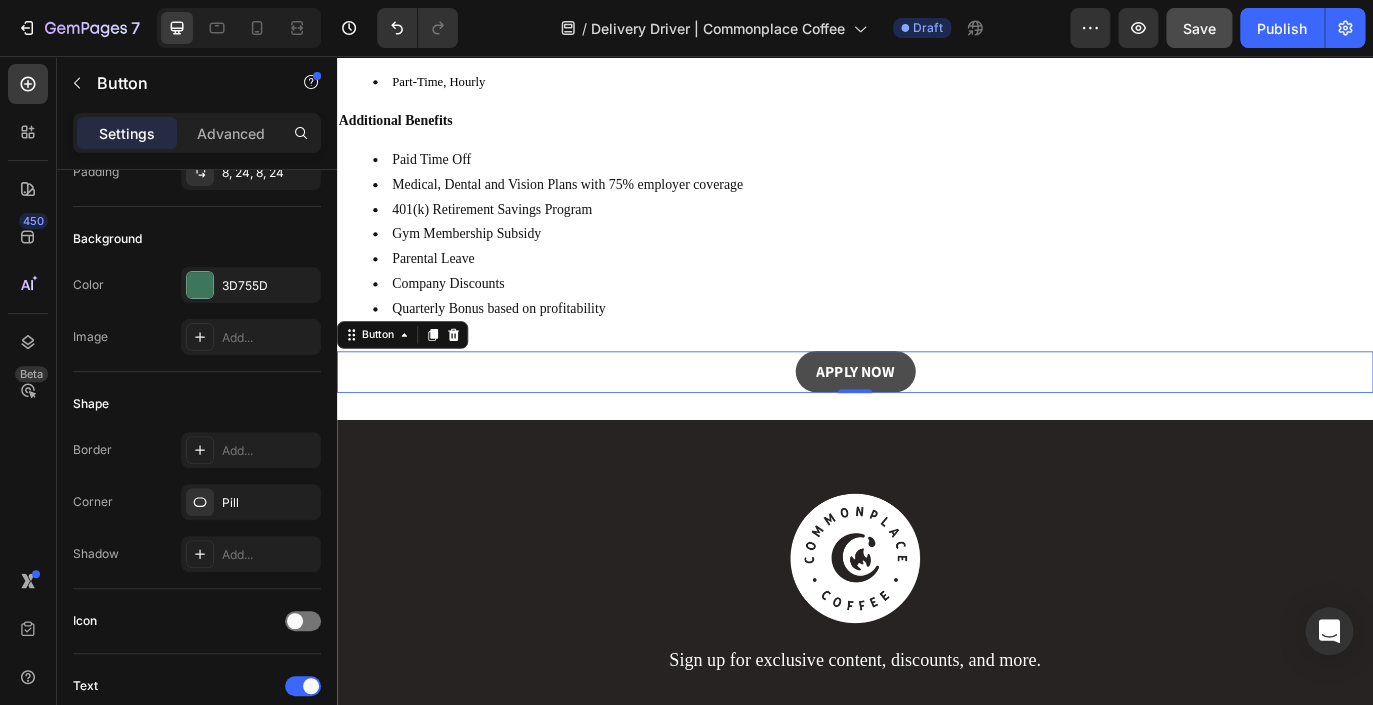 click on "APPLY NOW" at bounding box center [937, 421] 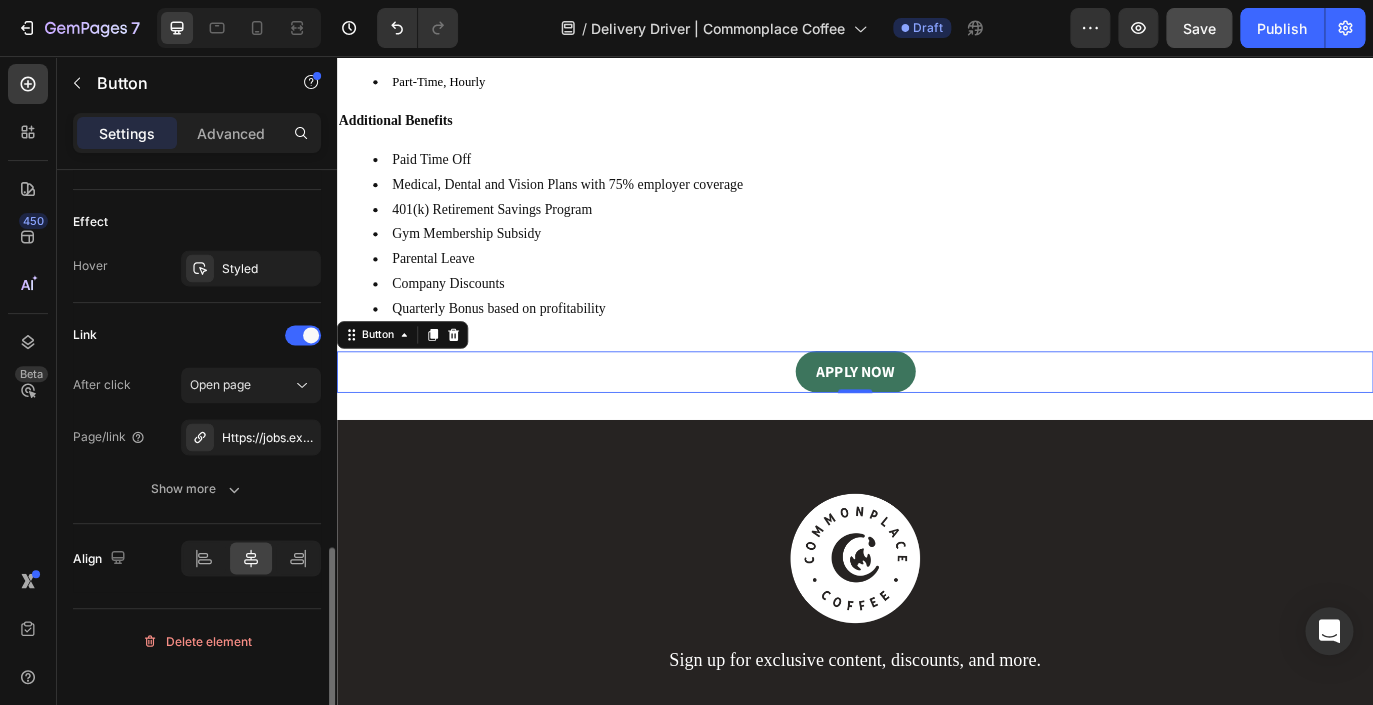 scroll, scrollTop: 1042, scrollLeft: 0, axis: vertical 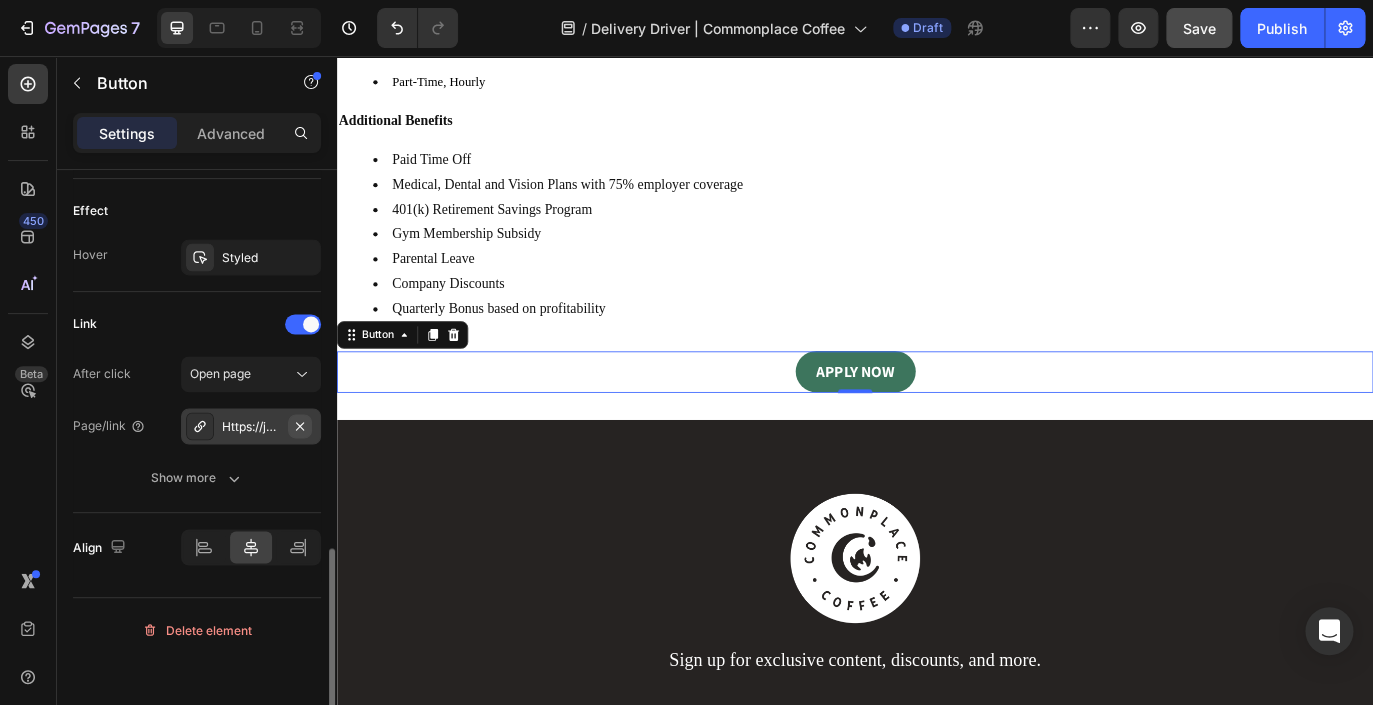 click 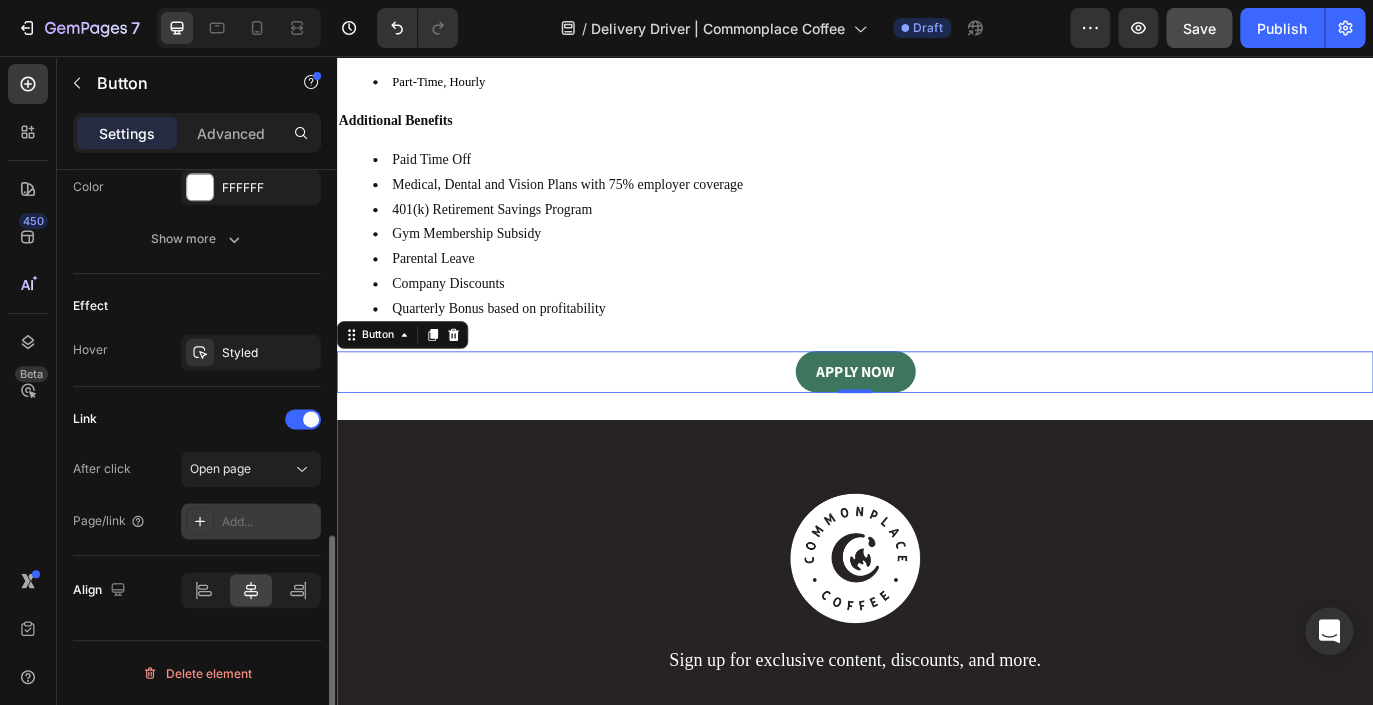 click on "Add..." at bounding box center [269, 522] 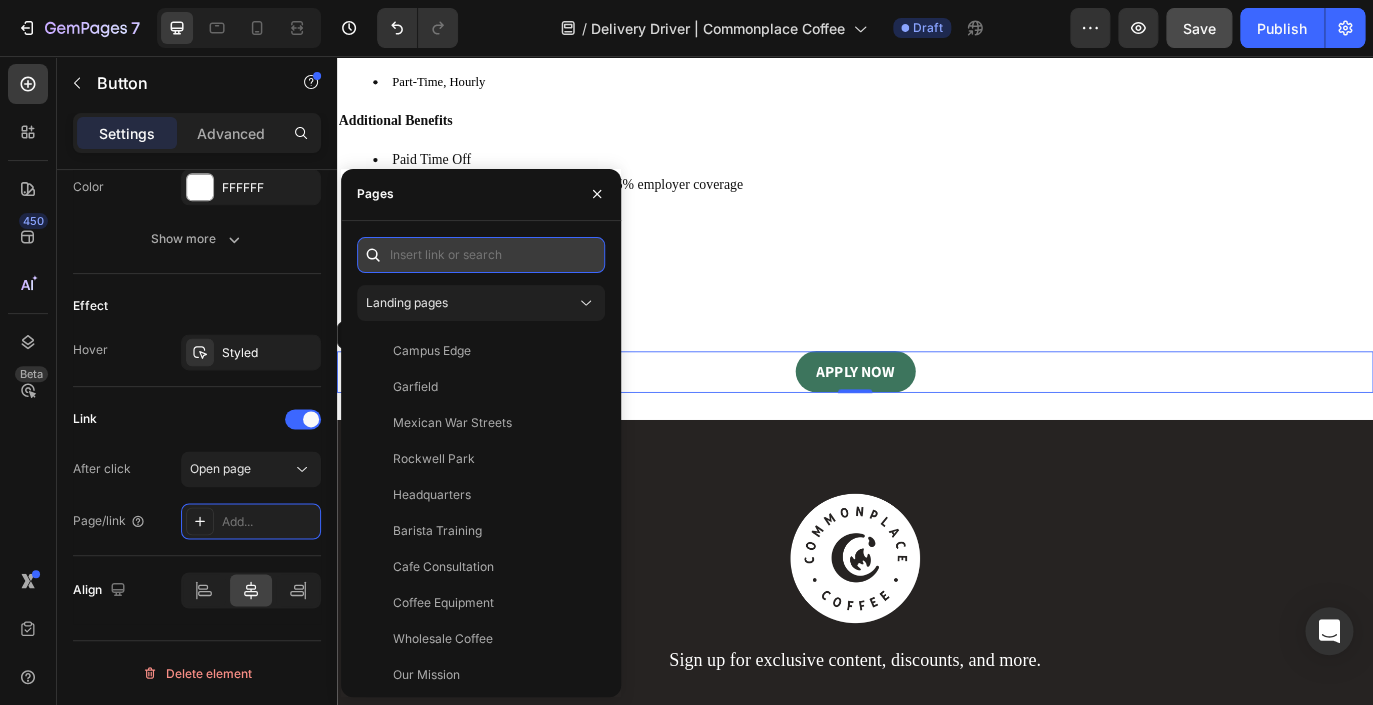 click at bounding box center (481, 255) 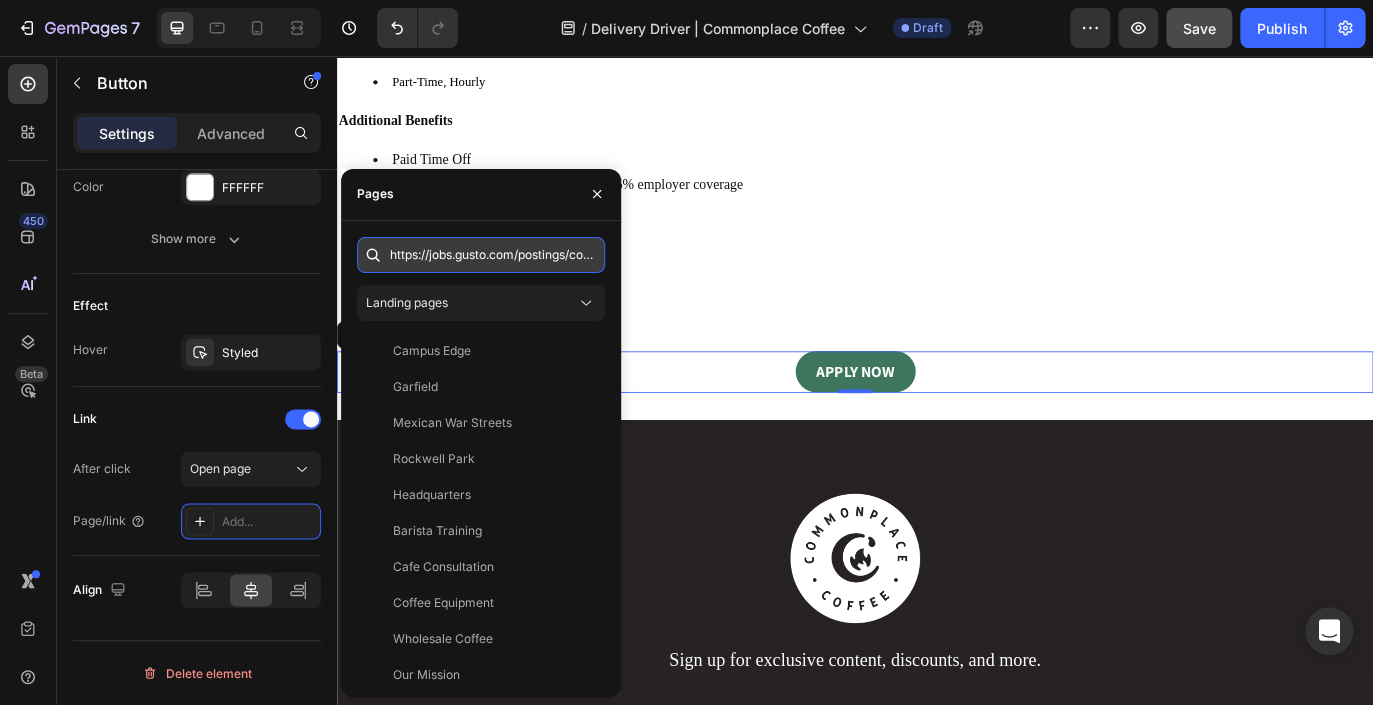 scroll, scrollTop: 0, scrollLeft: 473, axis: horizontal 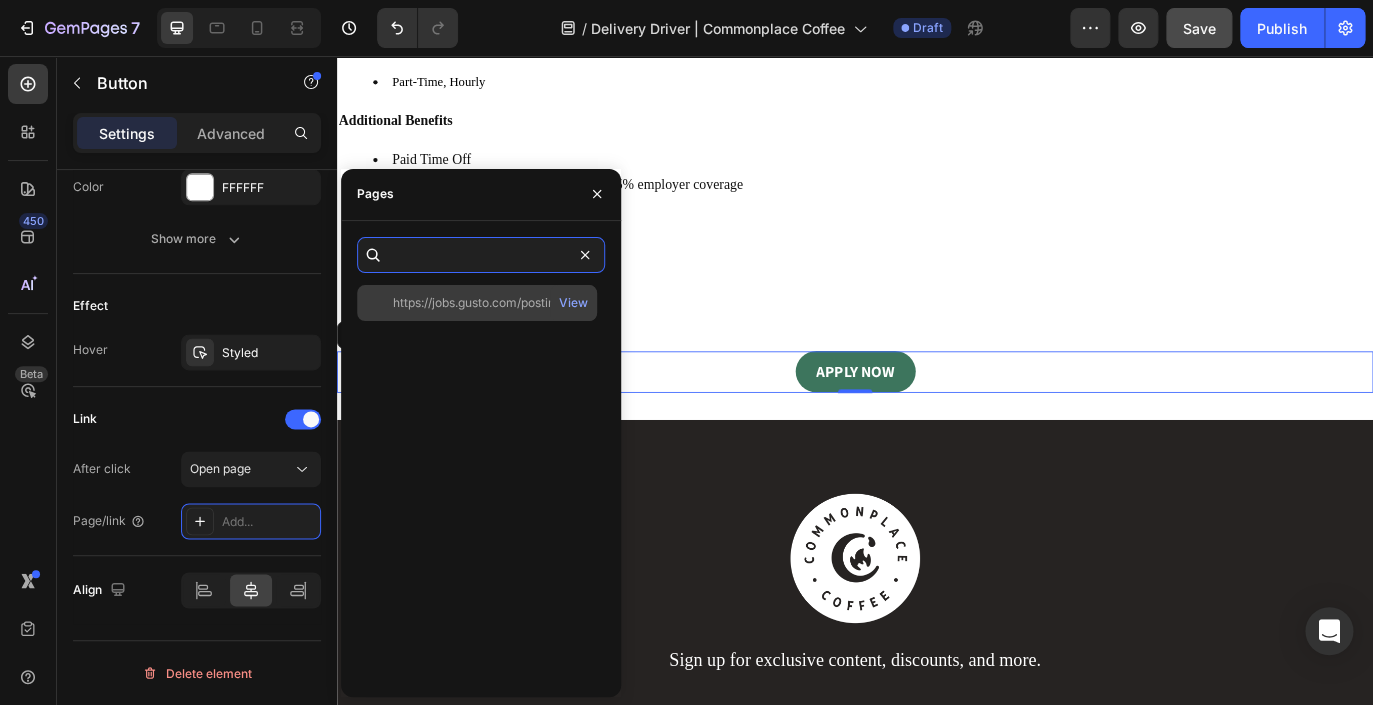 type on "https://jobs.gusto.com/postings/commonplace-coffee-delivery-driver-b86e0772-0471-4993-a181-7eb556e82d50" 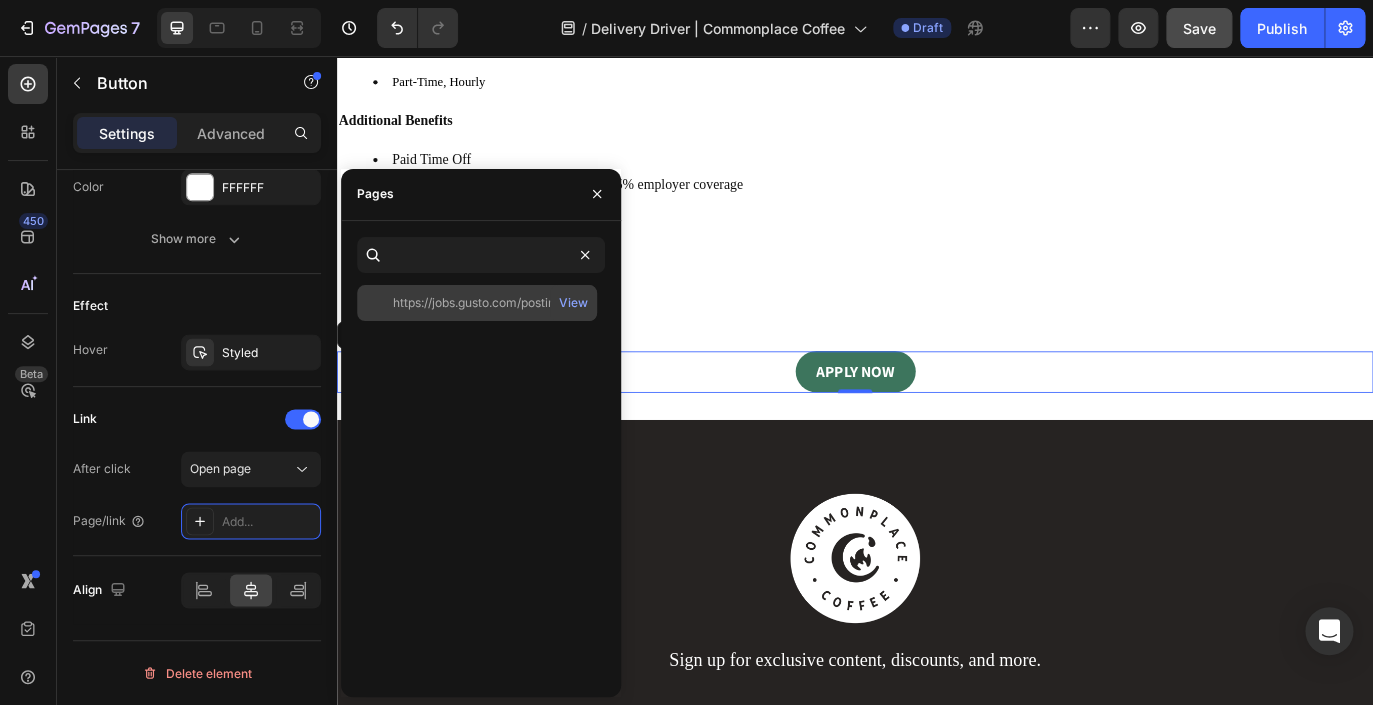 click on "https://jobs.gusto.com/postings/commonplace-coffee-delivery-driver-b86e0772-0471-4993-a181-7eb556e82d50" 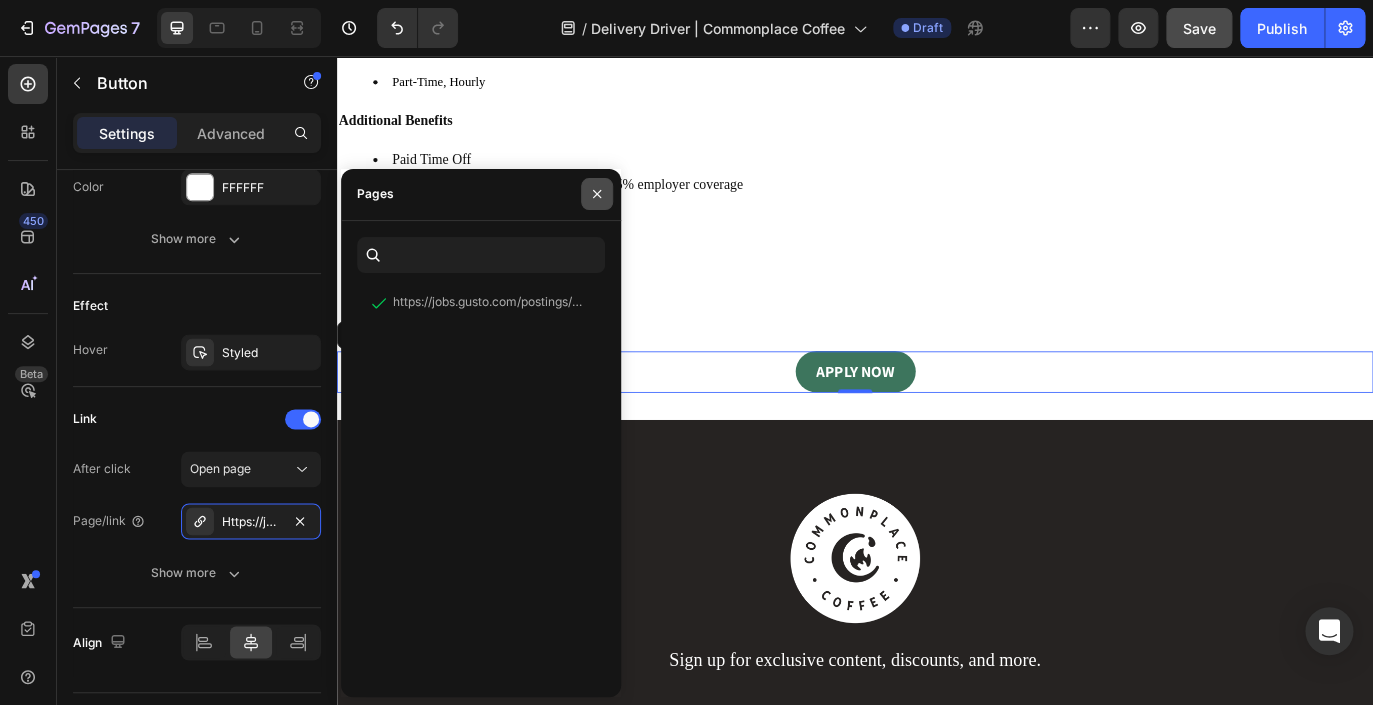click 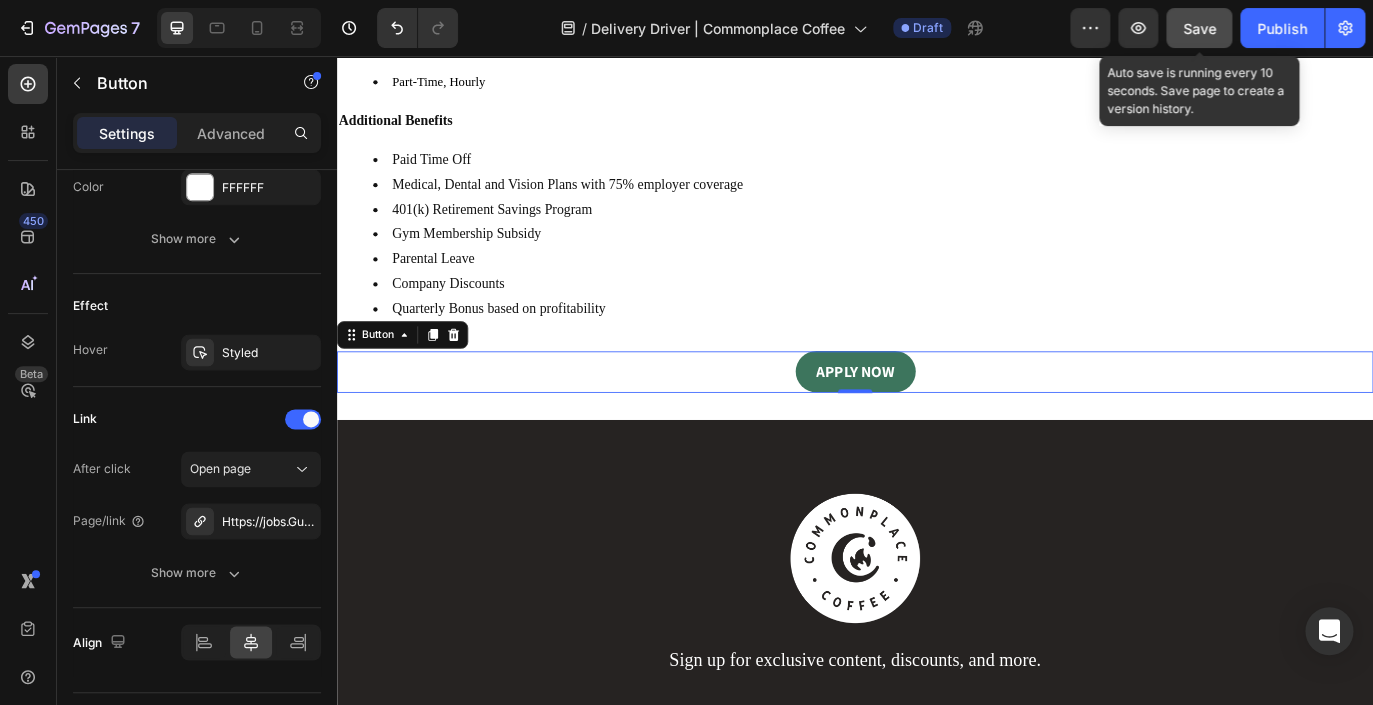 click on "Save" at bounding box center (1199, 28) 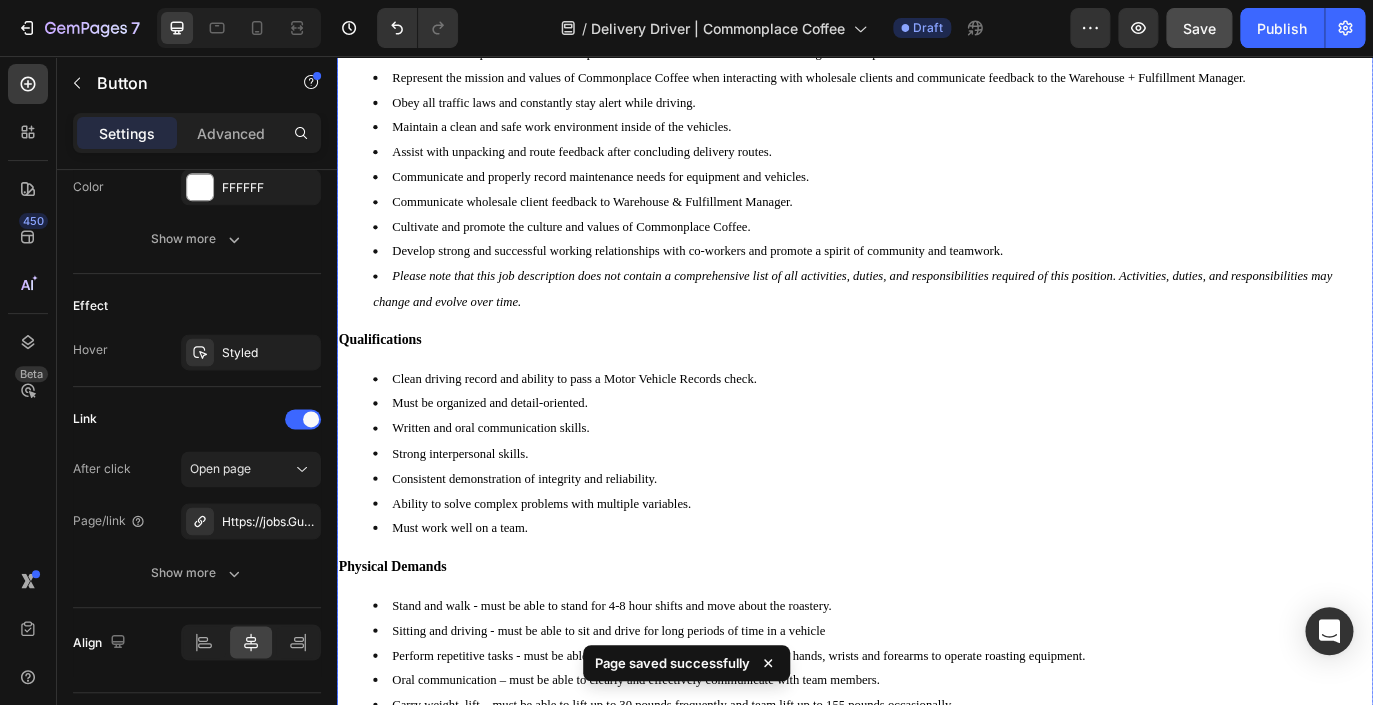 scroll, scrollTop: 0, scrollLeft: 0, axis: both 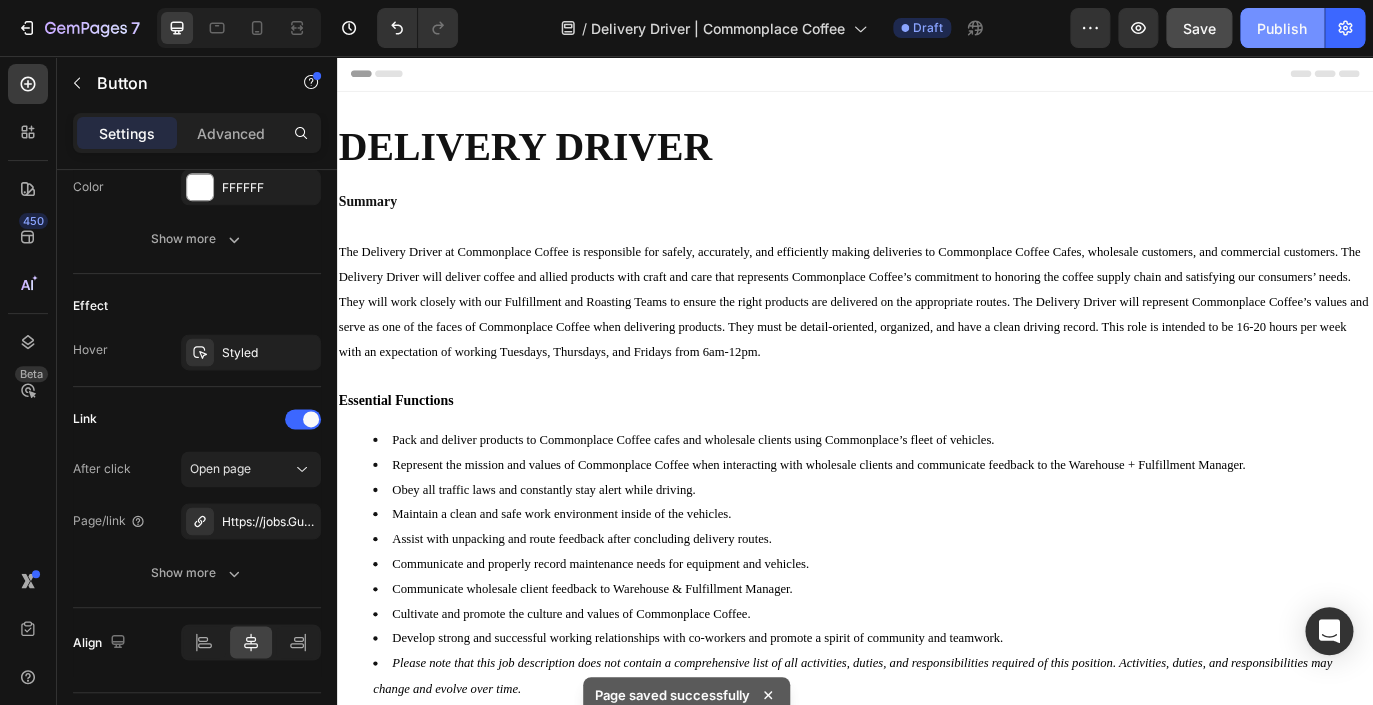 click on "Publish" at bounding box center (1282, 28) 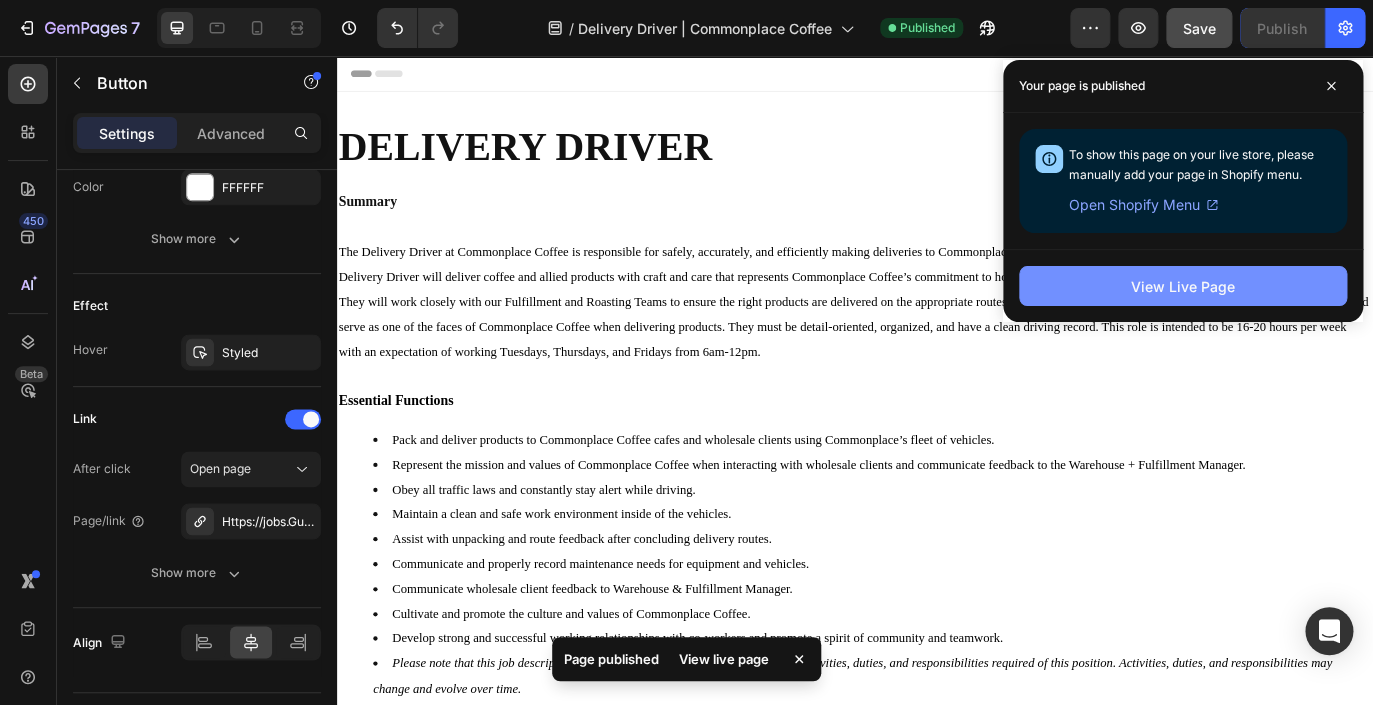 click on "View Live Page" at bounding box center (1183, 286) 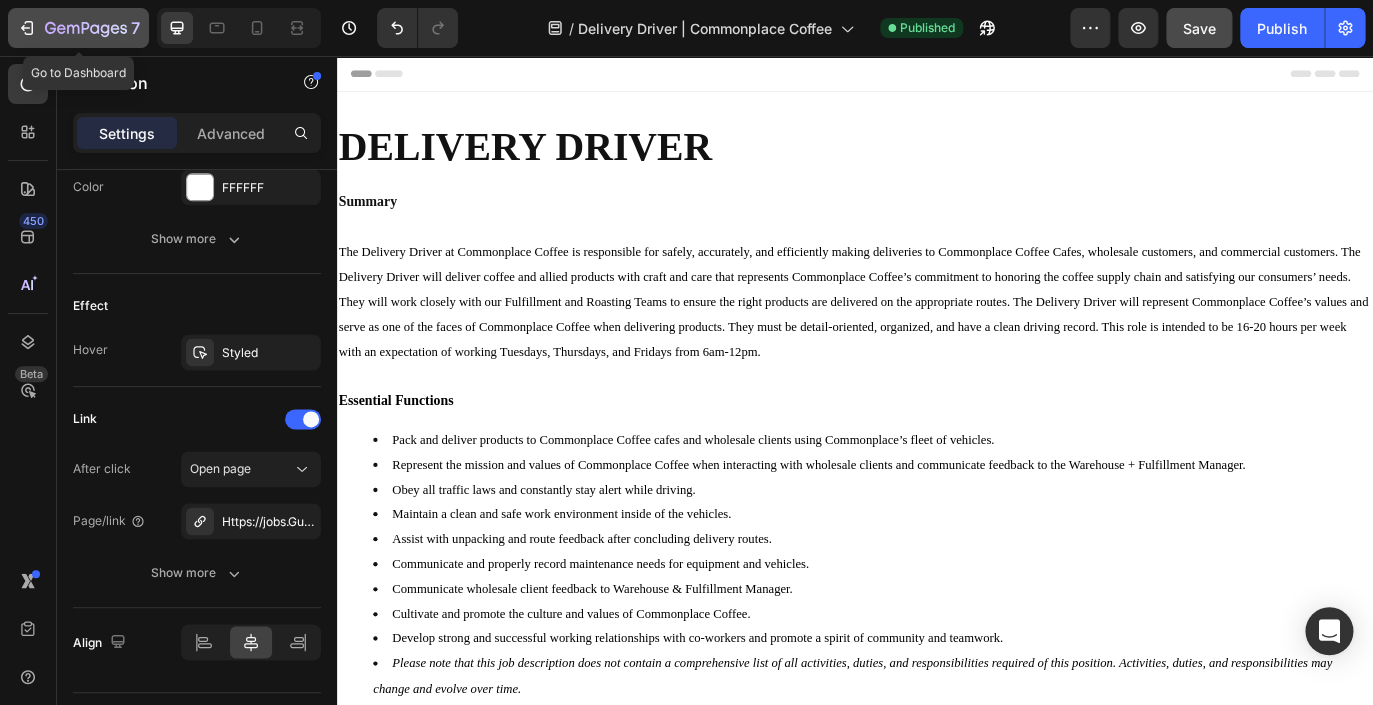 click 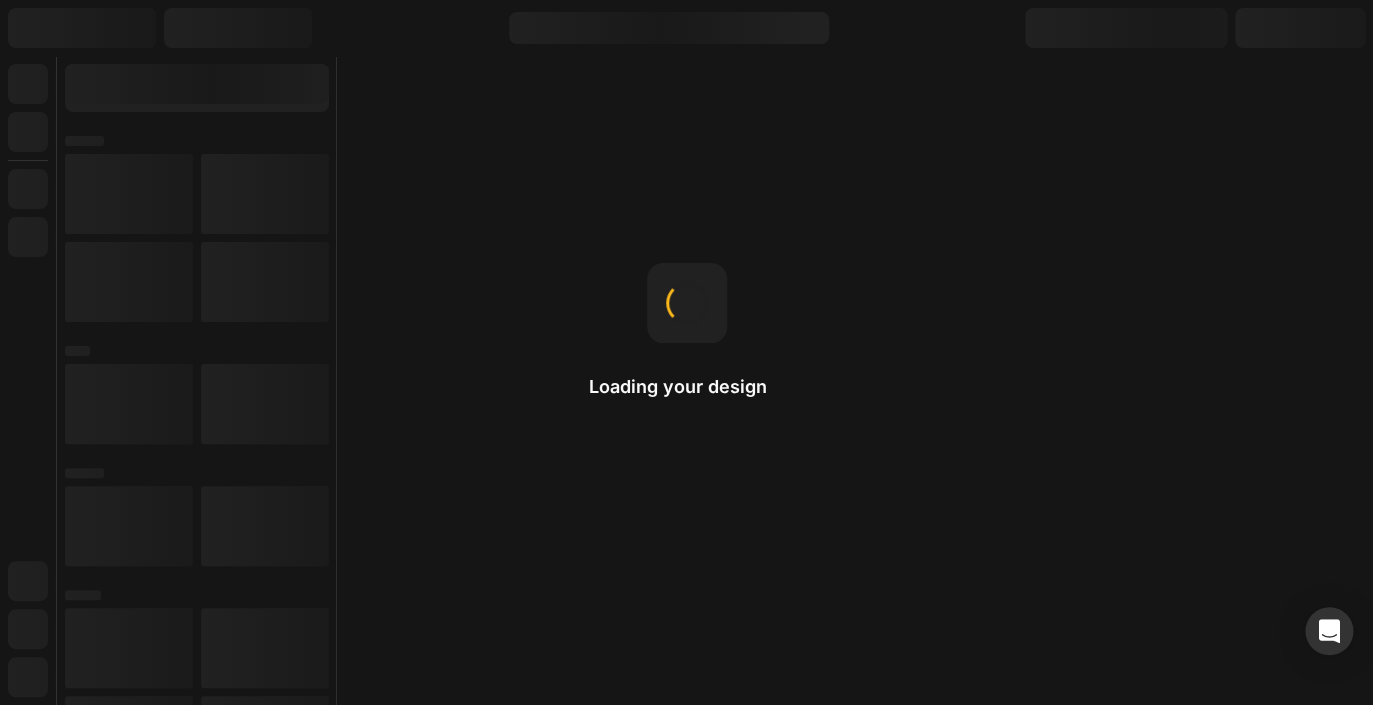 scroll, scrollTop: 0, scrollLeft: 0, axis: both 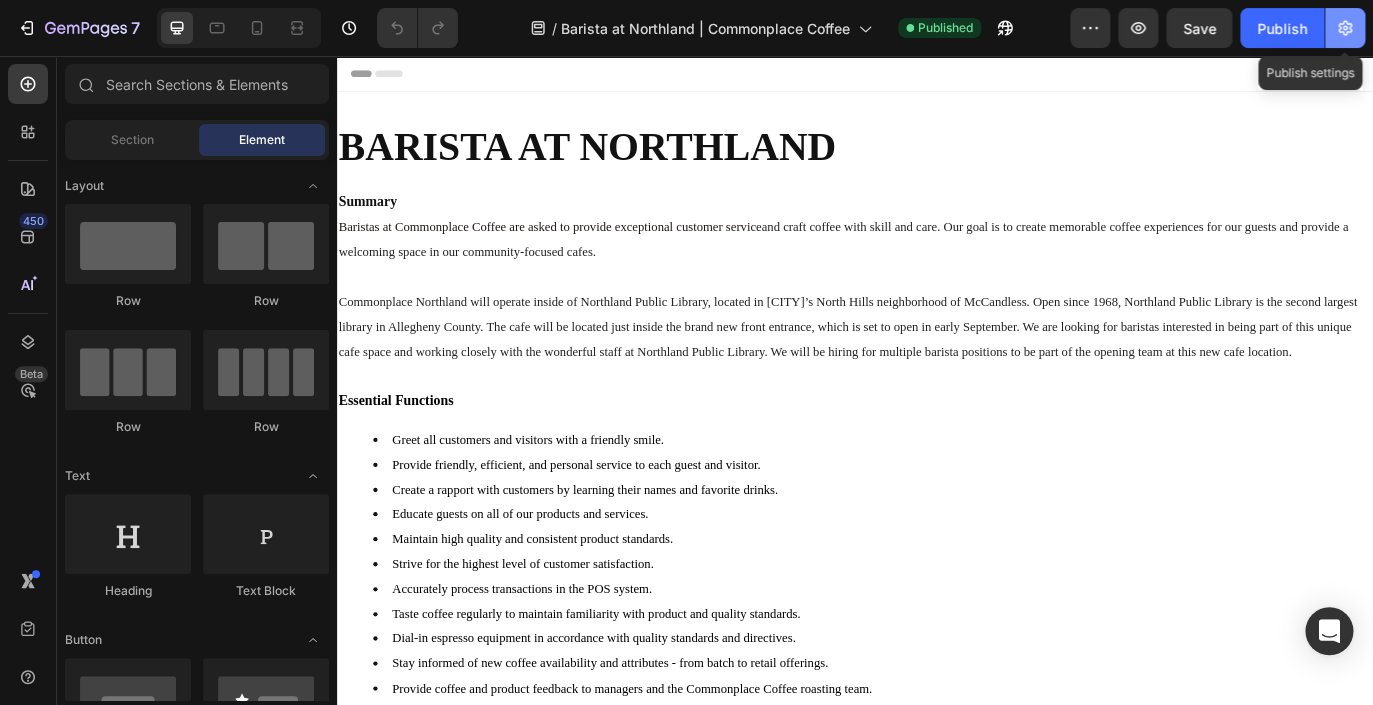 click 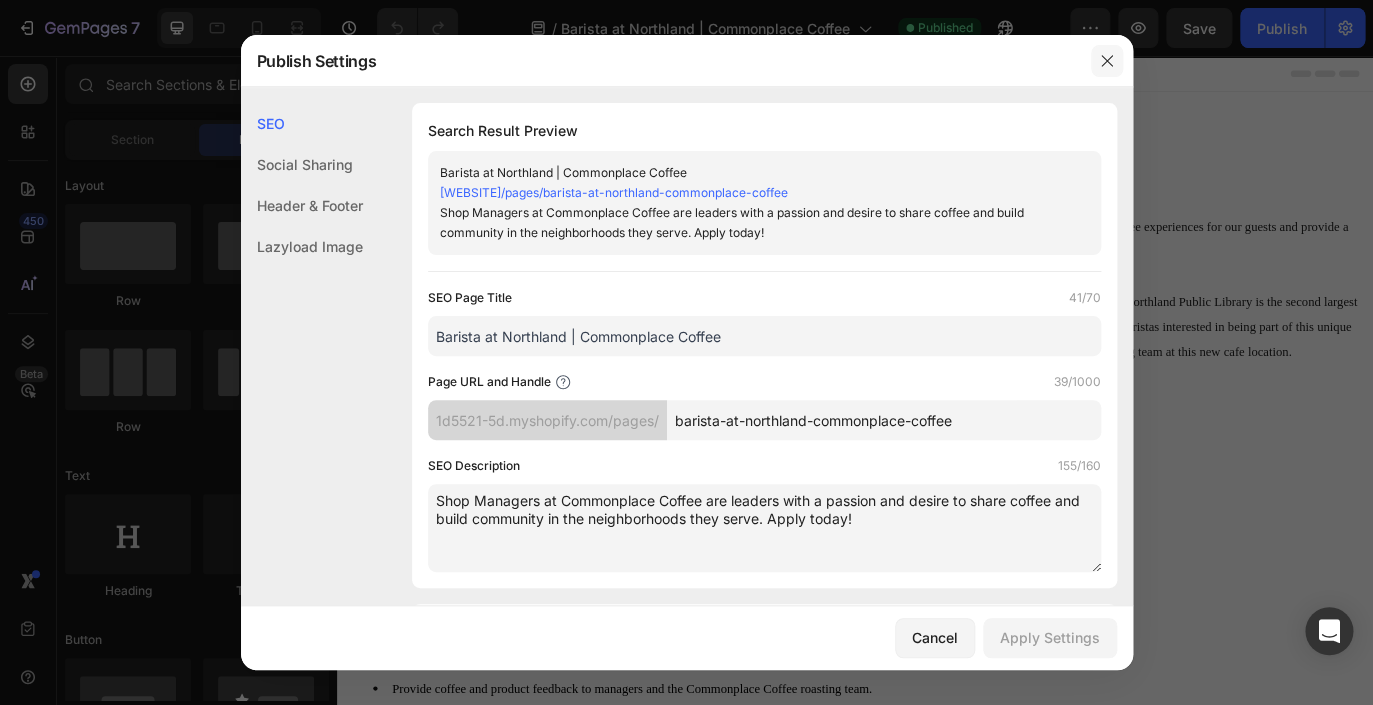 click 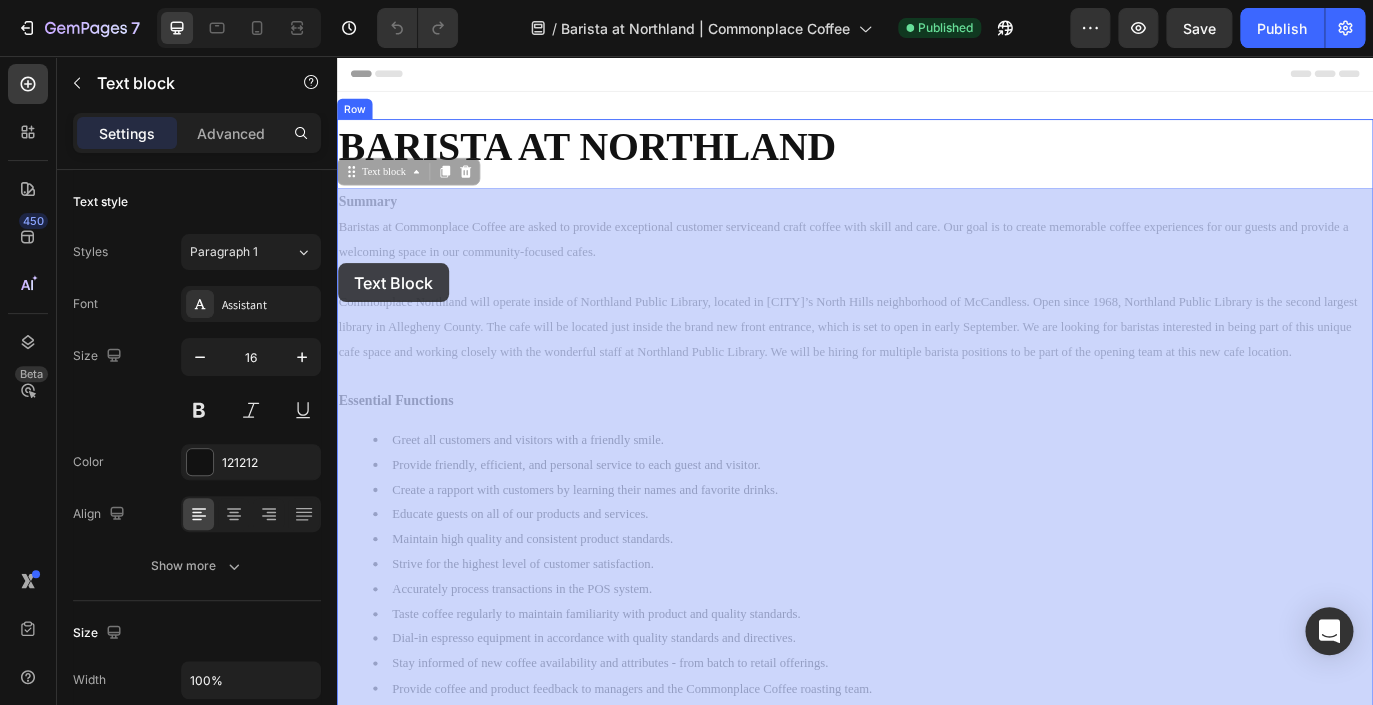 drag, startPoint x: 641, startPoint y: 284, endPoint x: 339, endPoint y: 263, distance: 302.72925 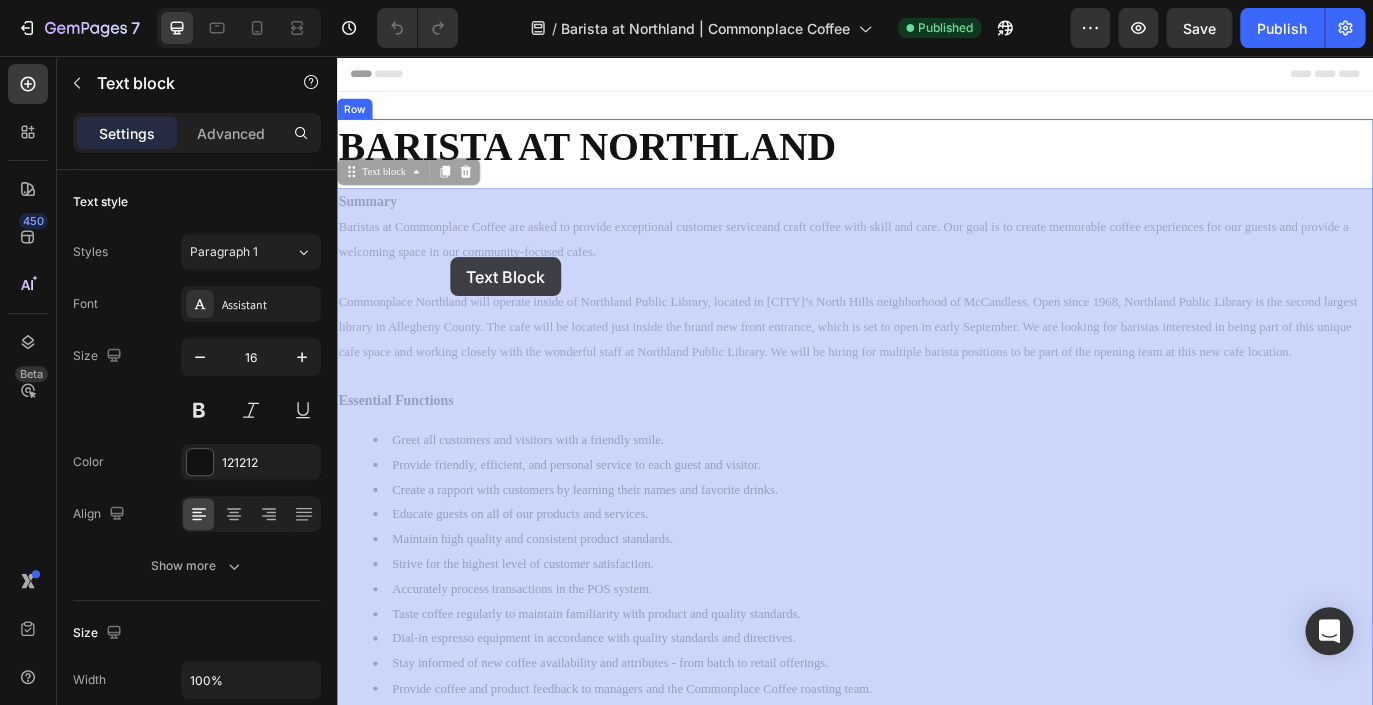 drag, startPoint x: 341, startPoint y: 250, endPoint x: 450, endPoint y: 257, distance: 109.22454 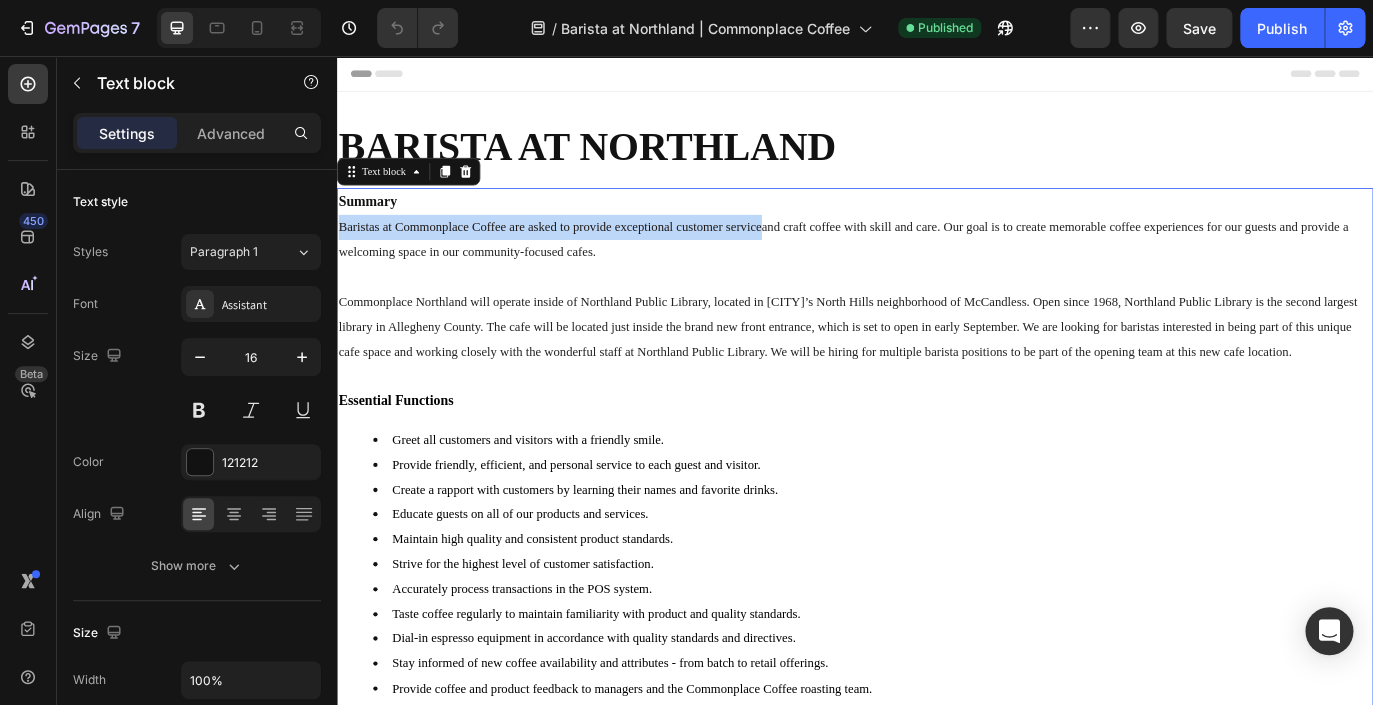 click on "Baristas at Commonplace Coffee are asked to provide exceptional customer service  and craft coffee with skill and care. Our goal is to create memorable coffee experiences for our guests and provide a welcoming space in our community-focused cafes." at bounding box center [937, 269] 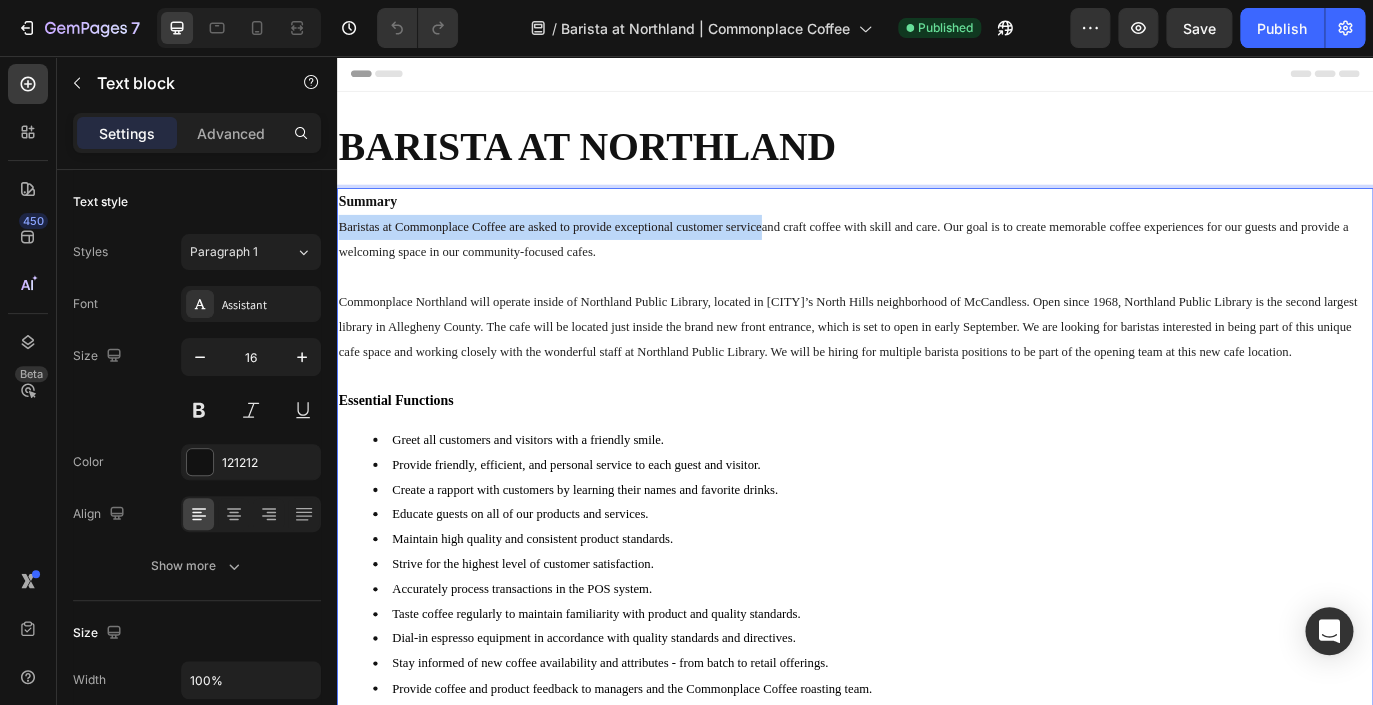 click on "Baristas at Commonplace Coffee are asked to provide exceptional customer service  and craft coffee with skill and care. Our goal is to create memorable coffee experiences for our guests and provide a welcoming space in our community-focused cafes." at bounding box center (937, 269) 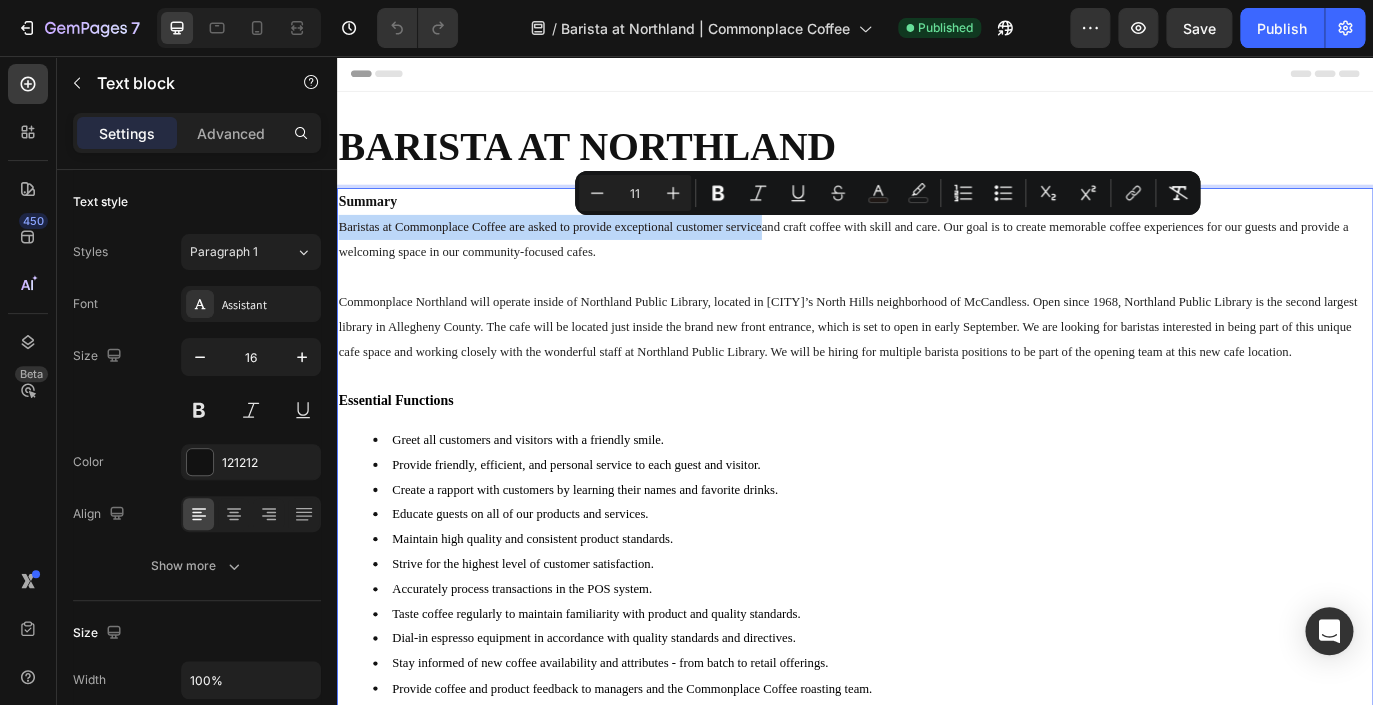 copy on "Baristas at Commonplace Coffee are asked to provide exceptional customer service" 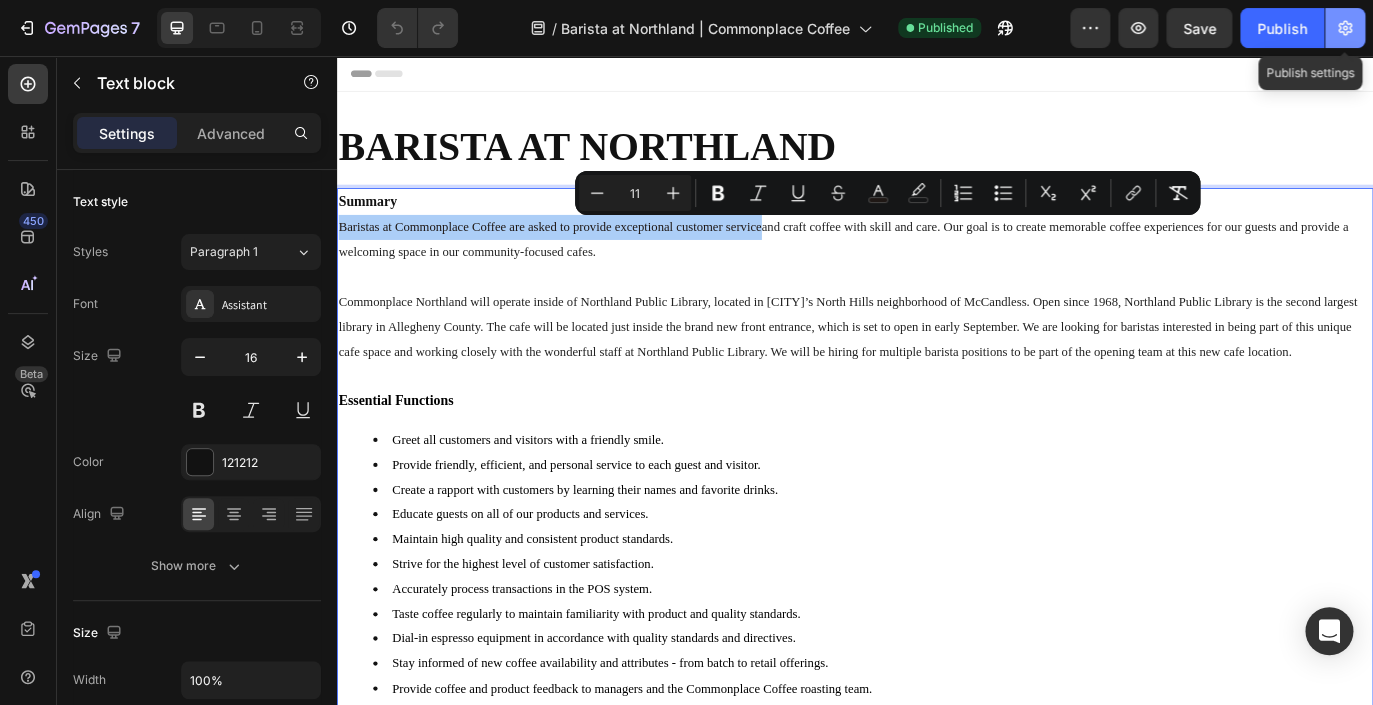 click 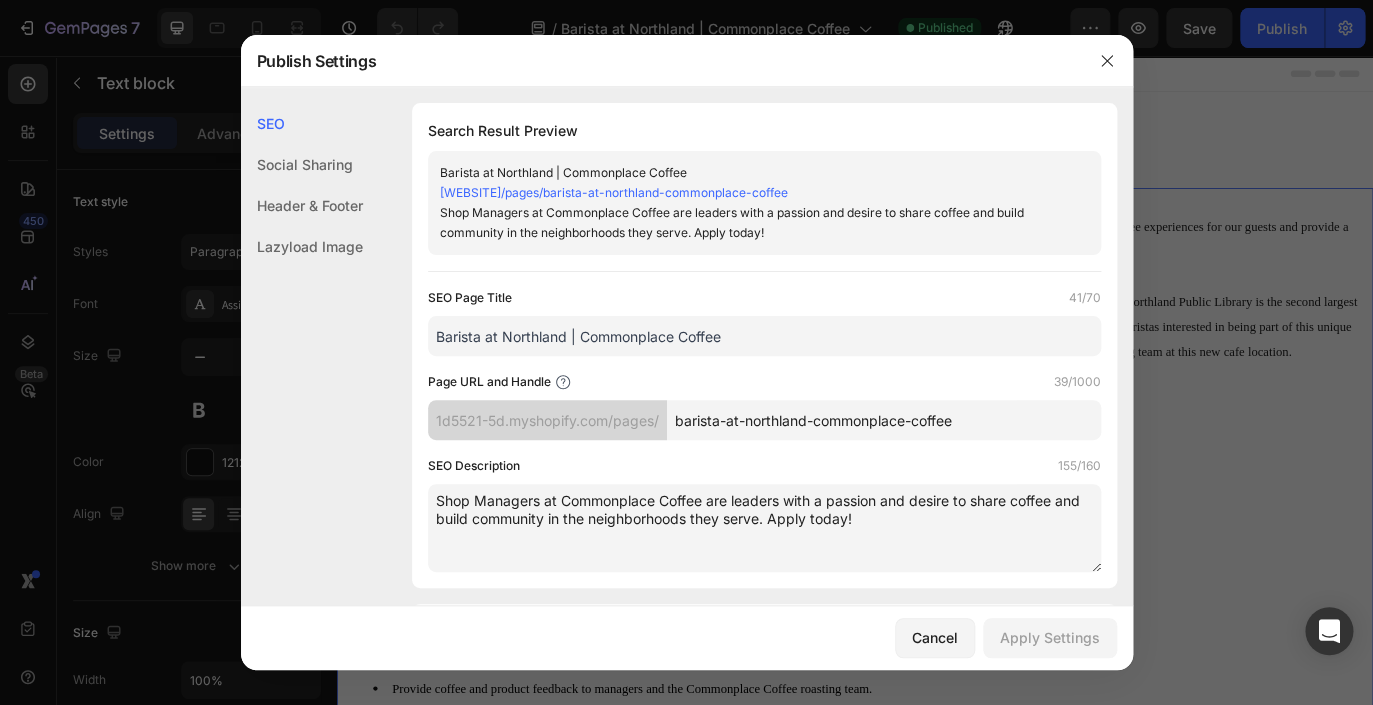 drag, startPoint x: 766, startPoint y: 516, endPoint x: 366, endPoint y: 491, distance: 400.7805 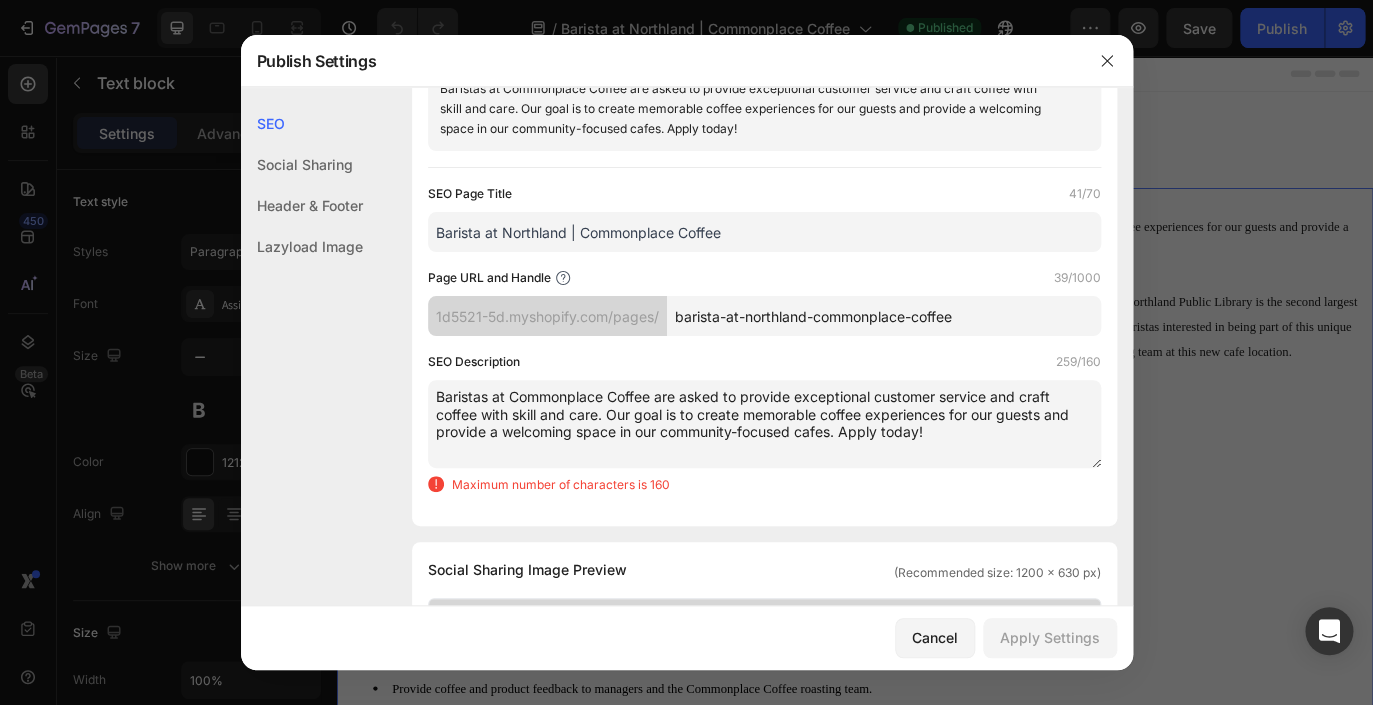 scroll, scrollTop: 126, scrollLeft: 0, axis: vertical 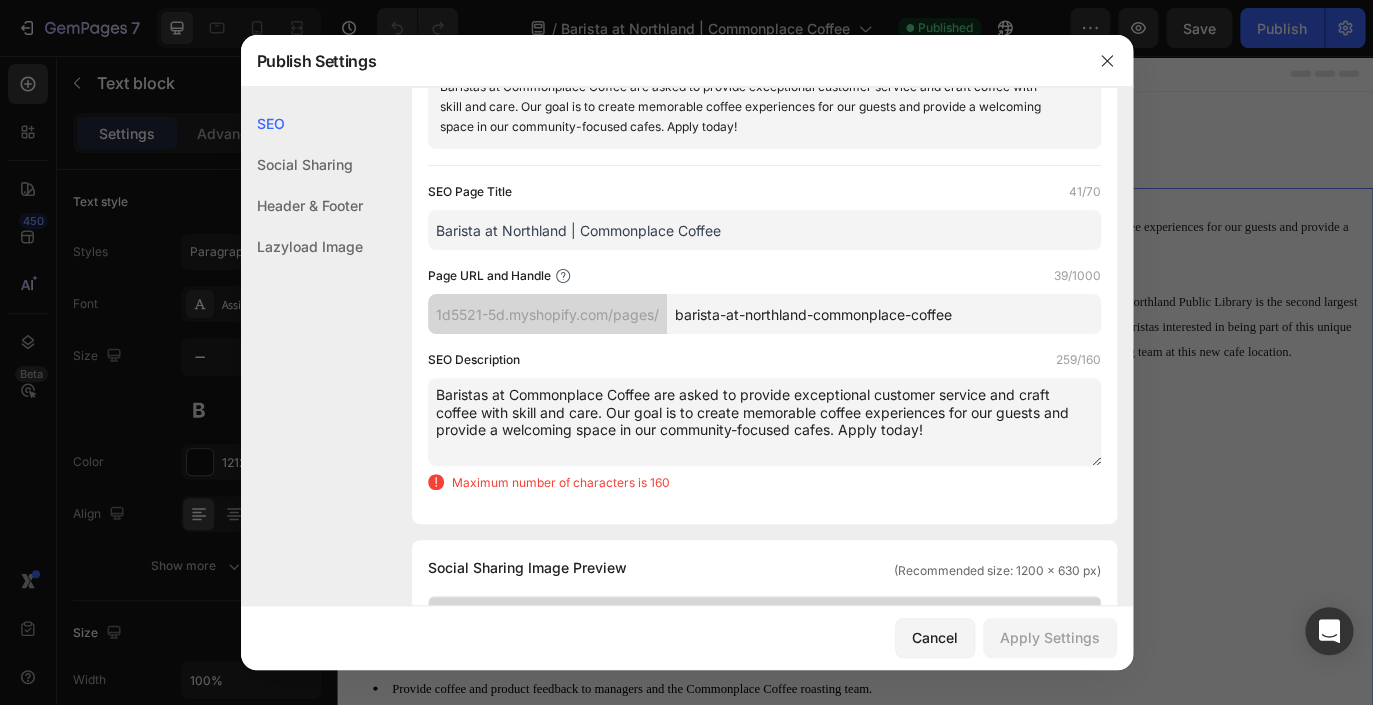 drag, startPoint x: 609, startPoint y: 414, endPoint x: 838, endPoint y: 430, distance: 229.55827 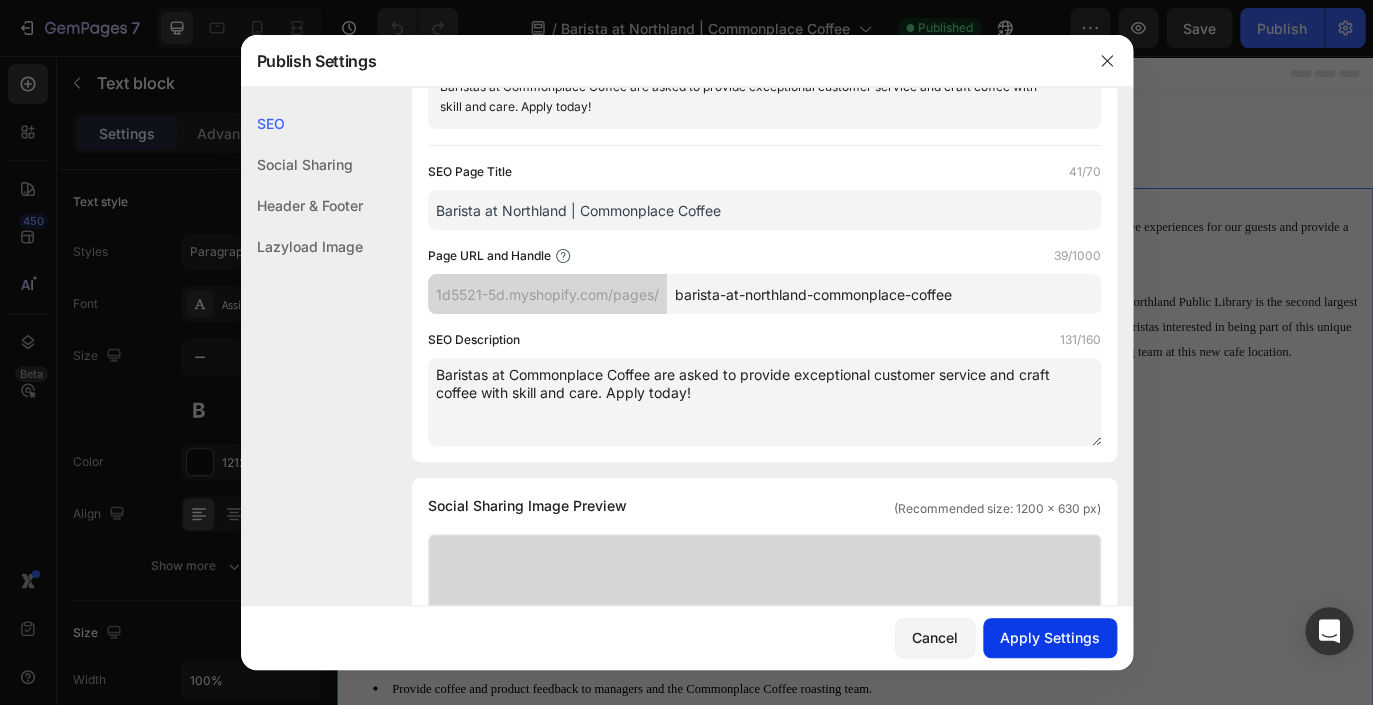 type on "Baristas at Commonplace Coffee are asked to provide exceptional customer service and craft coffee with skill and care. Apply today!" 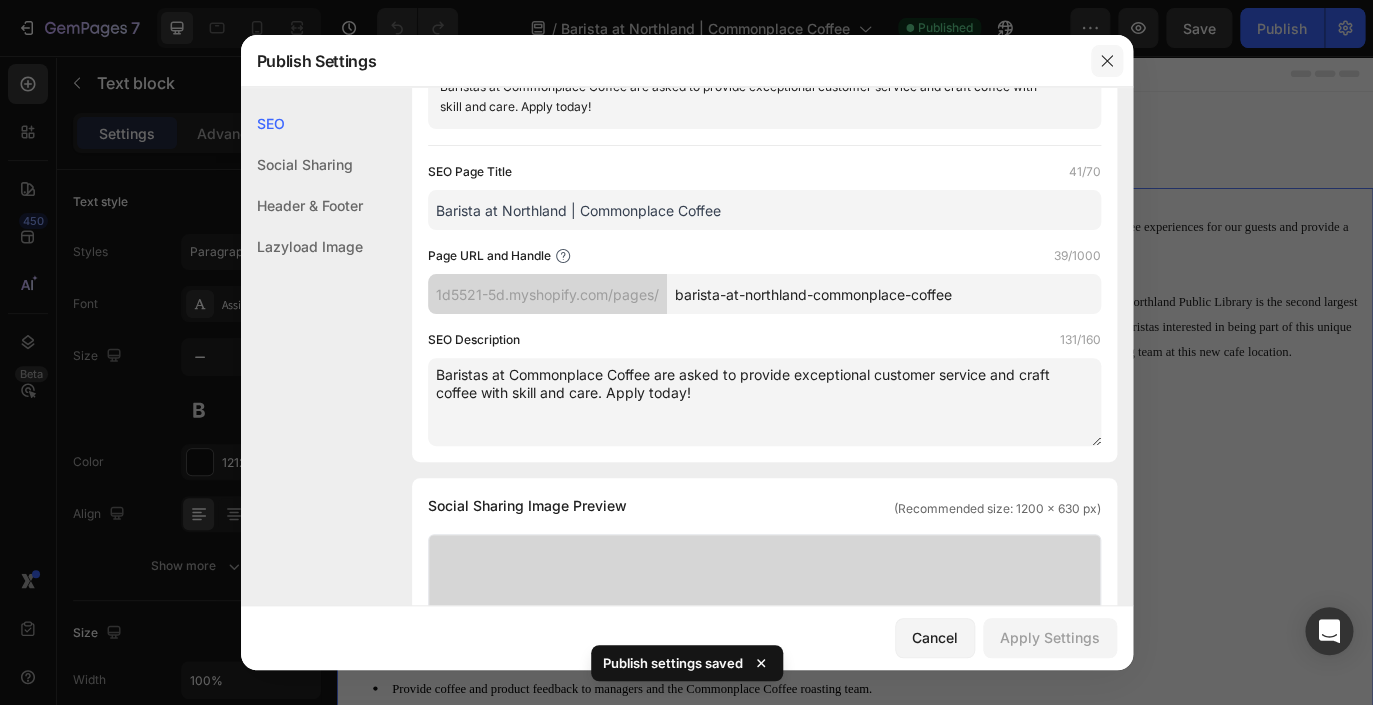click 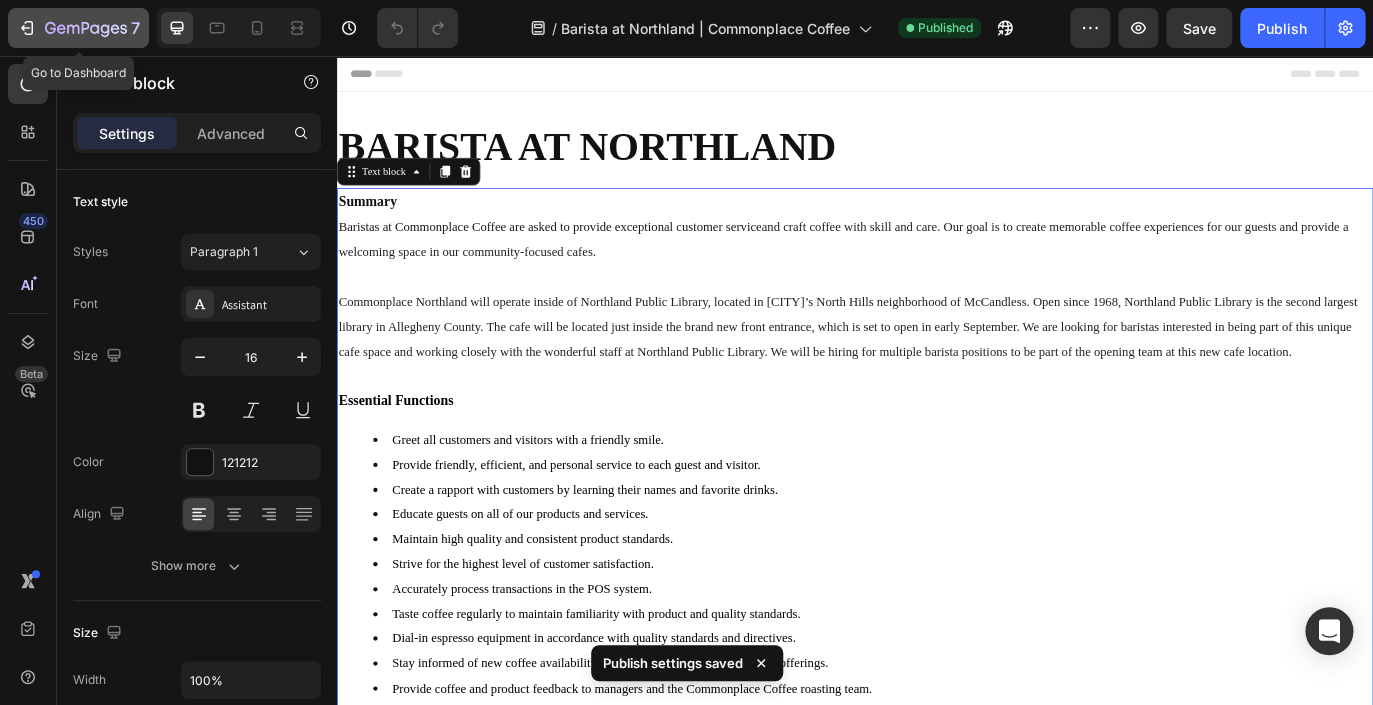 click on "7" at bounding box center [78, 28] 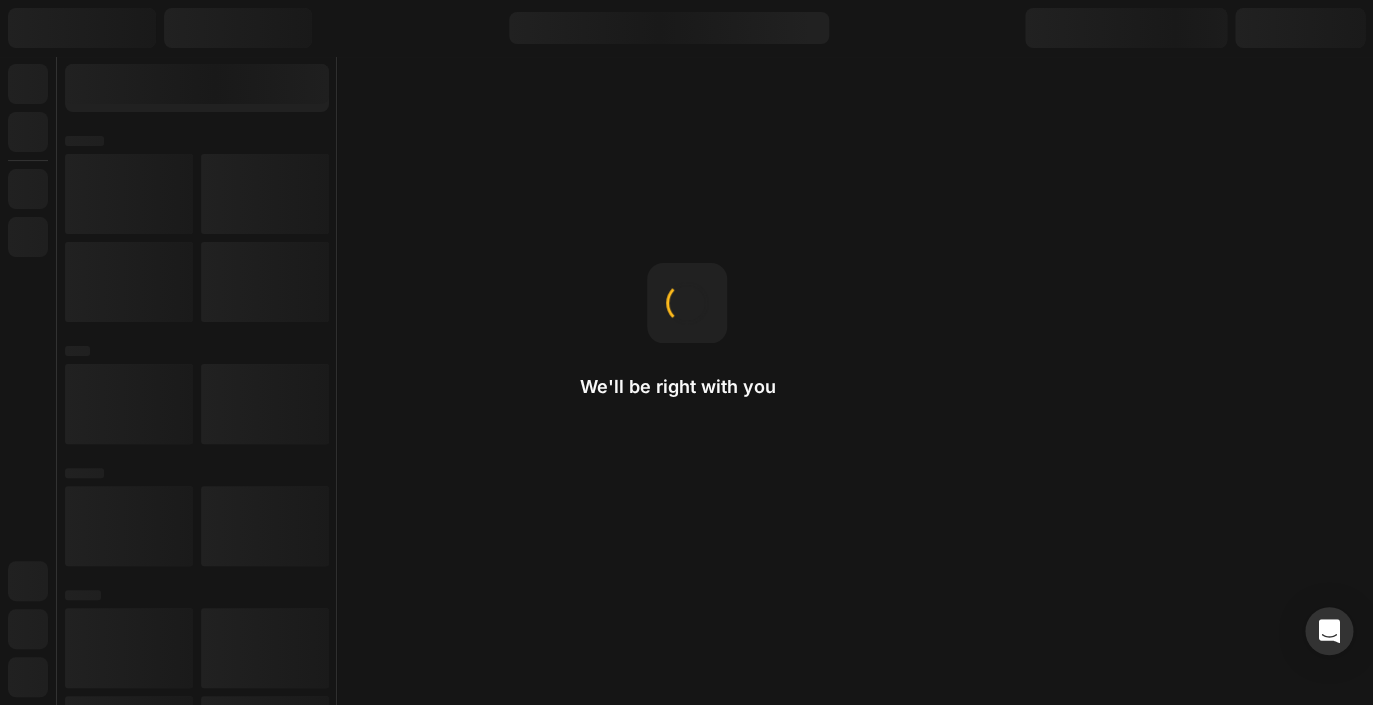 scroll, scrollTop: 0, scrollLeft: 0, axis: both 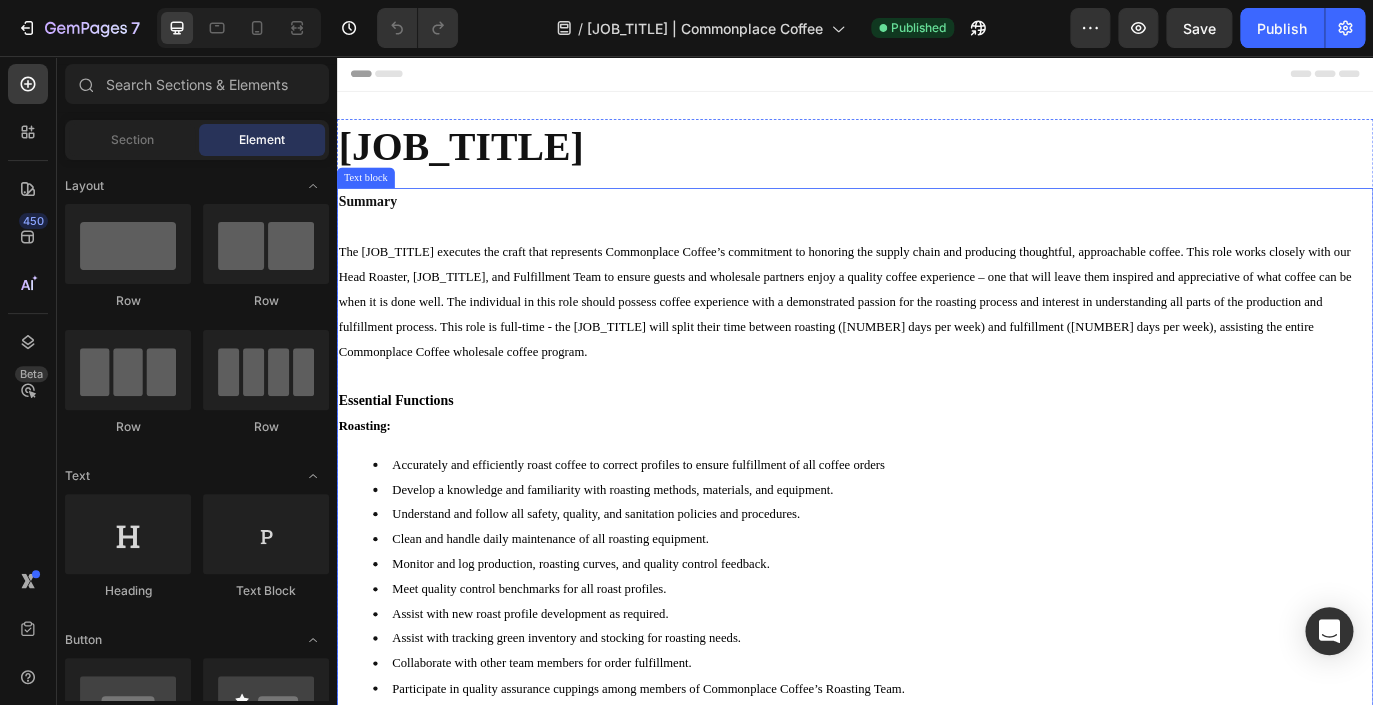 click on "Summary   The Production Roaster + Fulfillment Team Member executes the craft that represents Commonplace Coffee’s commitment to honoring the supply chain and producing thoughtful, approachable coffee. This role works closely with our Head Roaster, Warehouse & Fulfillment Manager, and Fulfillment Team to ensure guests and wholesale partners enjoy a quality coffee experience – one that will leave them inspired and appreciative of what coffee can be when it is done well. The individual in this role should possess coffee experience with a demonstrated passion for the roasting process and interest in understanding all parts of the production and fulfillment process. This role is full-time - the Production Roaster + Fulfillment Team Member will split their time between roasting (two days per week) and fulfillment (three days per week), assisting the entire Commonplace Coffee wholesale coffee program.    Essential Functions Roasting: Clean and handle daily maintenance of all roasting equipment. Fulfillment:" at bounding box center [937, 1363] 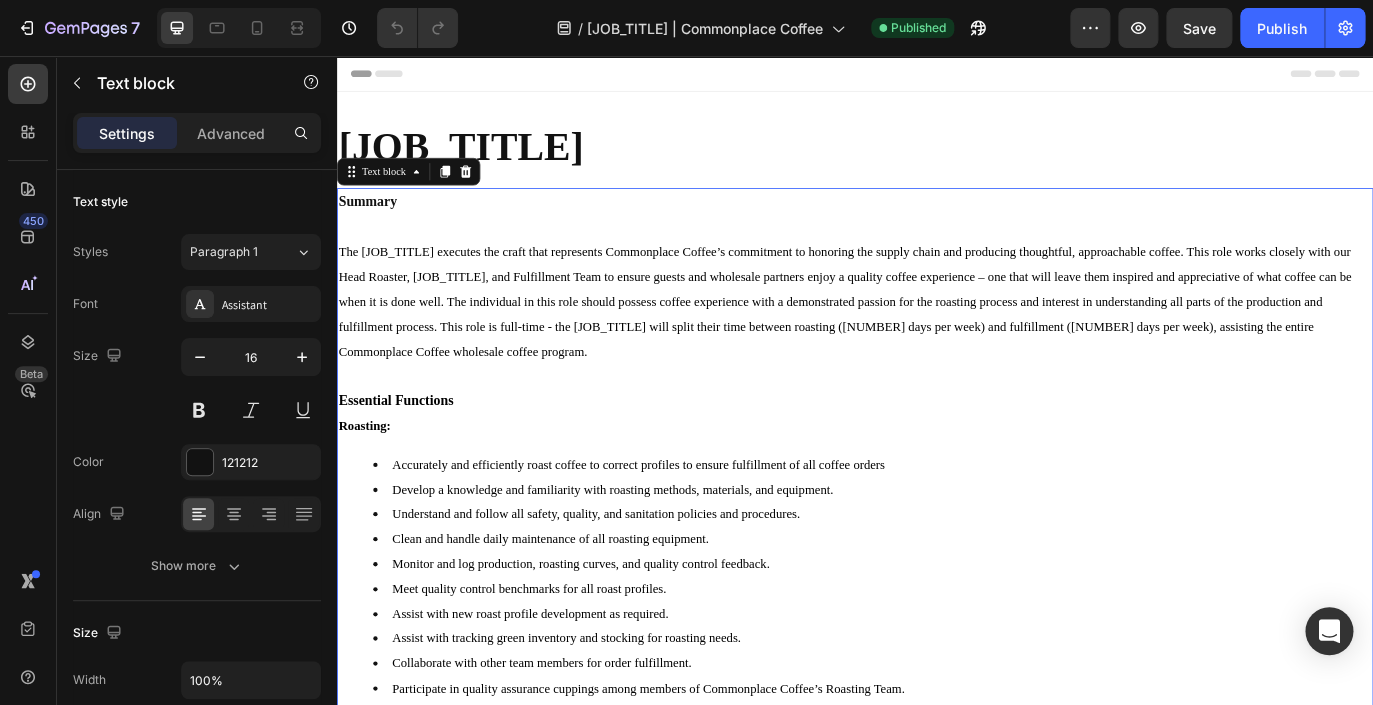 click on "The Production Roaster + Fulfillment Team Member executes the craft that represents Commonplace Coffee’s commitment to honoring the supply chain and producing thoughtful, approachable coffee. This role works closely with our Head Roaster, Warehouse & Fulfillment Manager, and Fulfillment Team to ensure guests and wholesale partners enjoy a quality coffee experience – one that will leave them inspired and appreciative of what coffee can be when it is done well. The individual in this role should possess coffee experience with a demonstrated passion for the roasting process and interest in understanding all parts of the production and fulfillment process. This role is full-time - the Production Roaster + Fulfillment Team Member will split their time between roasting (two days per week) and fulfillment (three days per week), assisting the entire Commonplace Coffee wholesale coffee program." at bounding box center [925, 339] 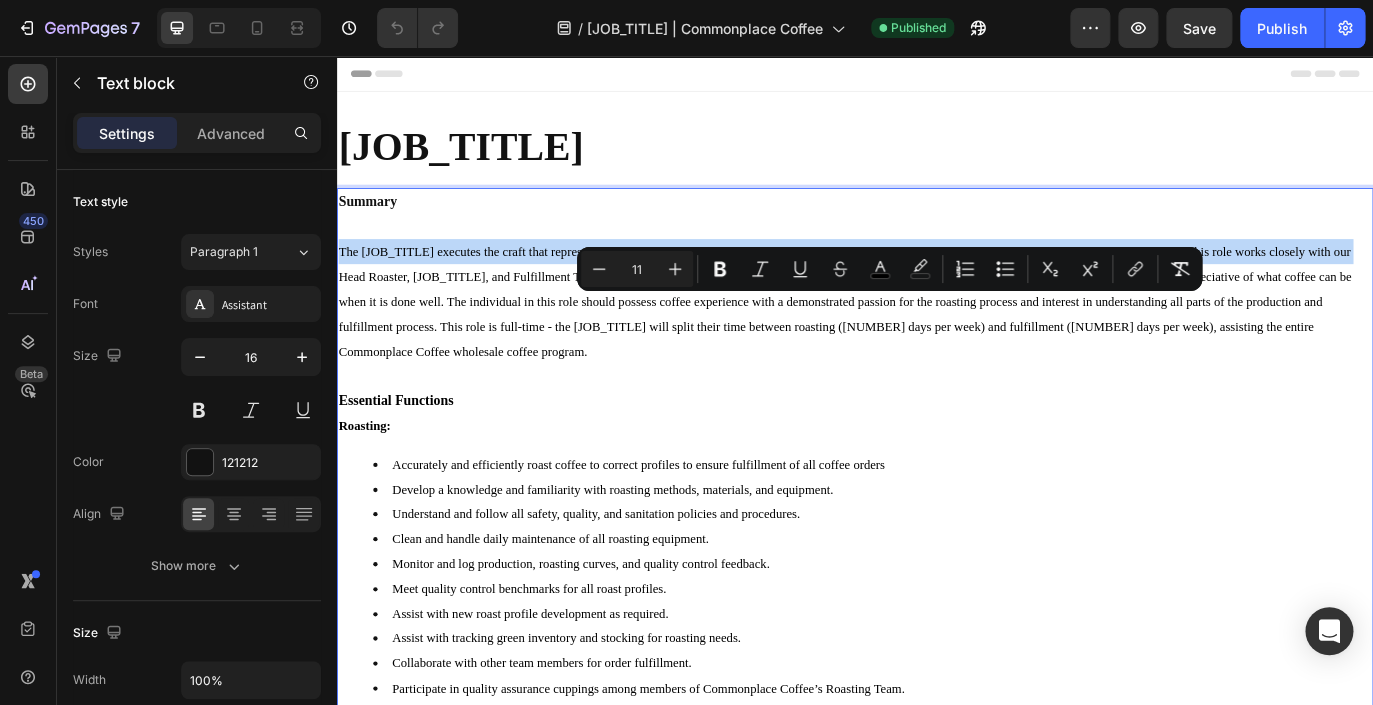 drag, startPoint x: 343, startPoint y: 340, endPoint x: 1519, endPoint y: 347, distance: 1176.0209 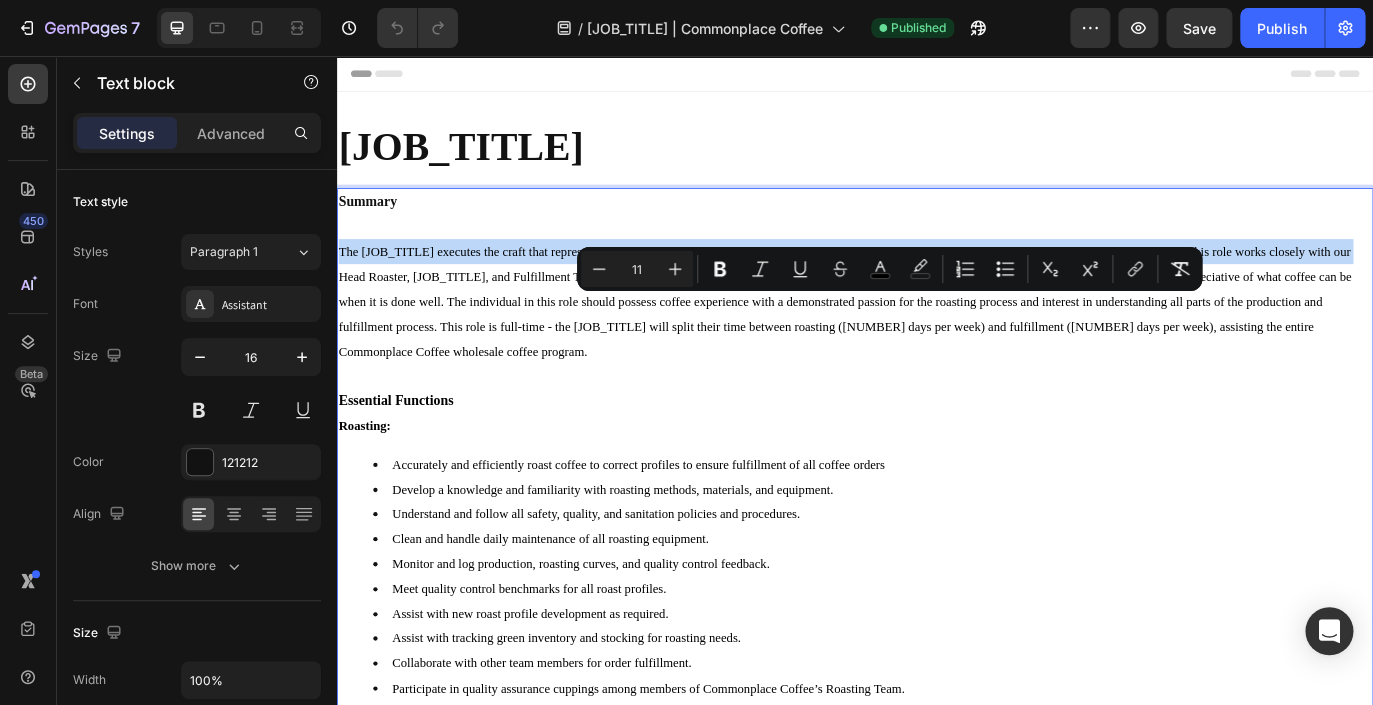 click on "The Production Roaster + Fulfillment Team Member executes the craft that represents Commonplace Coffee’s commitment to honoring the supply chain and producing thoughtful, approachable coffee. This role works closely with our Head Roaster, Warehouse & Fulfillment Manager, and Fulfillment Team to ensure guests and wholesale partners enjoy a quality coffee experience – one that will leave them inspired and appreciative of what coffee can be when it is done well. The individual in this role should possess coffee experience with a demonstrated passion for the roasting process and interest in understanding all parts of the production and fulfillment process. This role is full-time - the Production Roaster + Fulfillment Team Member will split their time between roasting (two days per week) and fulfillment (three days per week), assisting the entire Commonplace Coffee wholesale coffee program." at bounding box center (937, 340) 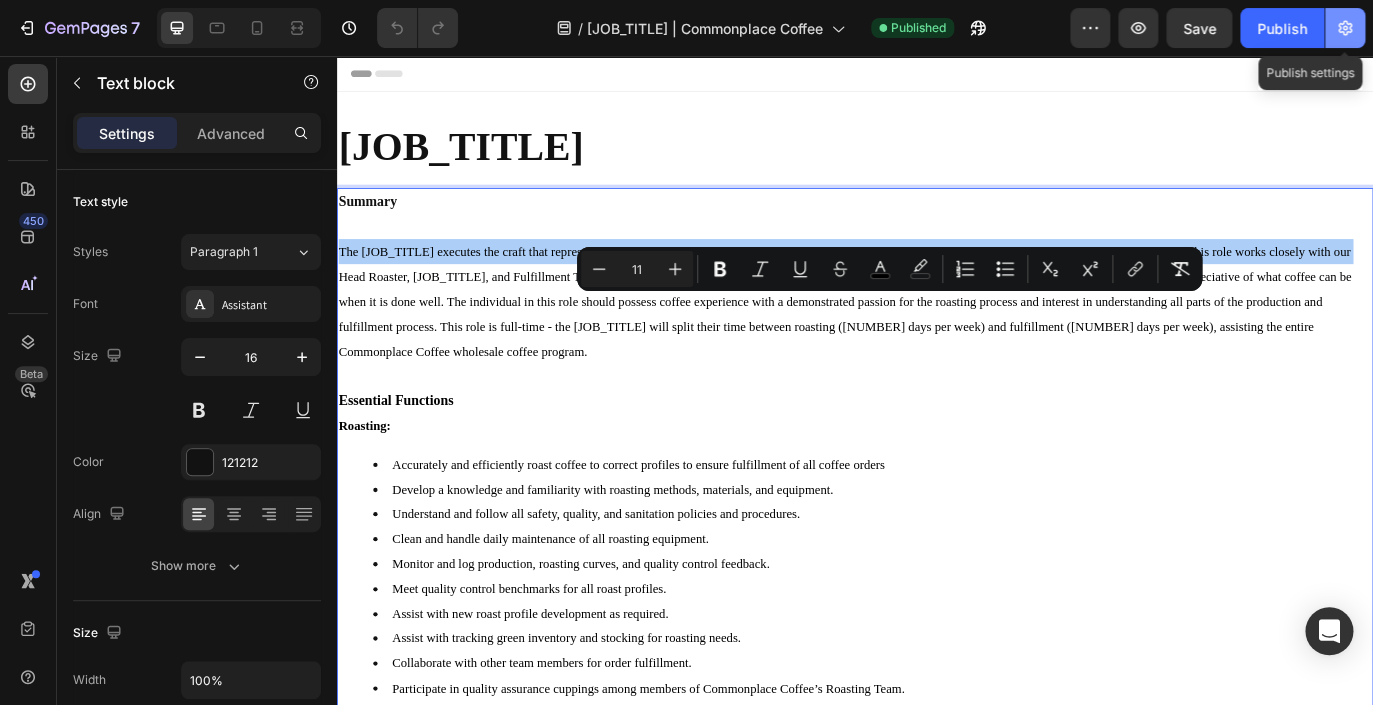 click 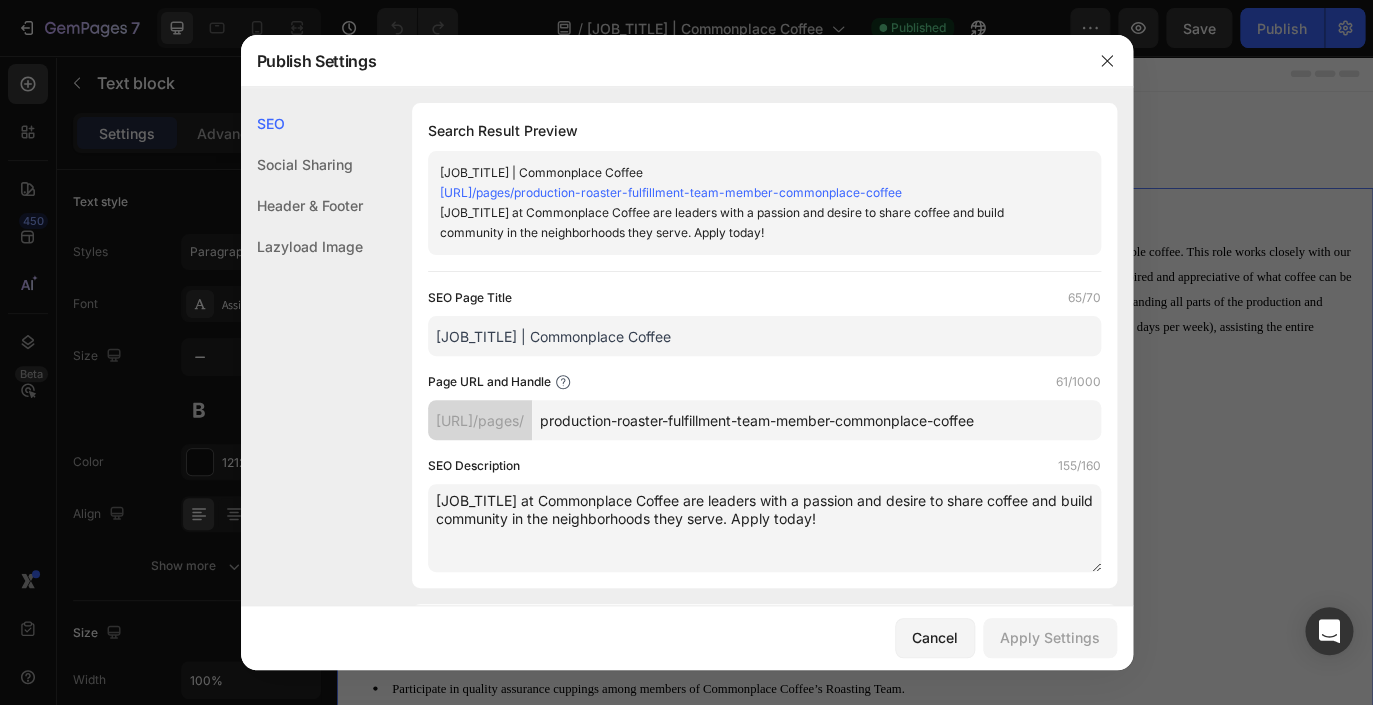 drag, startPoint x: 771, startPoint y: 516, endPoint x: 353, endPoint y: 494, distance: 418.57855 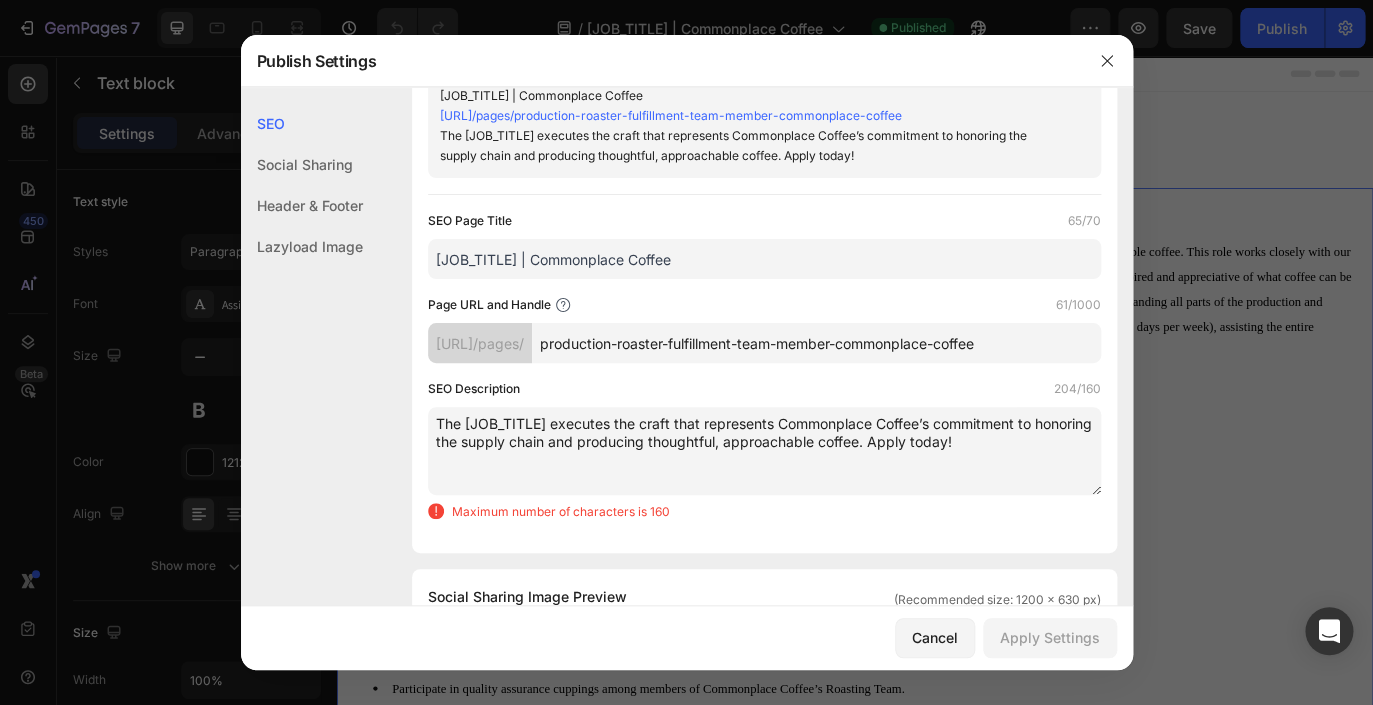 scroll, scrollTop: 79, scrollLeft: 0, axis: vertical 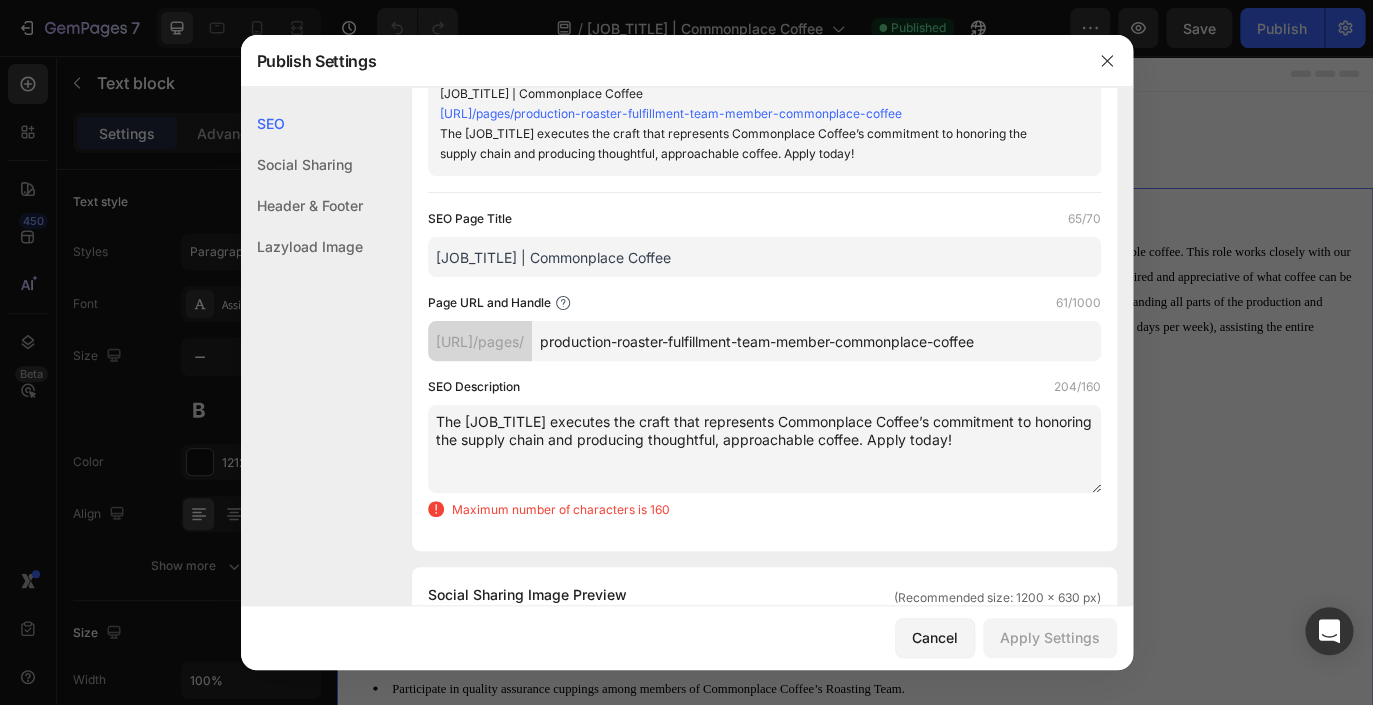 drag, startPoint x: 899, startPoint y: 459, endPoint x: 693, endPoint y: 463, distance: 206.03883 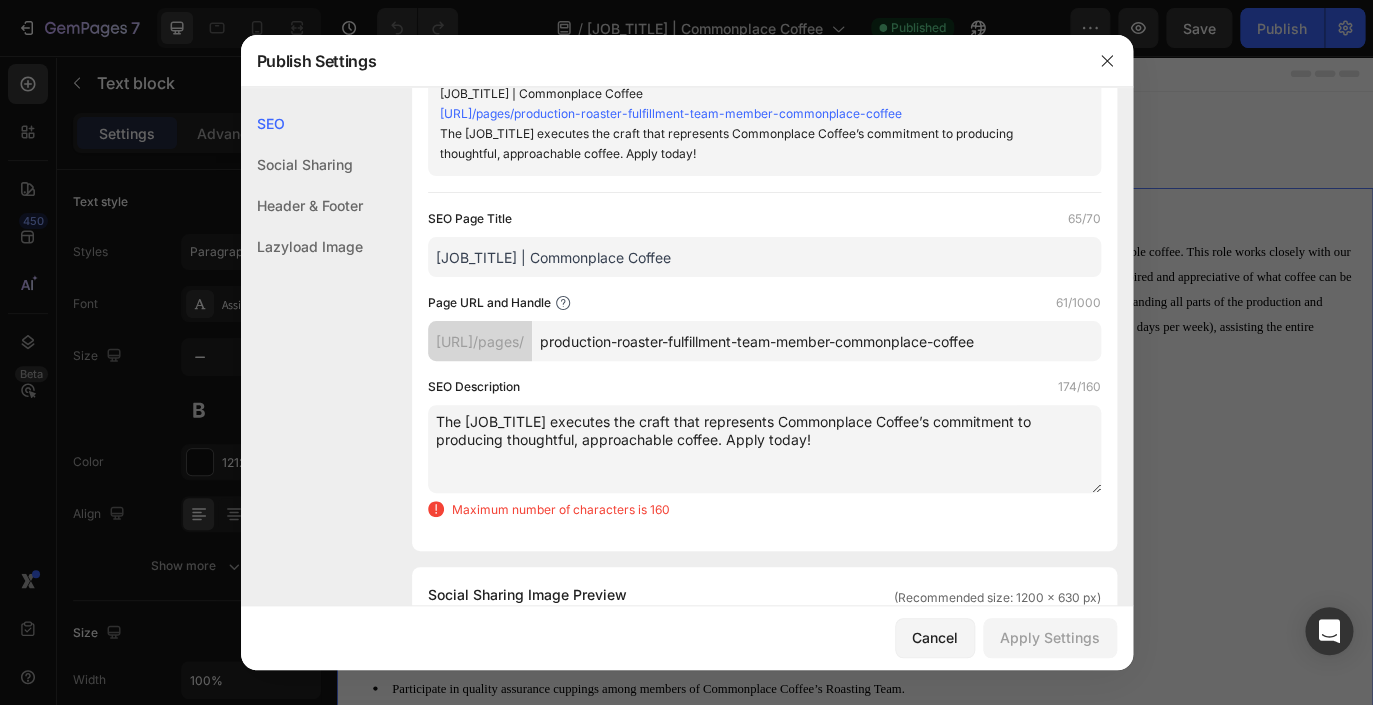 drag, startPoint x: 933, startPoint y: 437, endPoint x: 694, endPoint y: 437, distance: 239 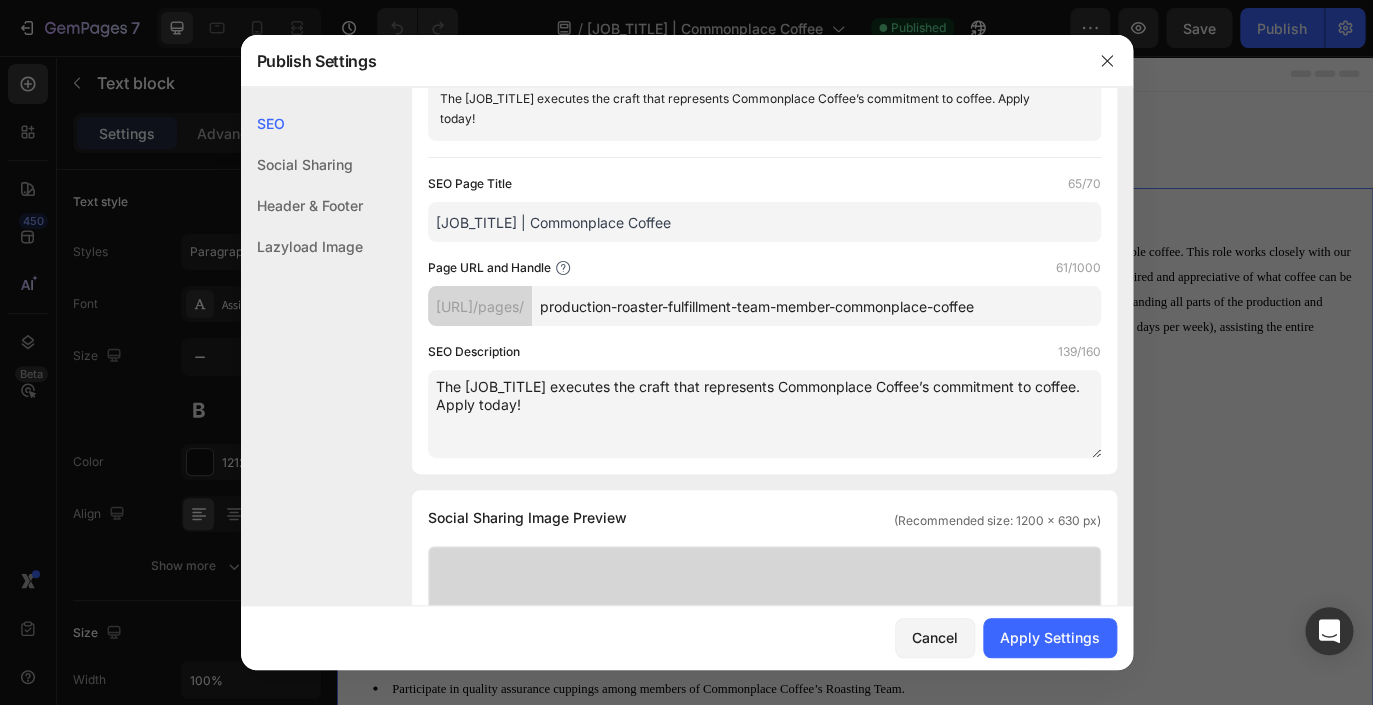 scroll, scrollTop: 117, scrollLeft: 0, axis: vertical 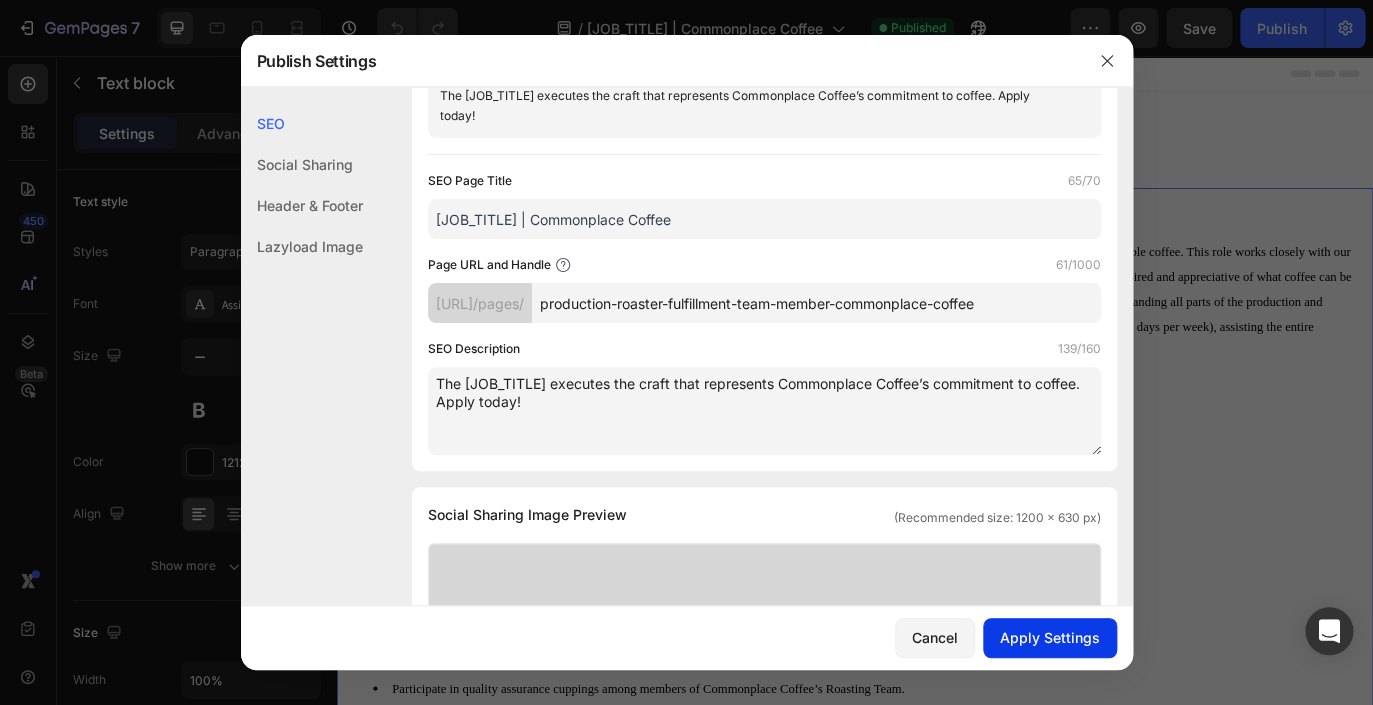 type on "The Production Roaster + Fulfillment Team Member executes the craft that represents Commonplace Coffee’s commitment to coffee. Apply today!" 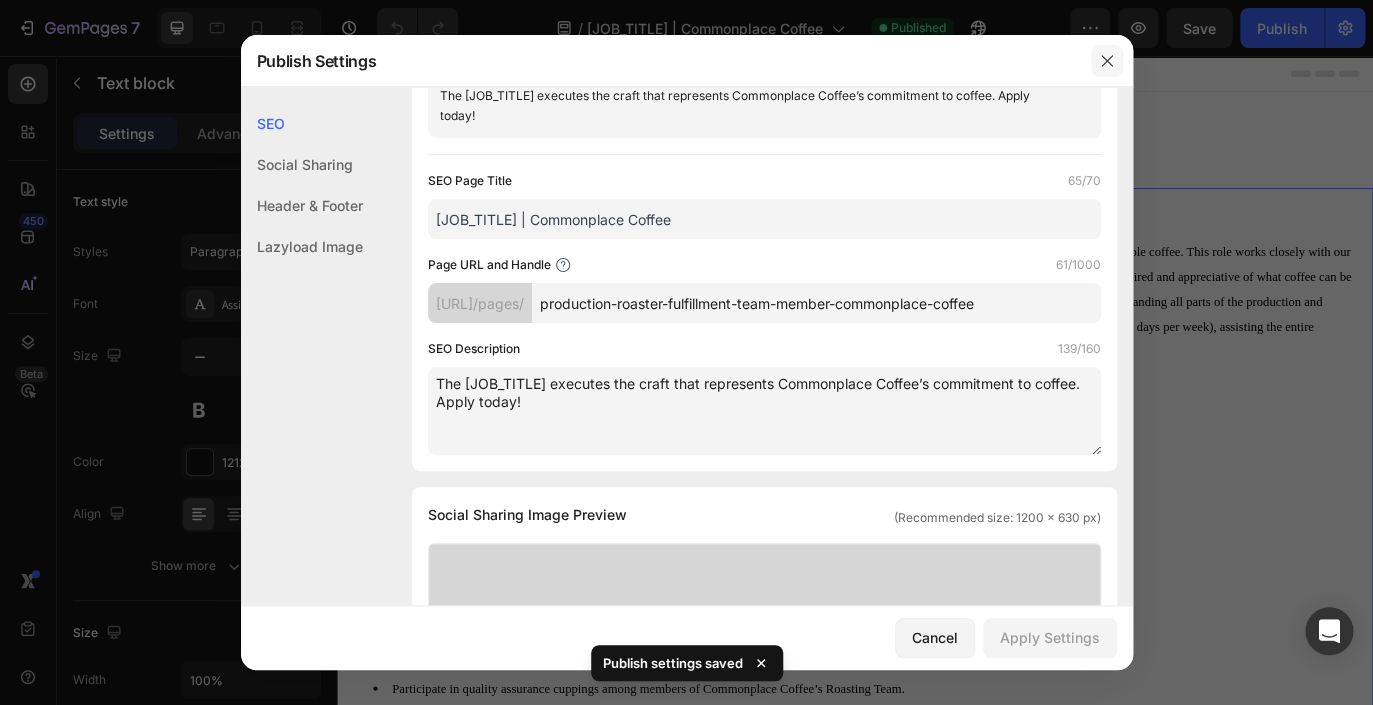 click 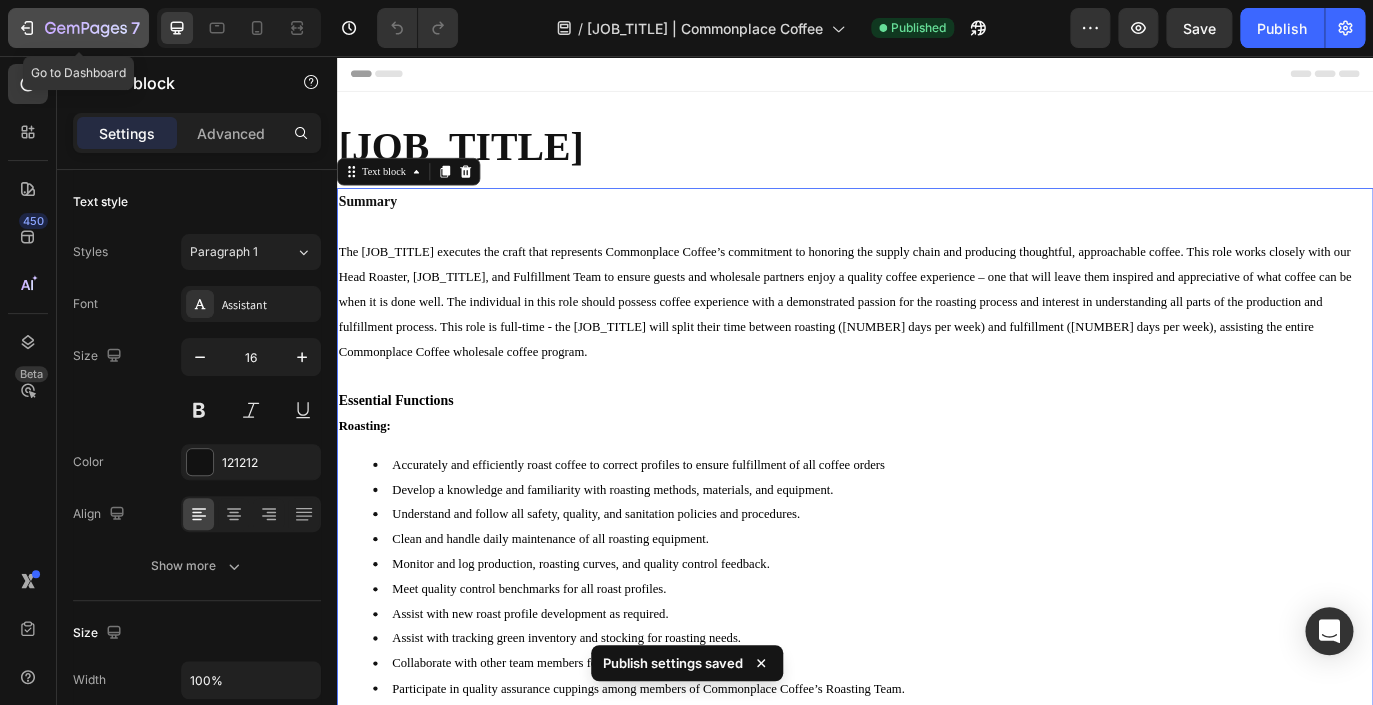 click on "7" at bounding box center [78, 28] 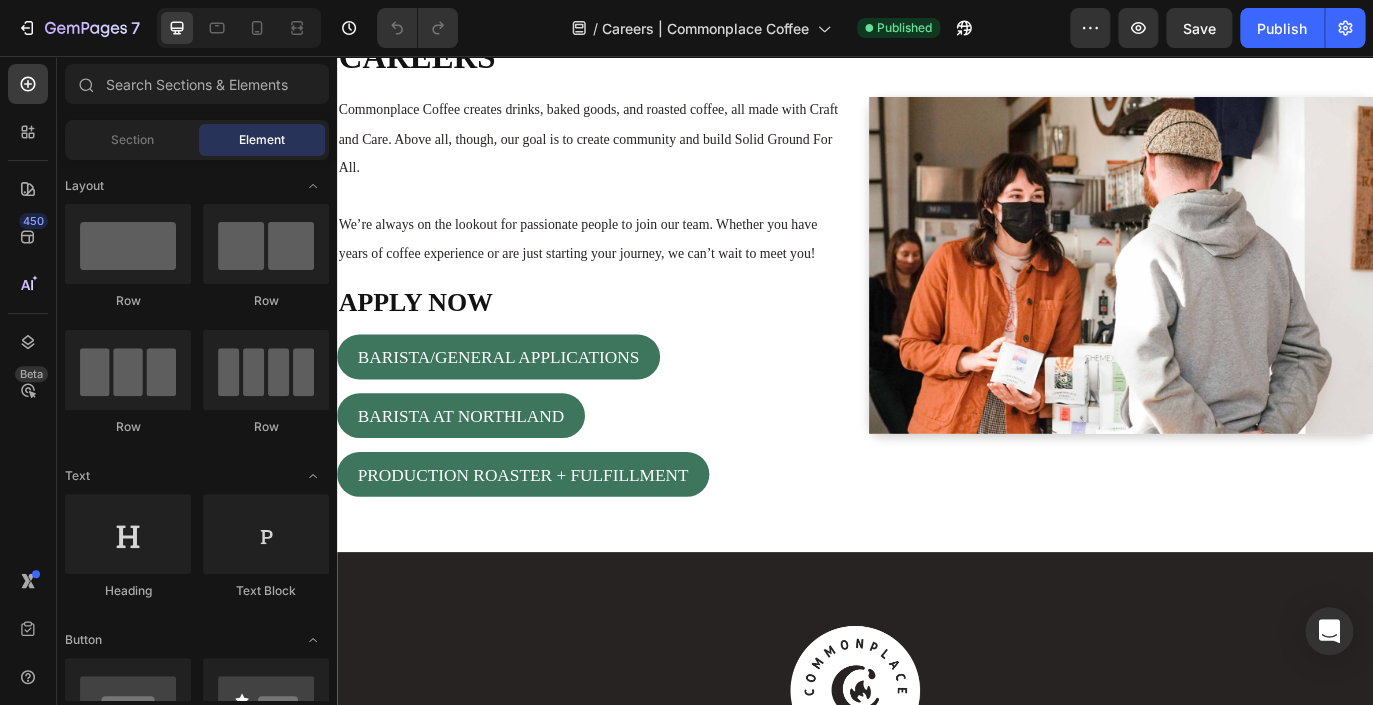 scroll, scrollTop: 158, scrollLeft: 0, axis: vertical 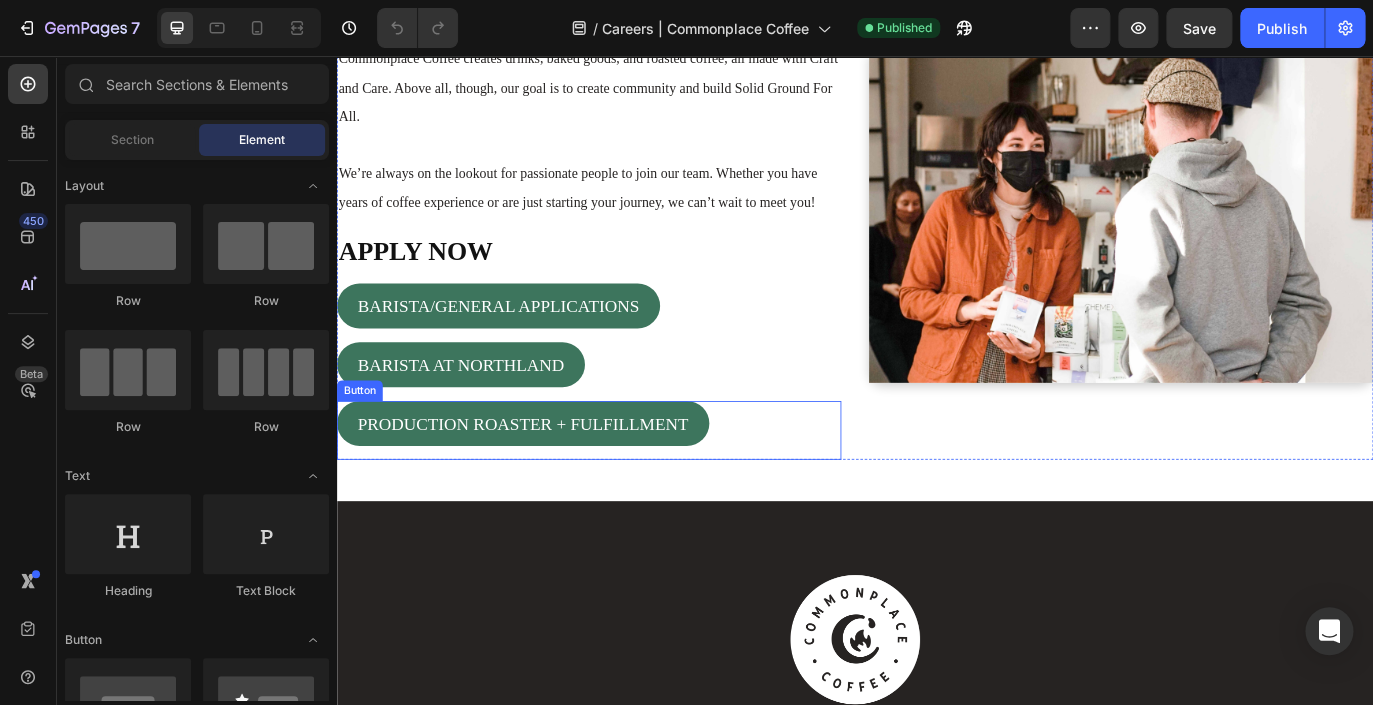 click on "PRODUCTION ROASTER + FULFILLMENT Button" at bounding box center [629, 489] 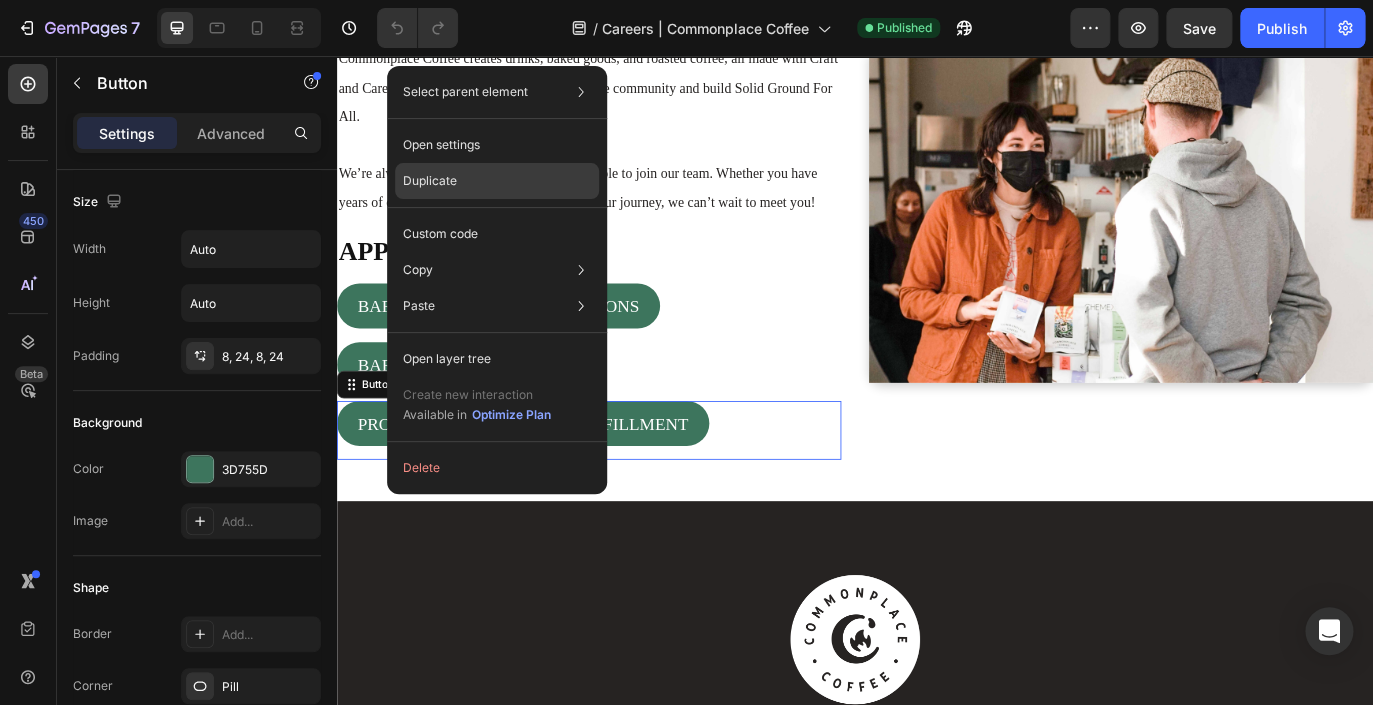 click on "Duplicate" 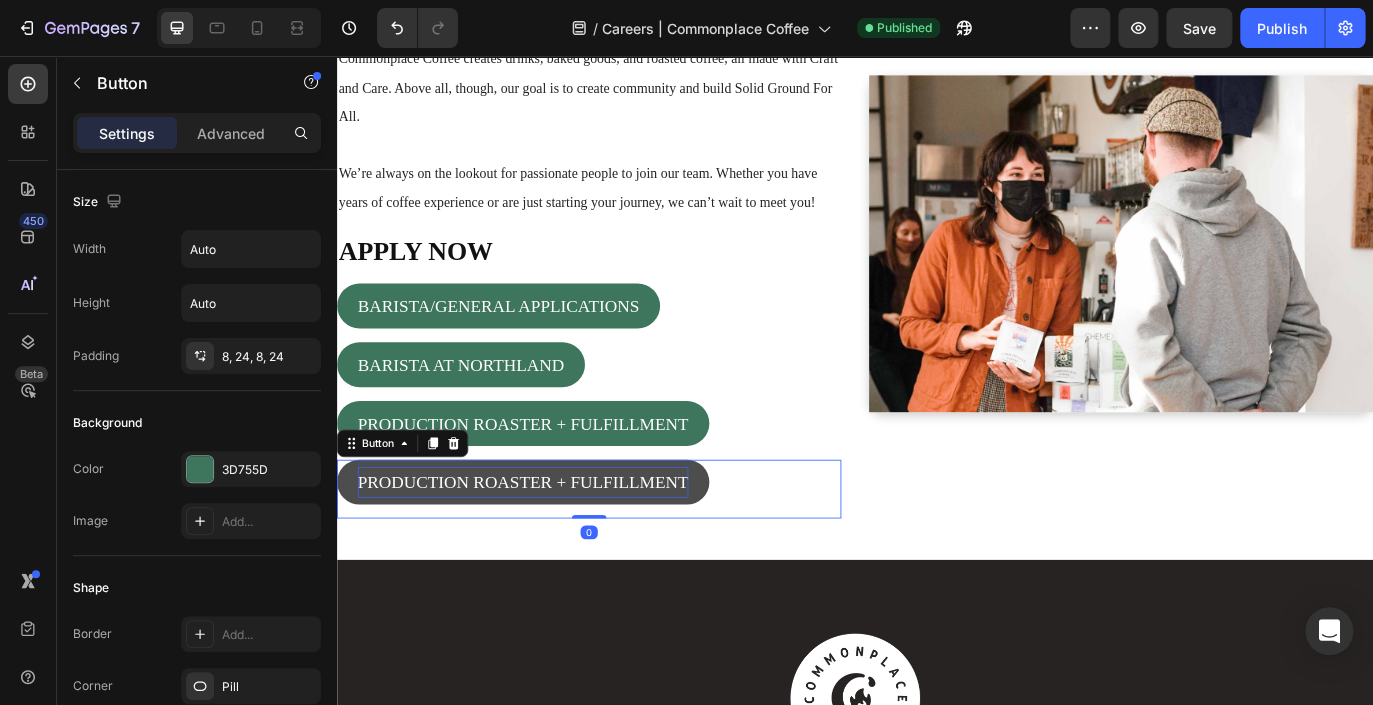 click on "PRODUCTION ROASTER + FULFILLMENT" at bounding box center [552, 549] 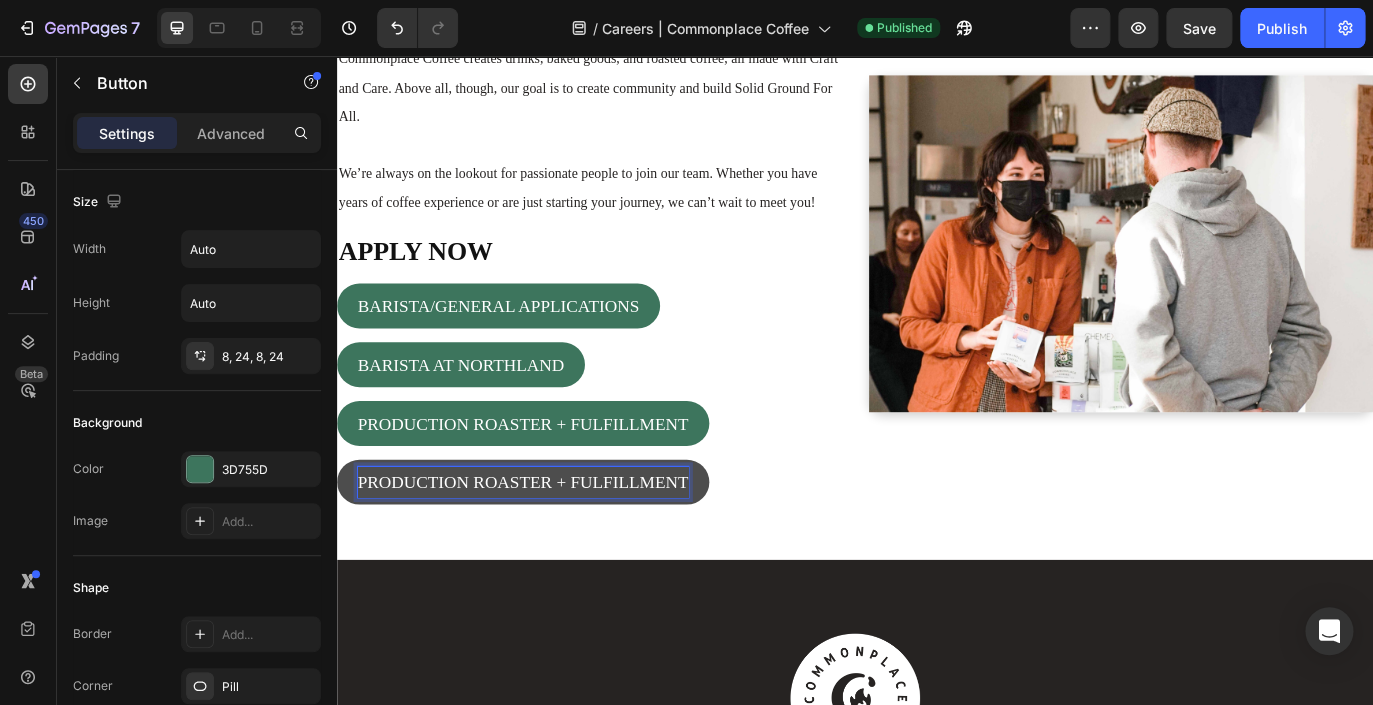 click on "PRODUCTION ROASTER + FULFILLMENT" at bounding box center (552, 549) 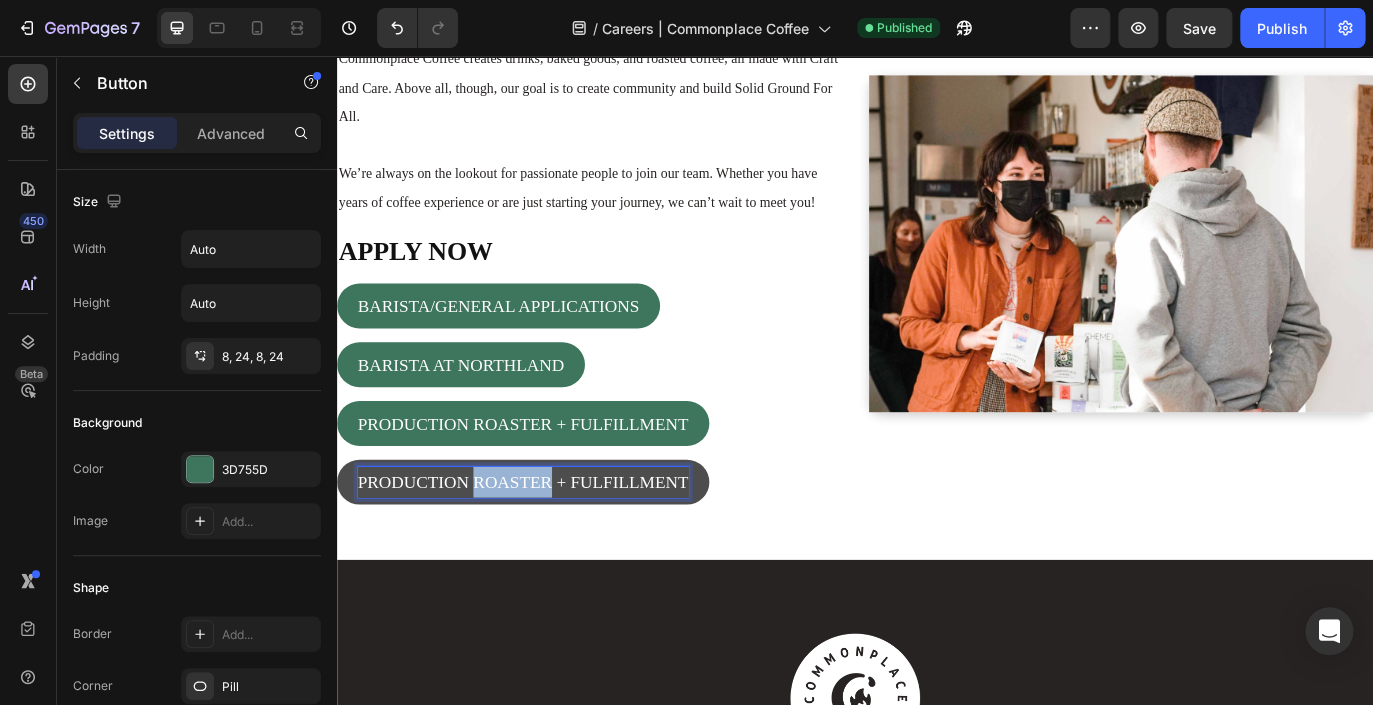 click on "PRODUCTION ROASTER + FULFILLMENT" at bounding box center (552, 549) 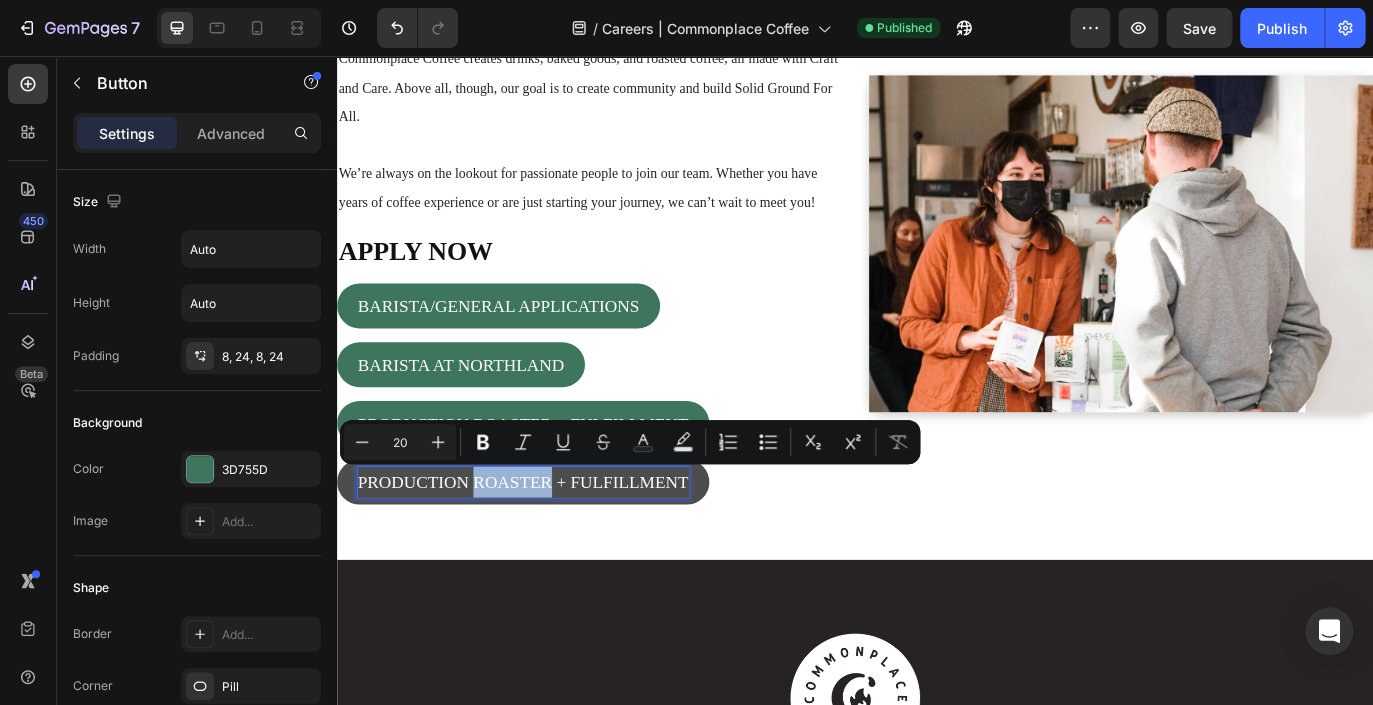 click on "PRODUCTION ROASTER + FULFILLMENT" at bounding box center [552, 549] 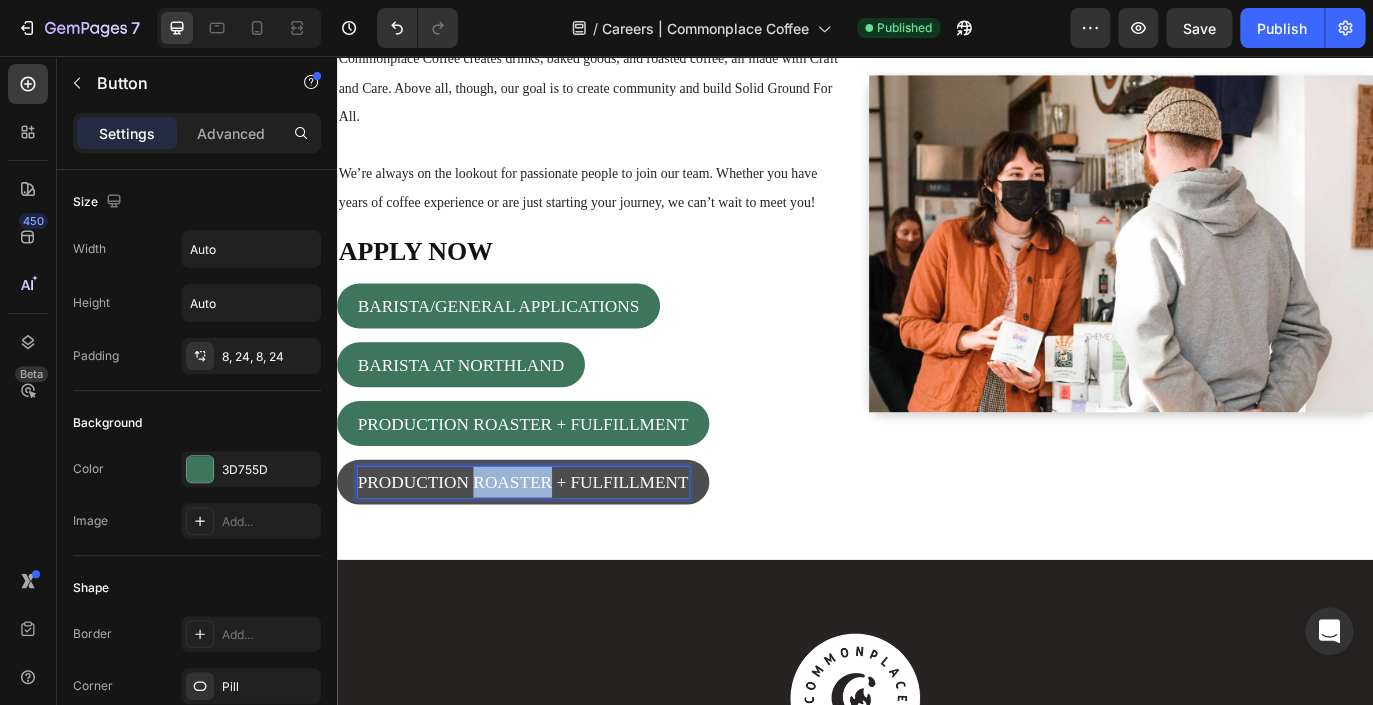 click on "PRODUCTION ROASTER + FULFILLMENT" at bounding box center (552, 549) 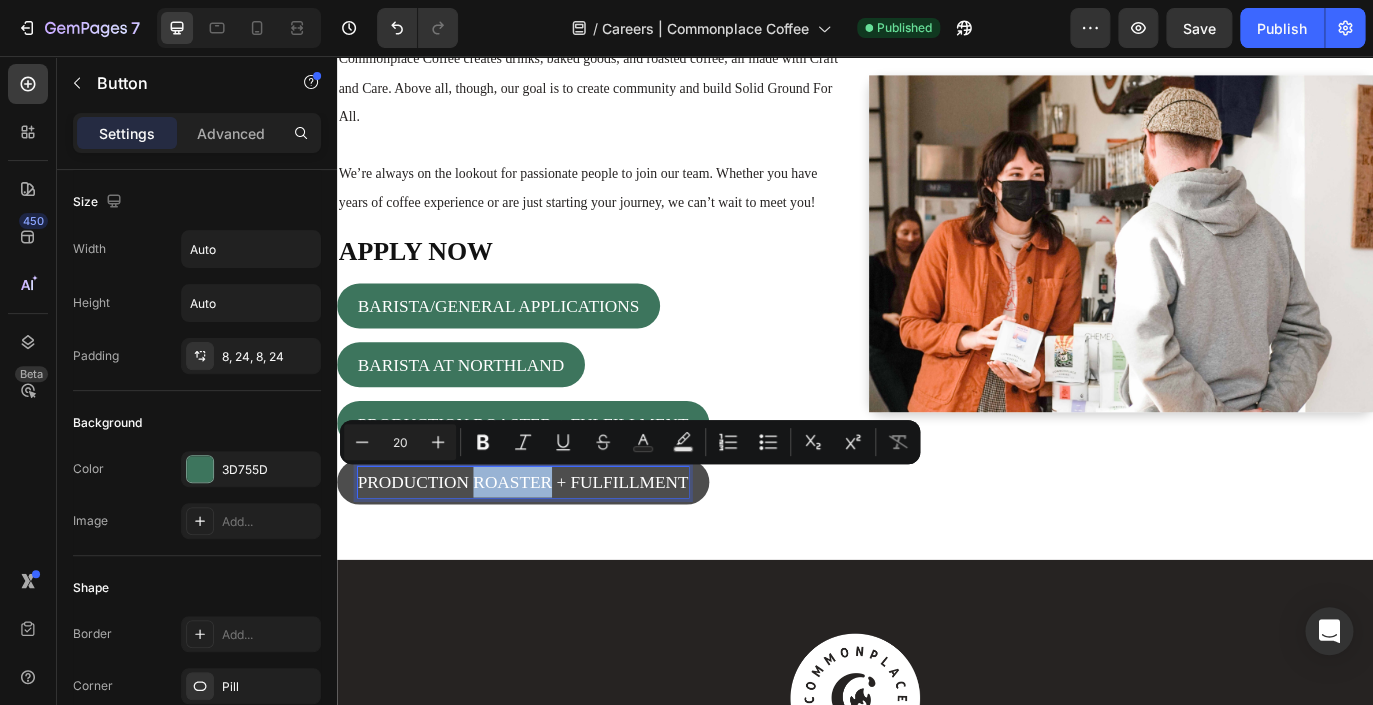 click on "PRODUCTION ROASTER + FULFILLMENT" at bounding box center (552, 549) 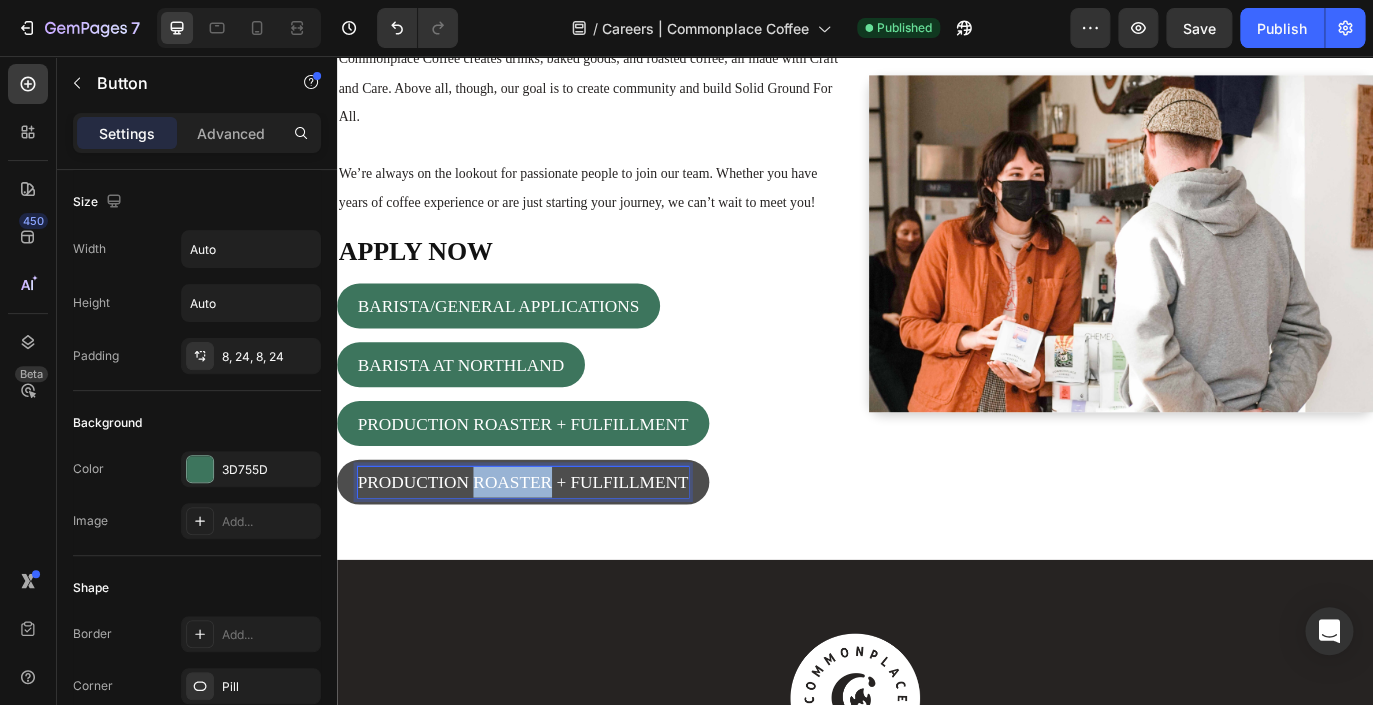 click on "PRODUCTION ROASTER + FULFILLMENT" at bounding box center (552, 549) 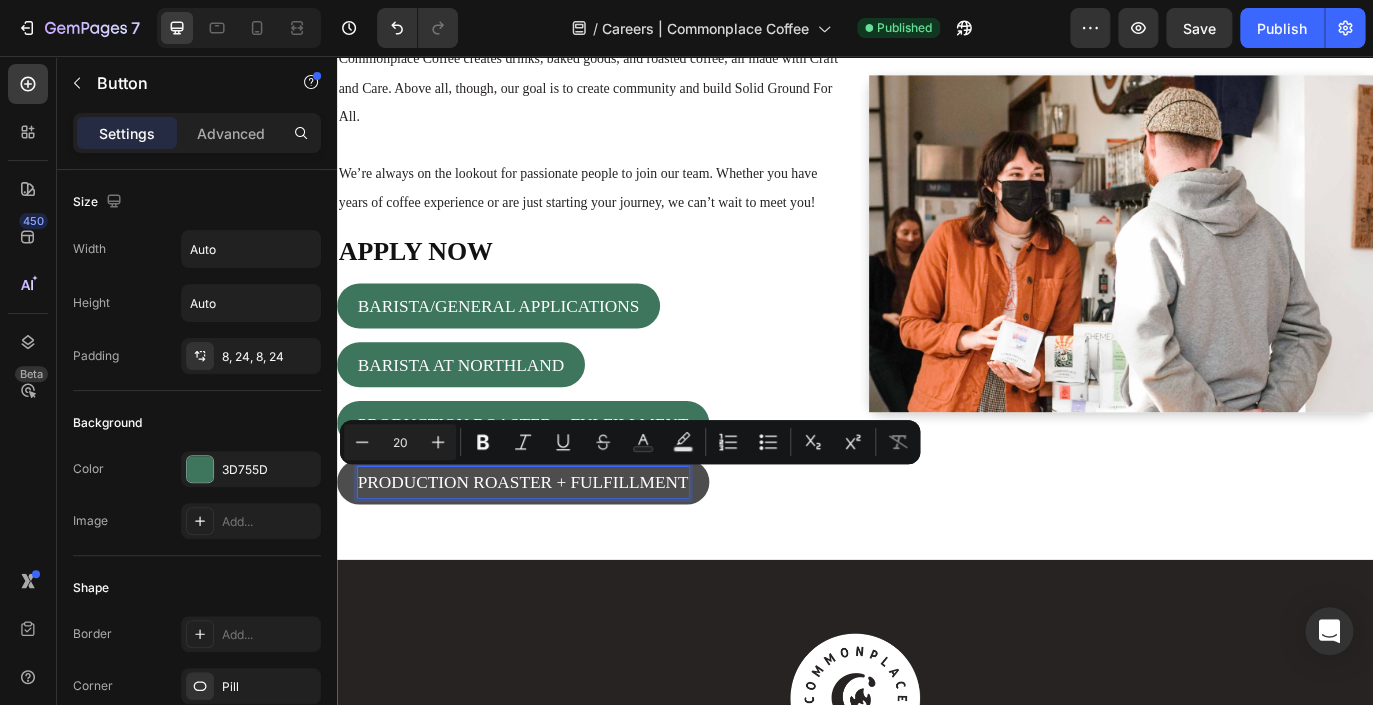 click on "PRODUCTION ROASTER + FULFILLMENT" at bounding box center (552, 549) 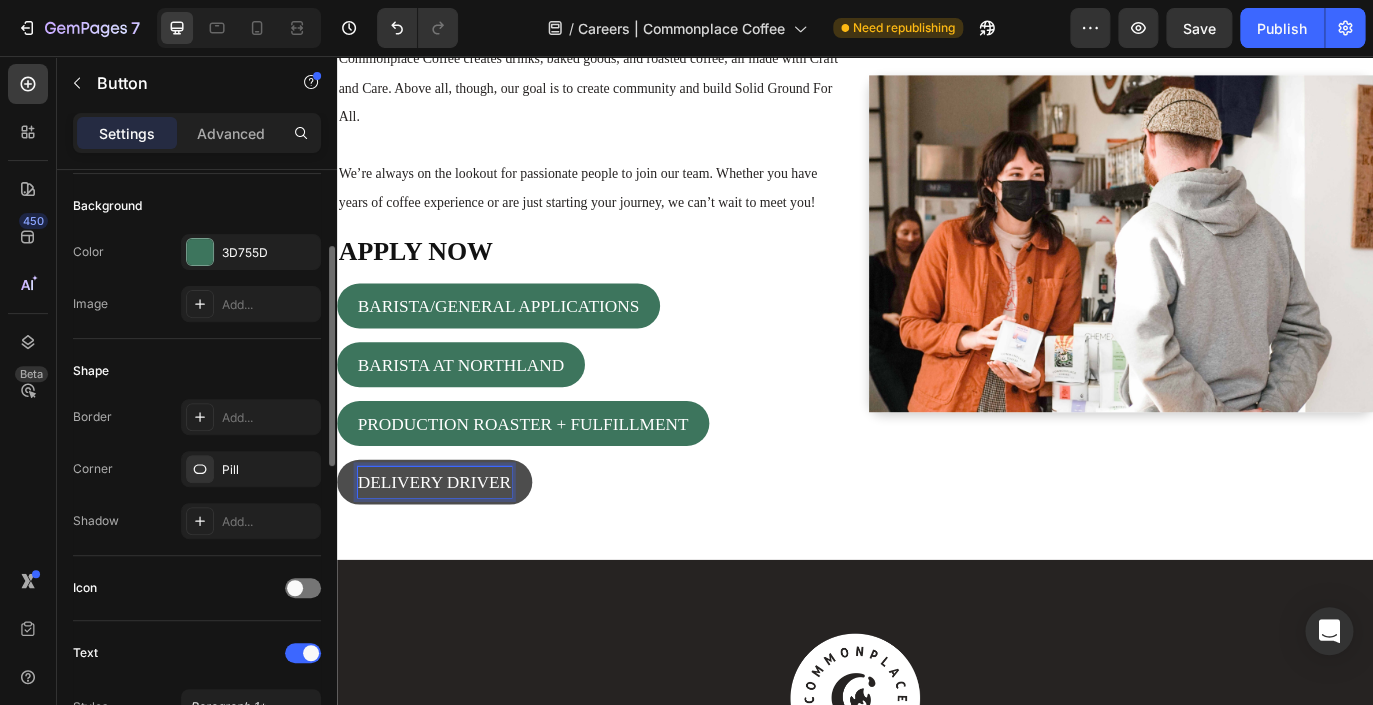 scroll, scrollTop: 223, scrollLeft: 0, axis: vertical 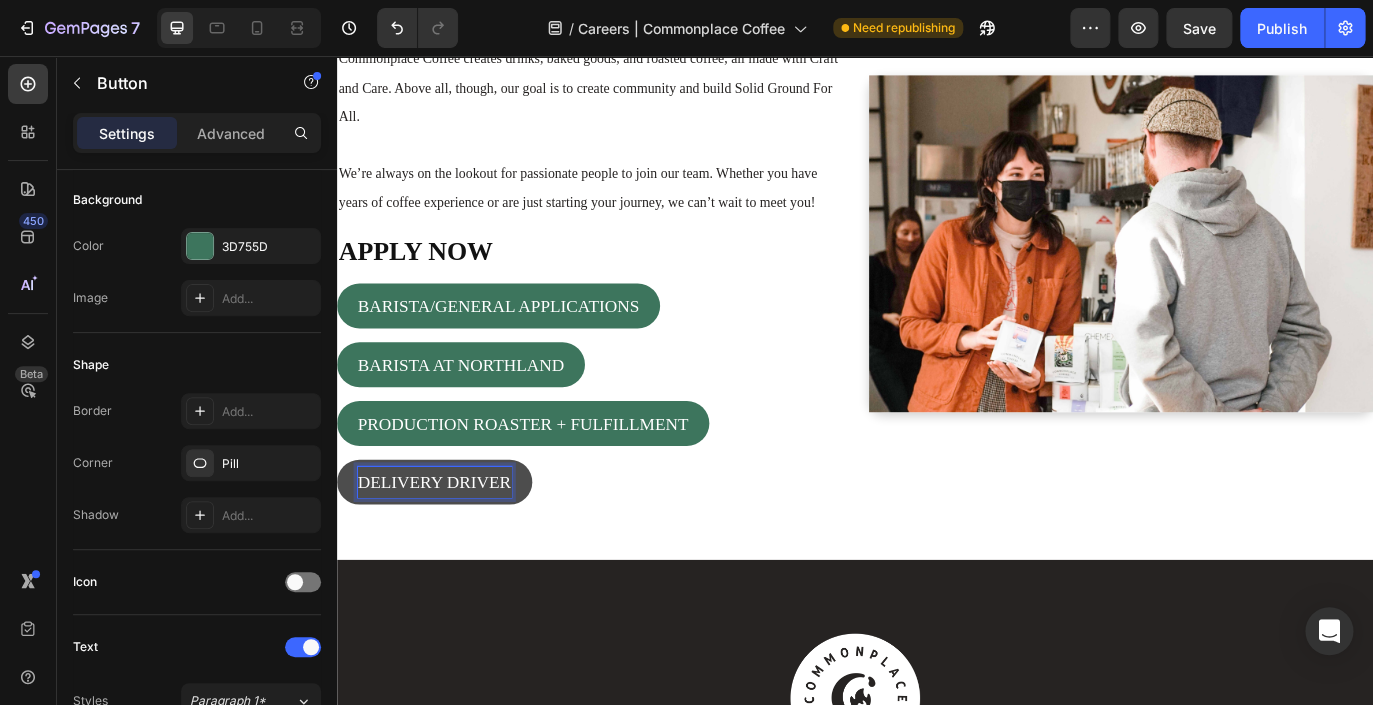 click on "DELIVERY DRIVER" at bounding box center (450, 549) 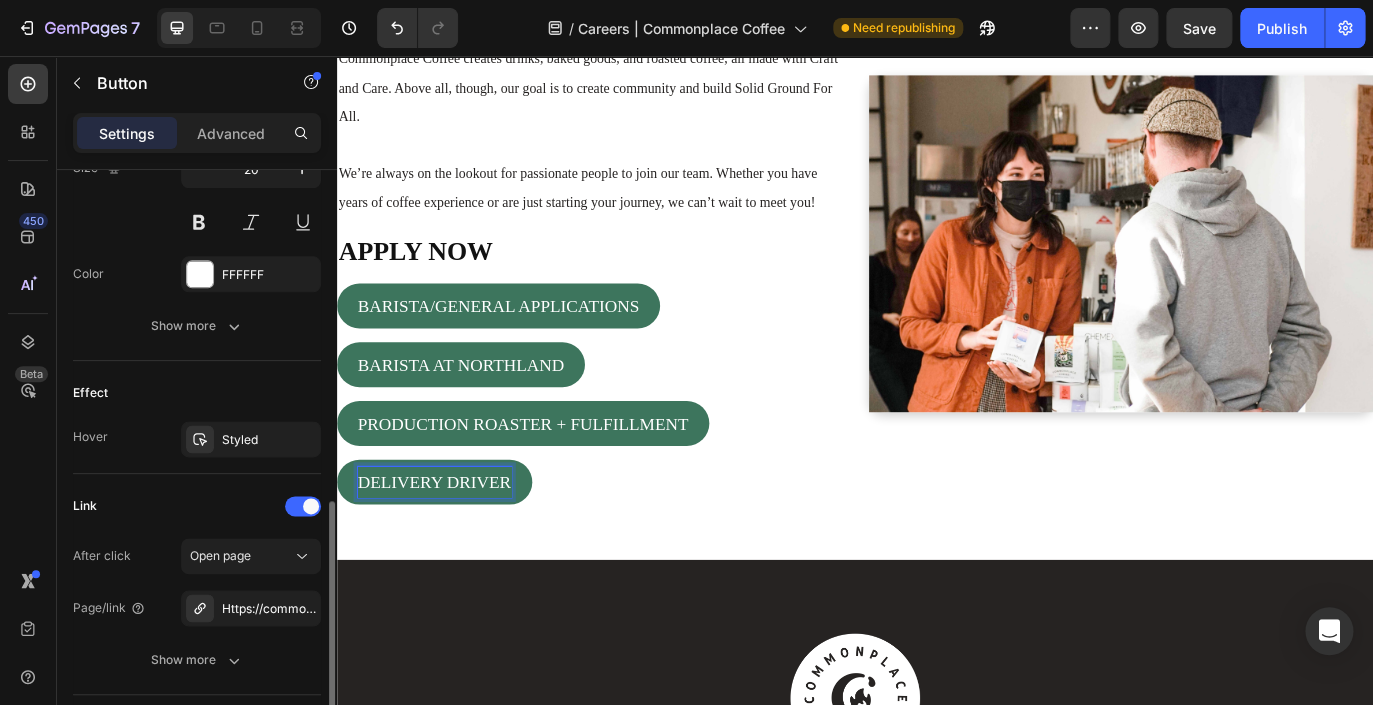scroll, scrollTop: 868, scrollLeft: 0, axis: vertical 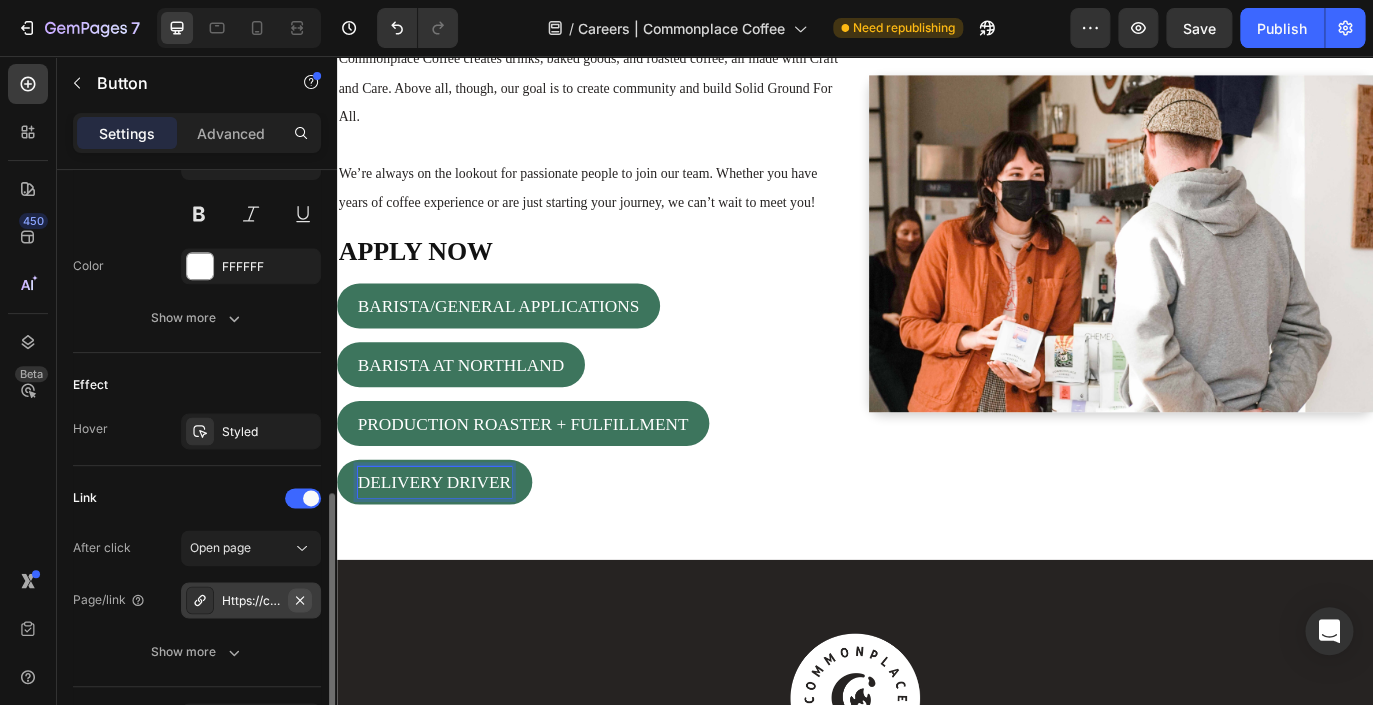 click 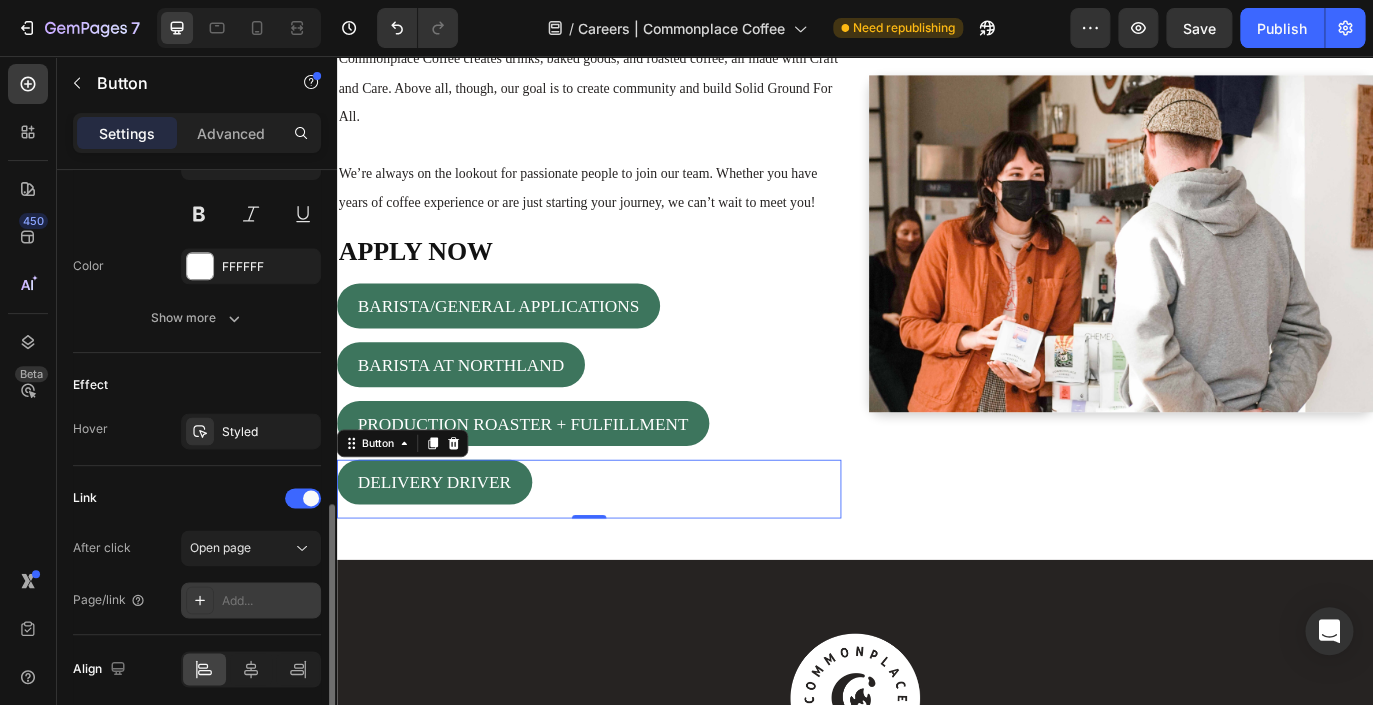 click on "Add..." at bounding box center [269, 601] 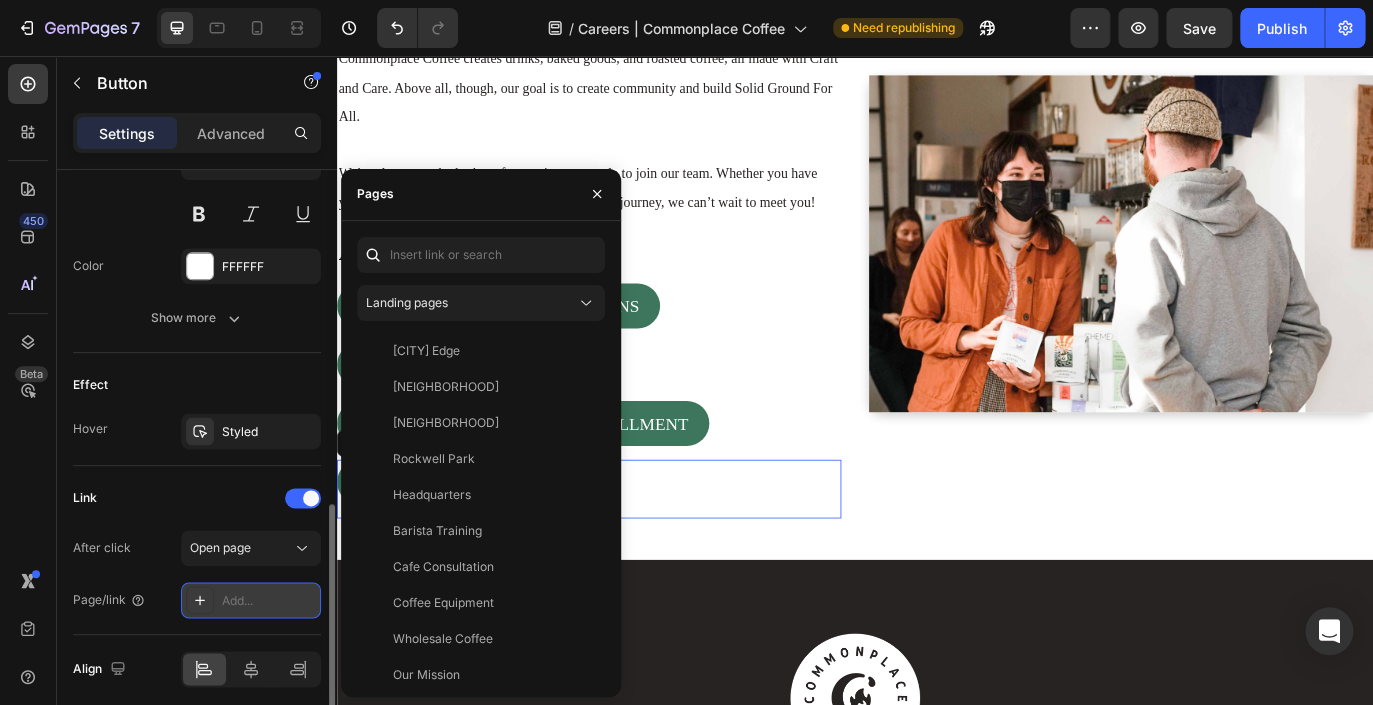 click on "Add..." at bounding box center [269, 601] 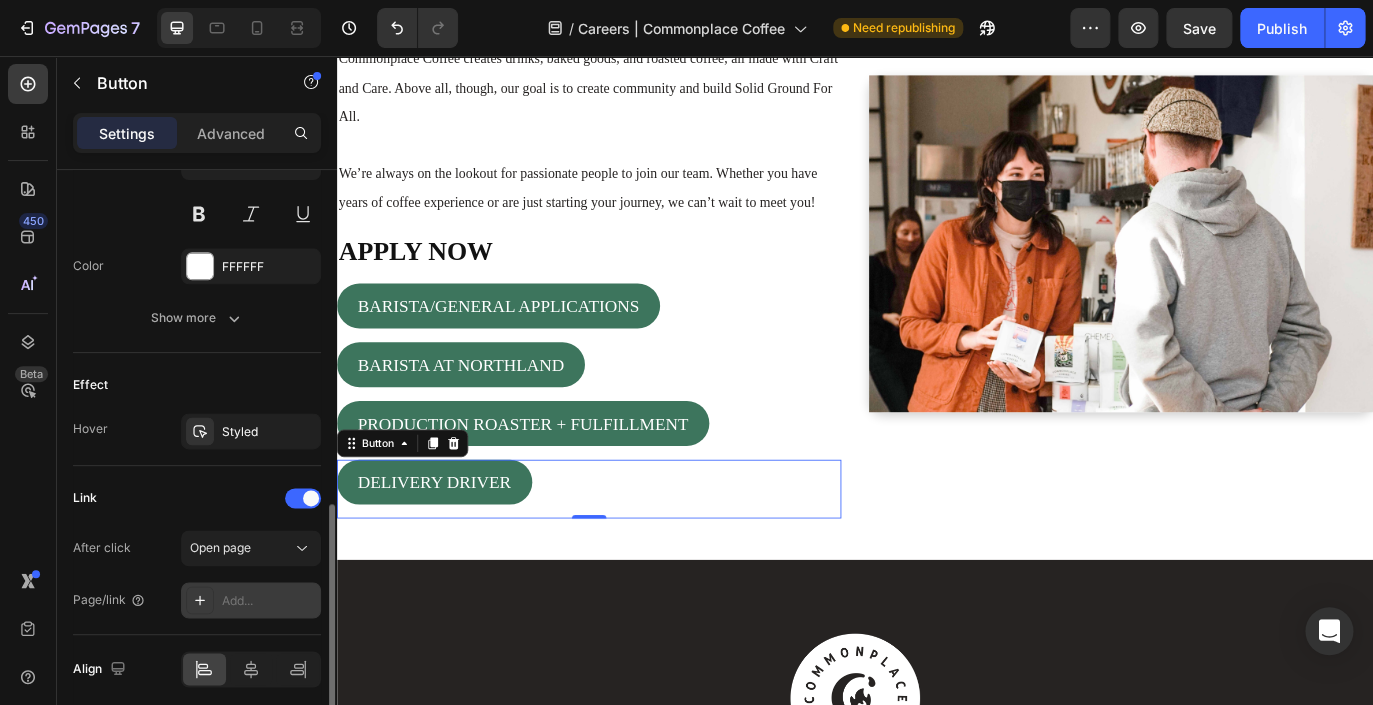 click on "Add..." at bounding box center (269, 601) 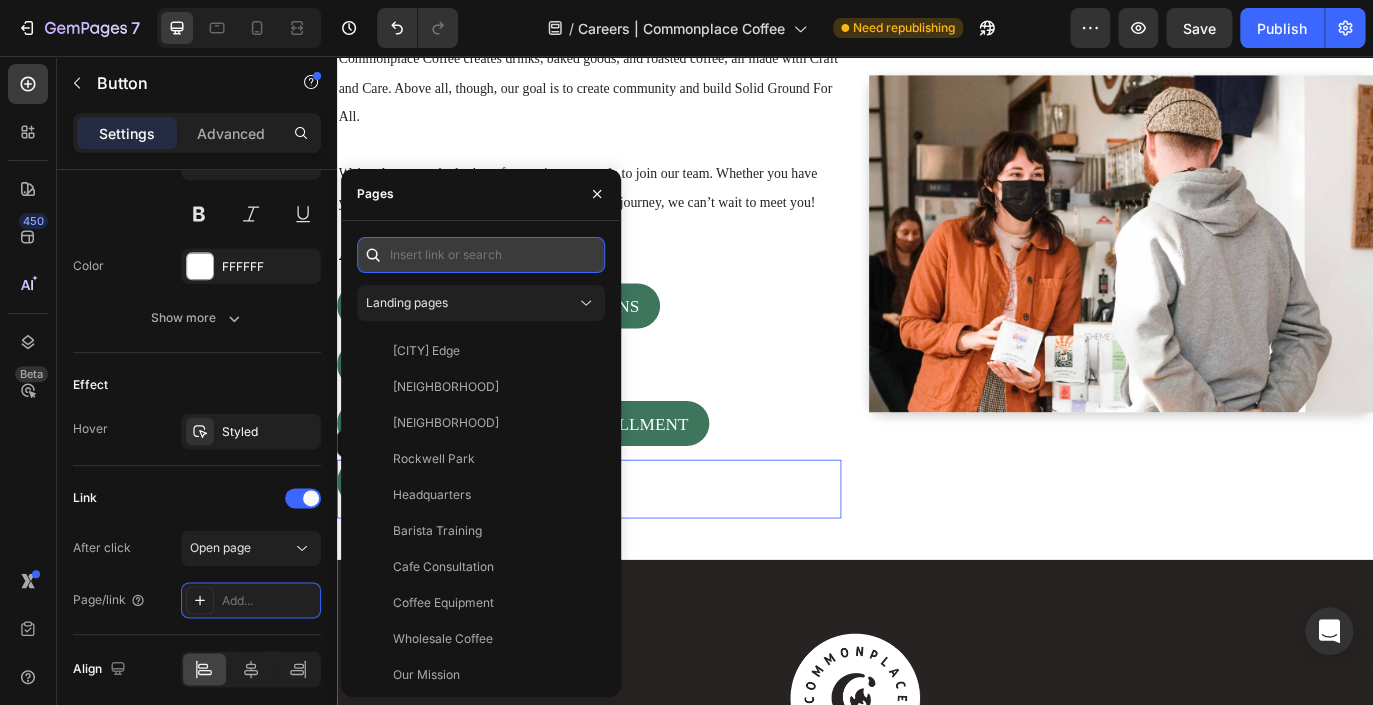 paste on "https://commonplacecoffee.com/pages/delivery-driver-commonplace-coffee?_ab=0&key=1754083794202" 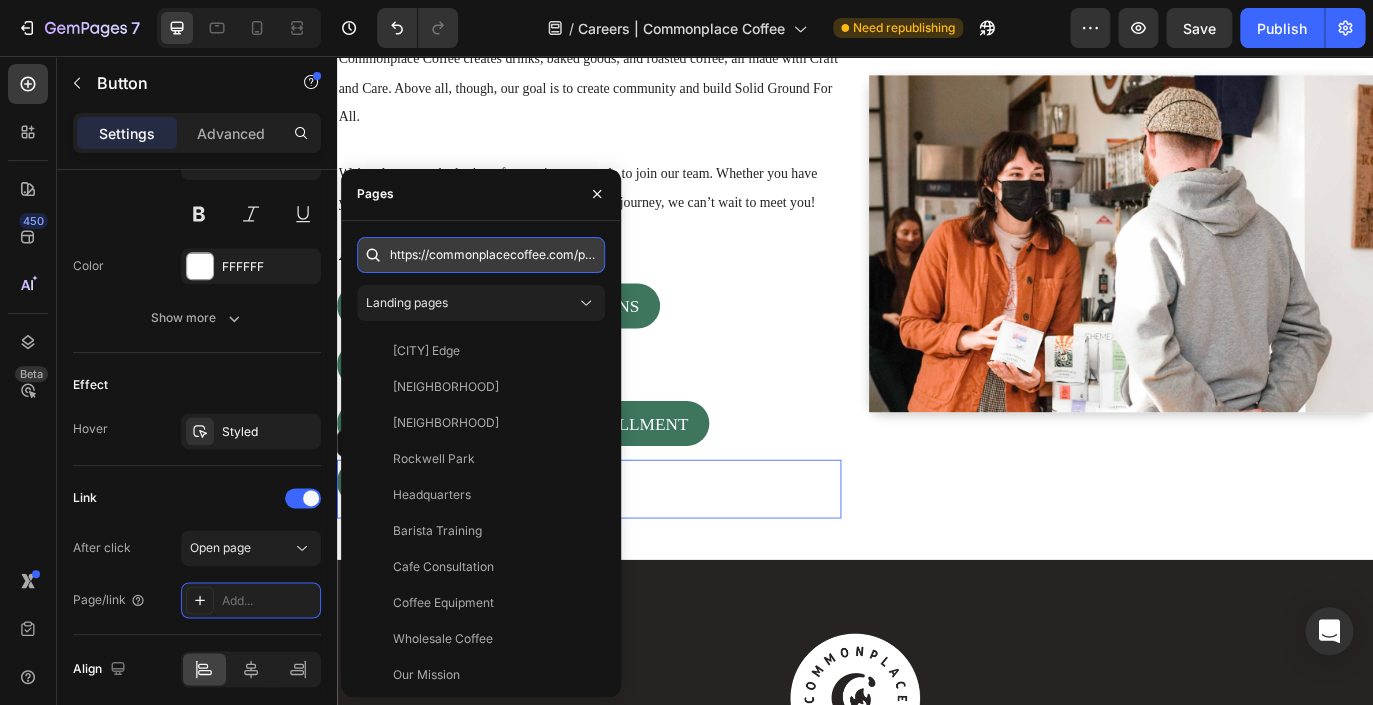 scroll, scrollTop: 0, scrollLeft: 434, axis: horizontal 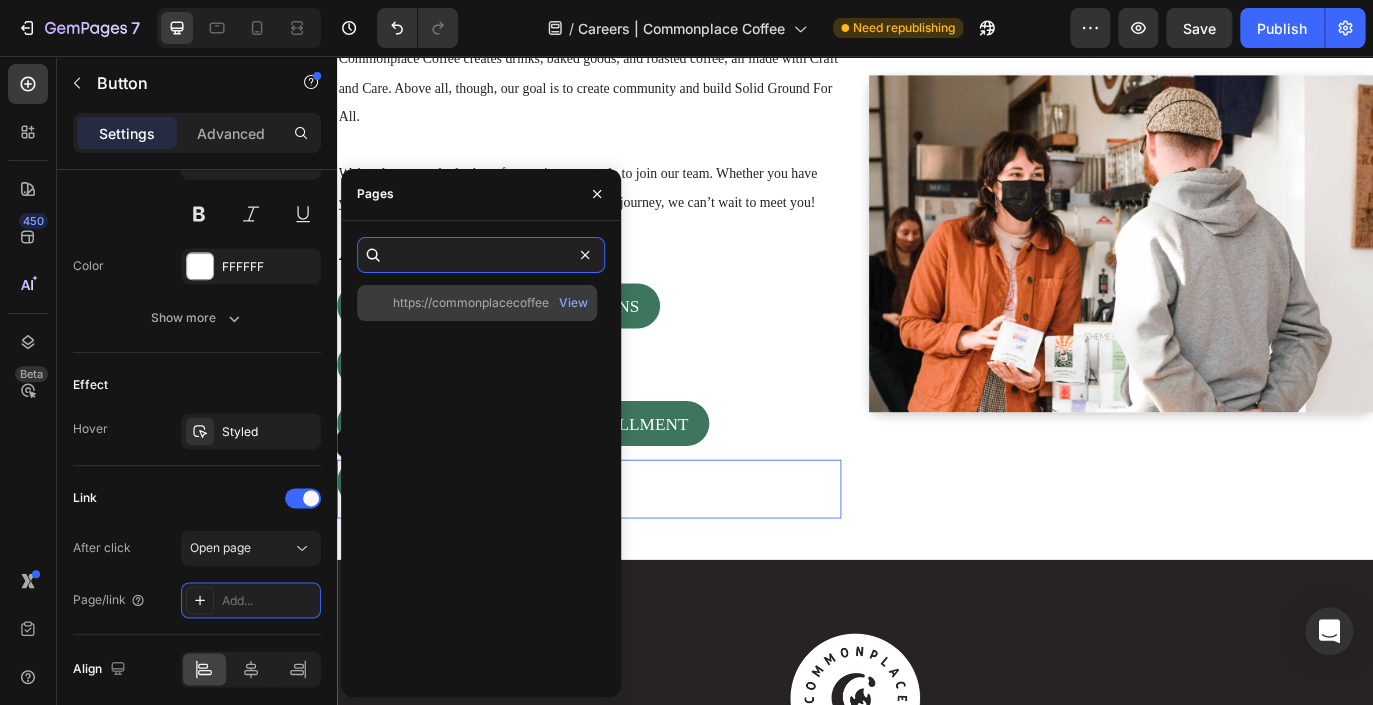 type on "https://commonplacecoffee.com/pages/delivery-driver-commonplace-coffee?_ab=0&key=1754083794202" 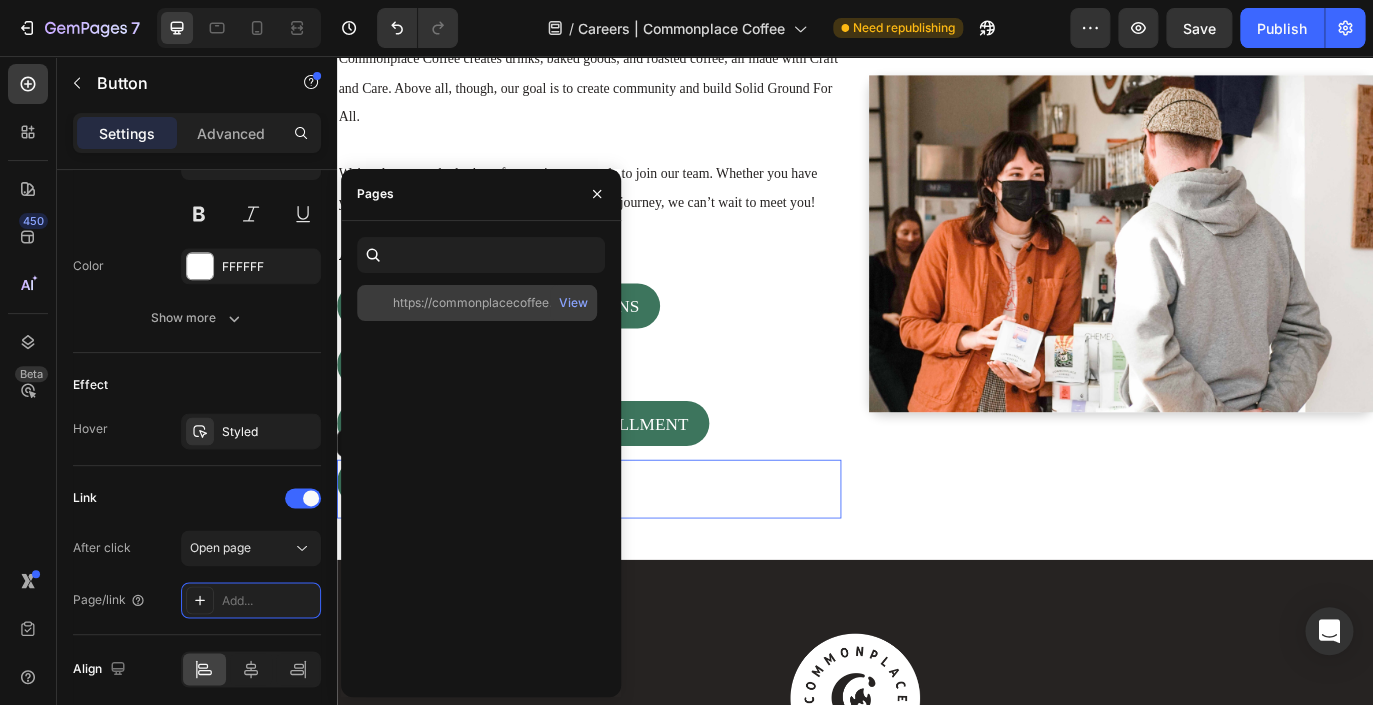 click on "https://commonplacecoffee.com/pages/delivery-driver-commonplace-coffee?_ab=0&key=1754083794202" 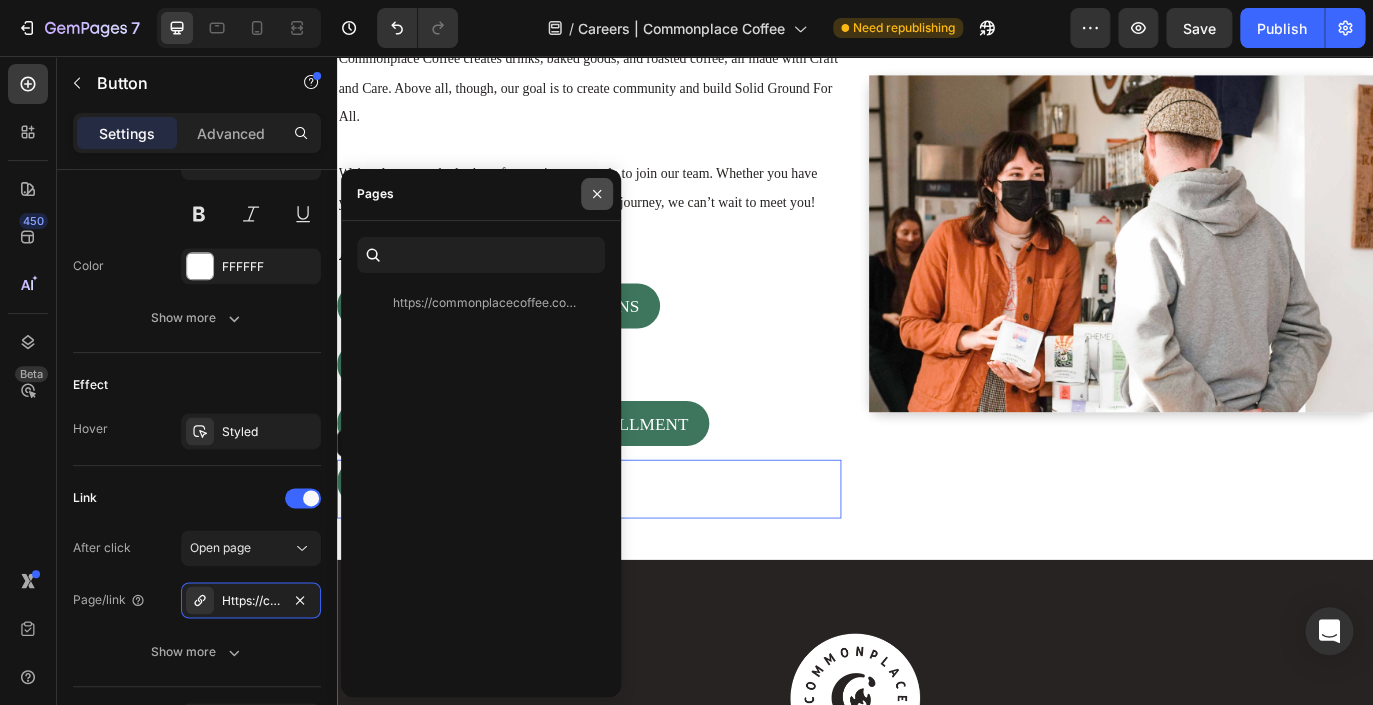 click 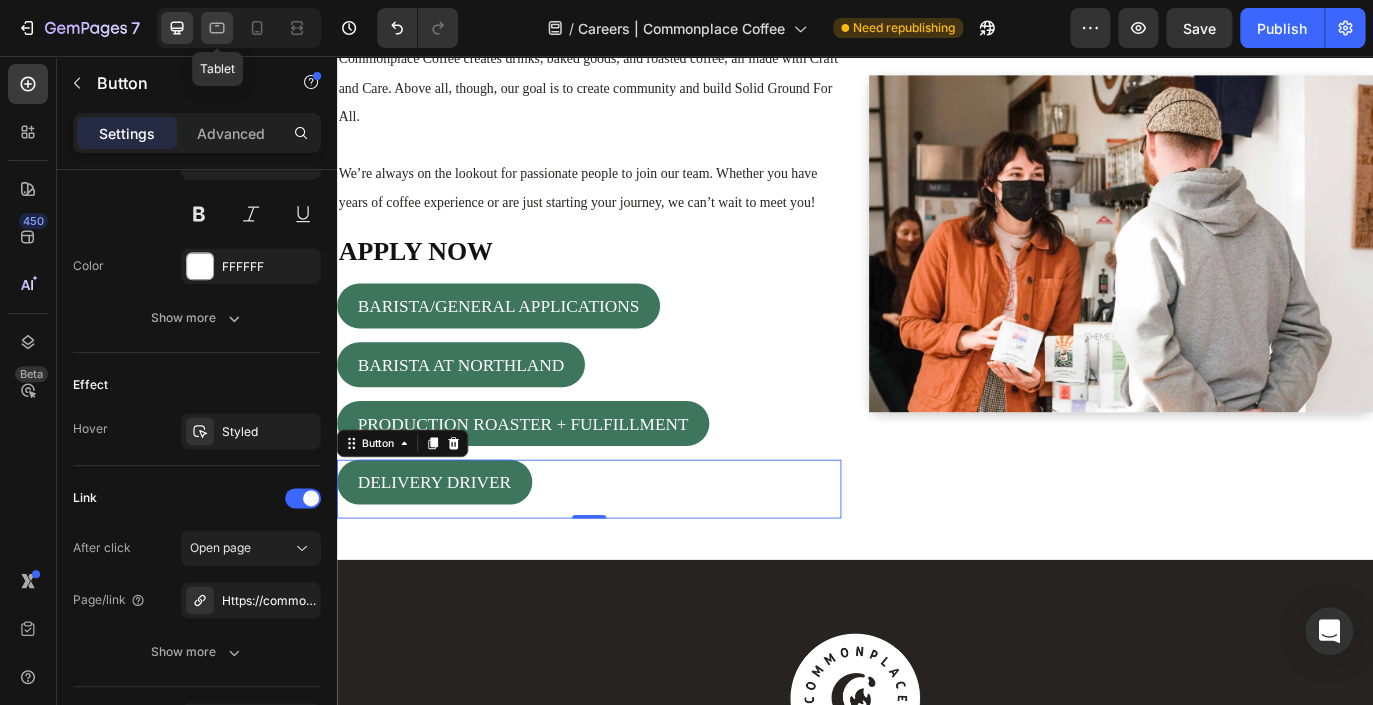 click 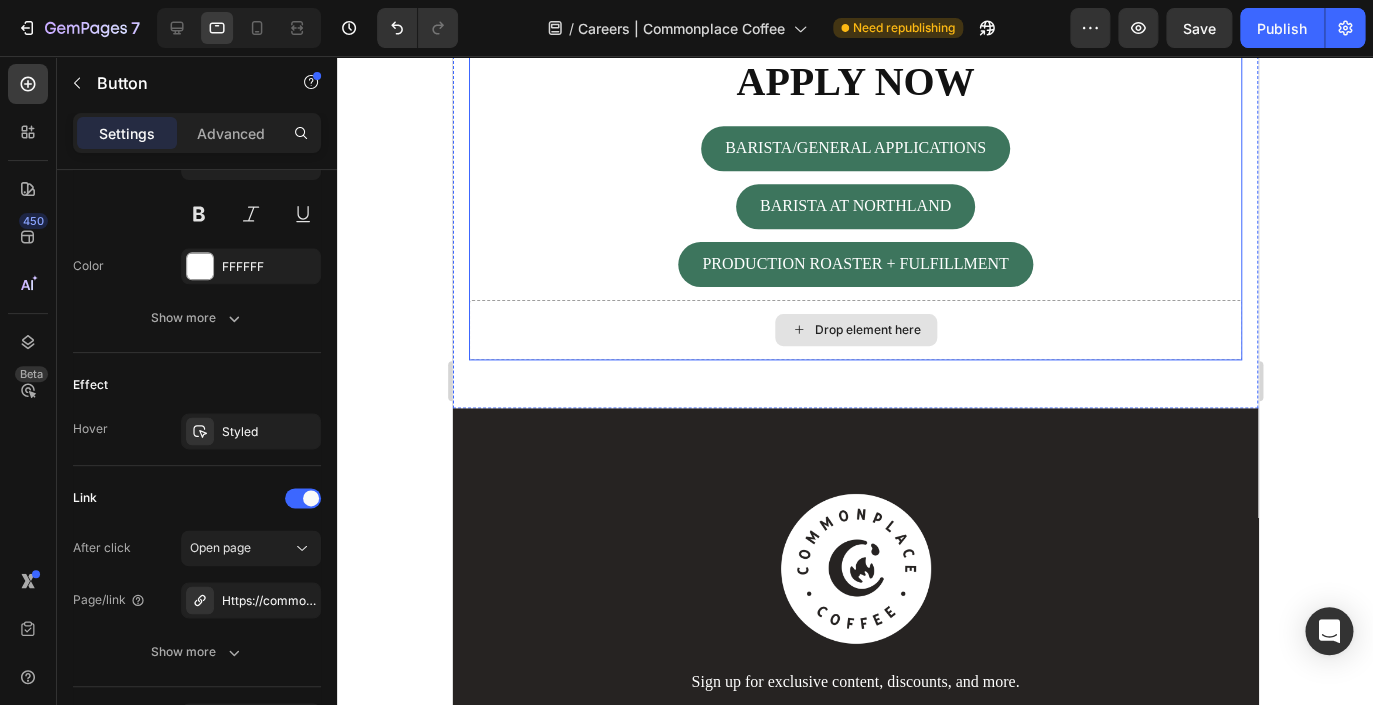 scroll, scrollTop: 836, scrollLeft: 0, axis: vertical 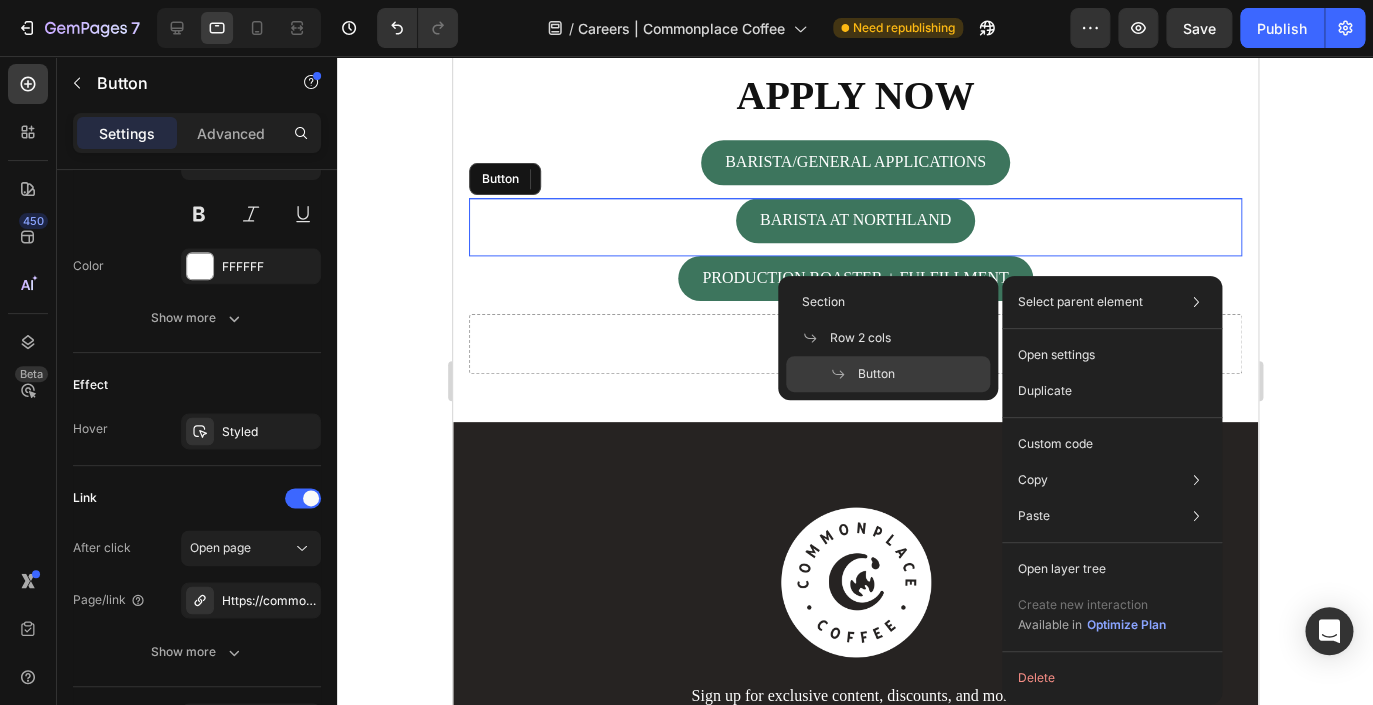 click on "BARISTA AT NORTHLAND Button" at bounding box center [854, 227] 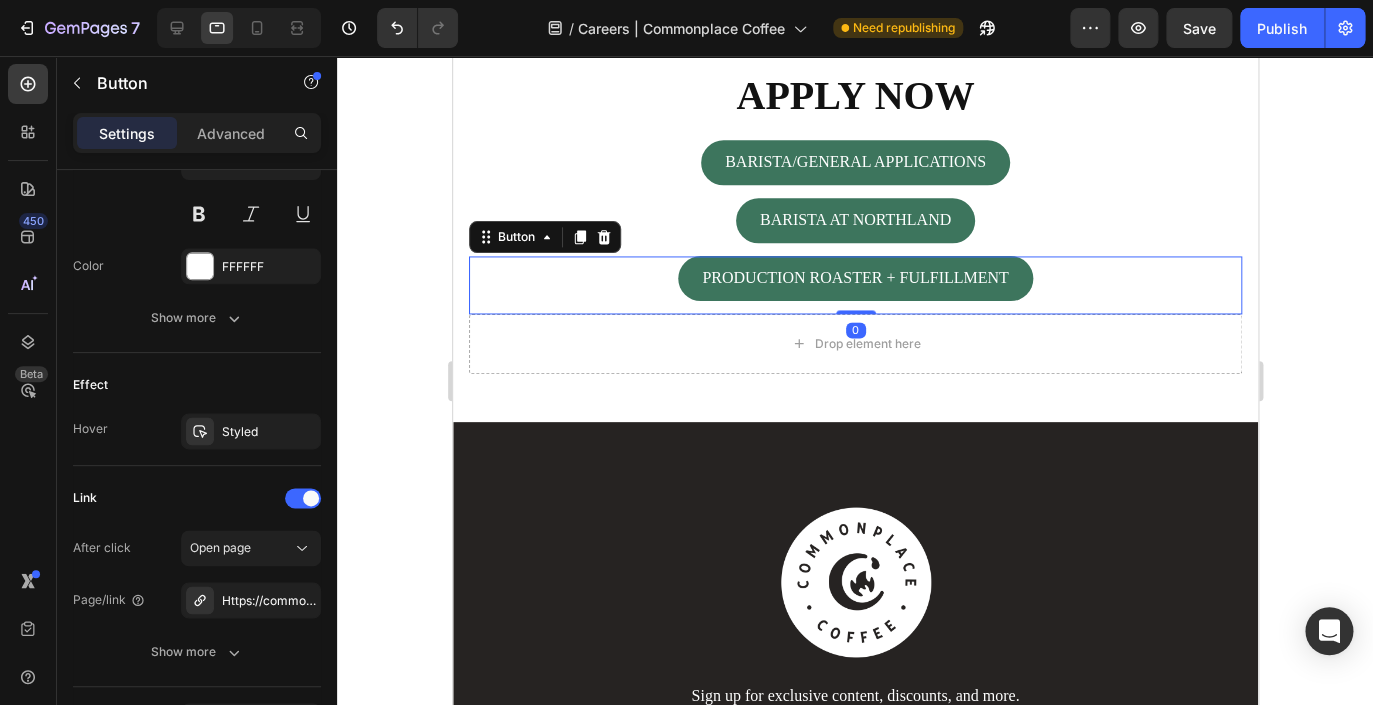 click on "PRODUCTION ROASTER + FULFILLMENT Button   0" at bounding box center (854, 285) 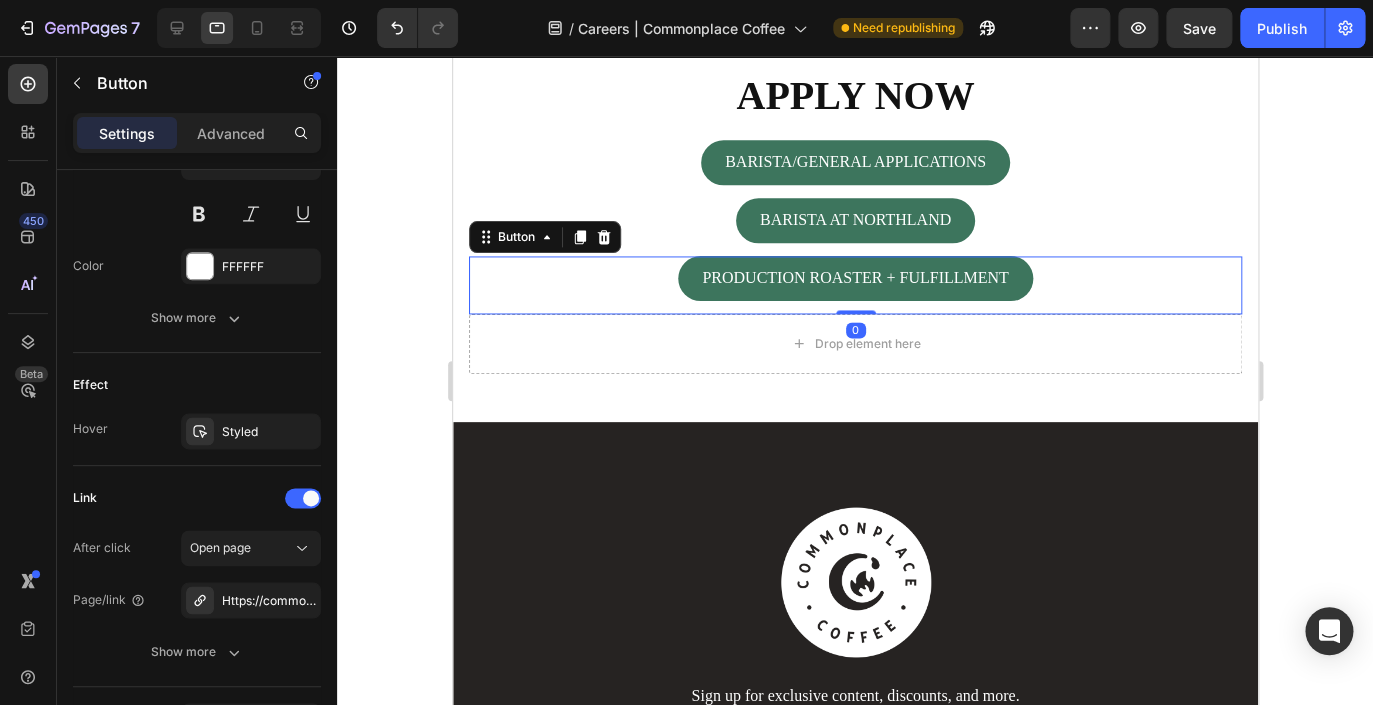 click on "PRODUCTION ROASTER + FULFILLMENT Button   0" at bounding box center (854, 285) 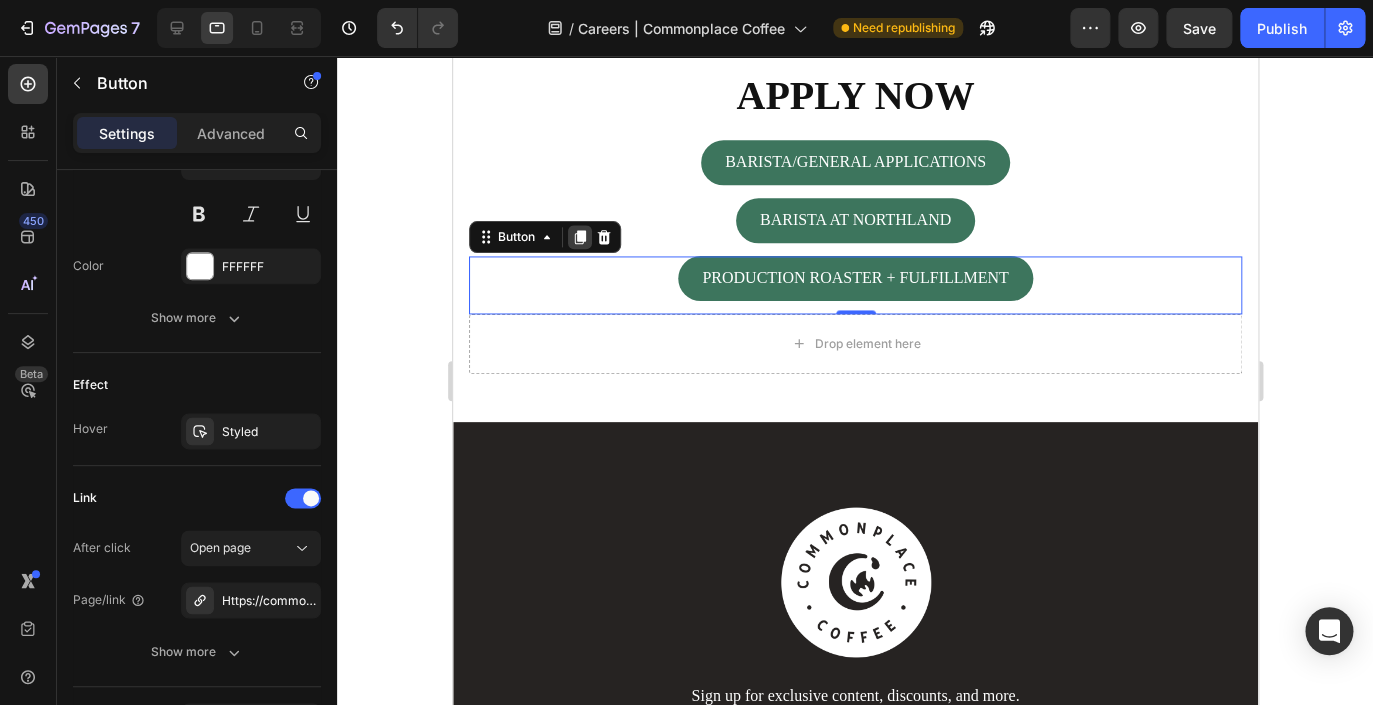 click 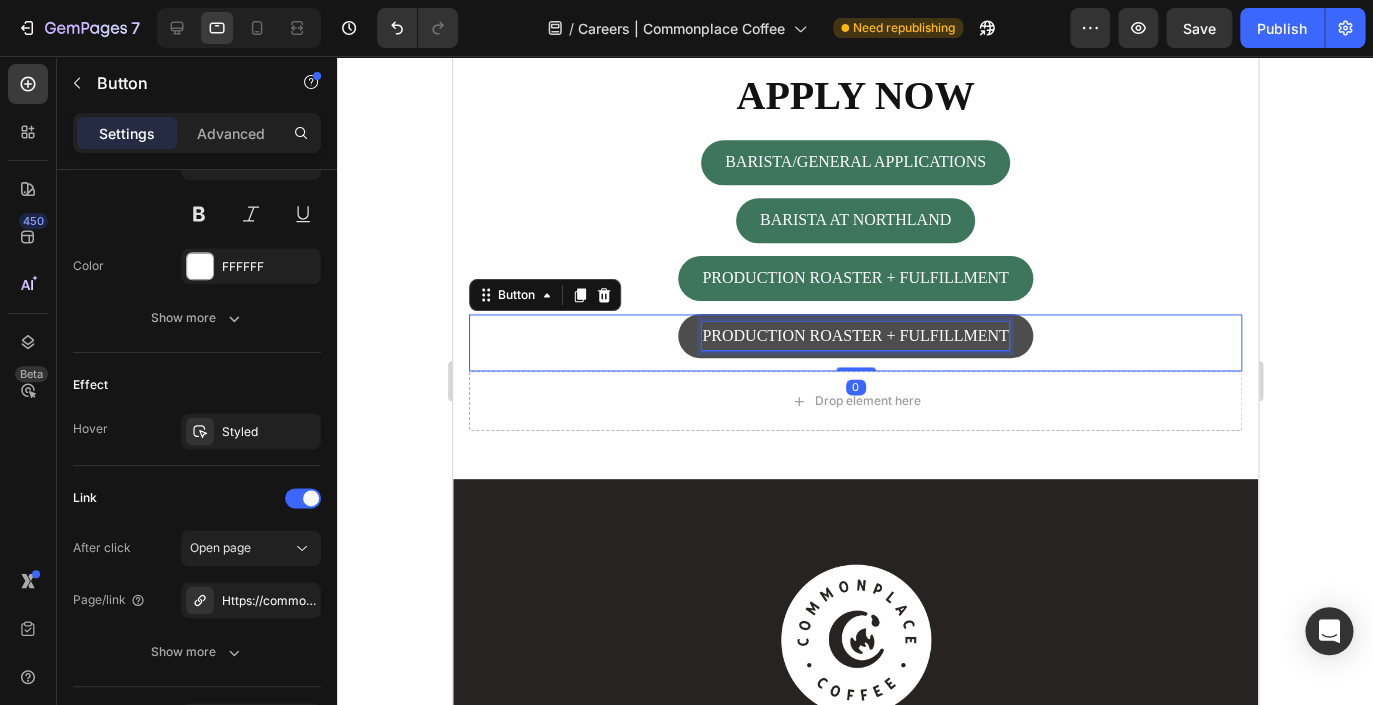 click on "PRODUCTION ROASTER + FULFILLMENT" at bounding box center [854, 336] 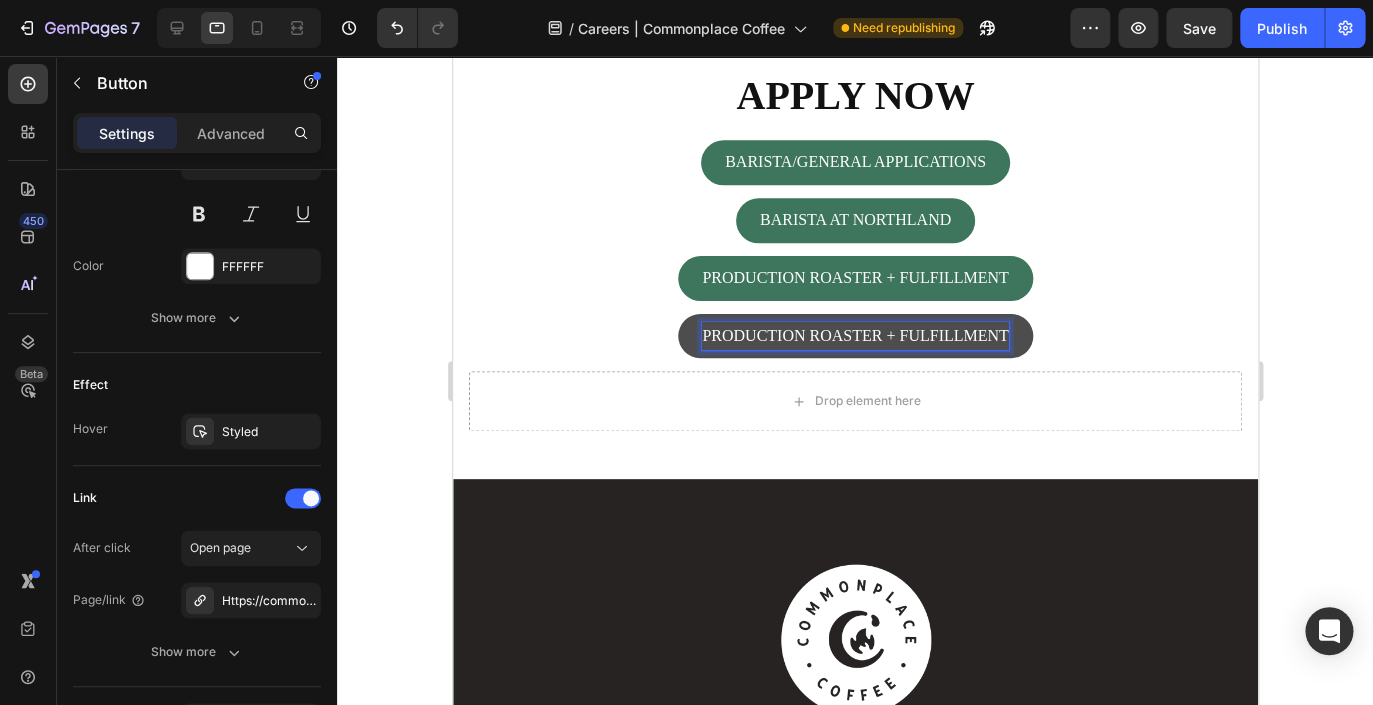 click on "PRODUCTION ROASTER + FULFILLMENT" at bounding box center [854, 336] 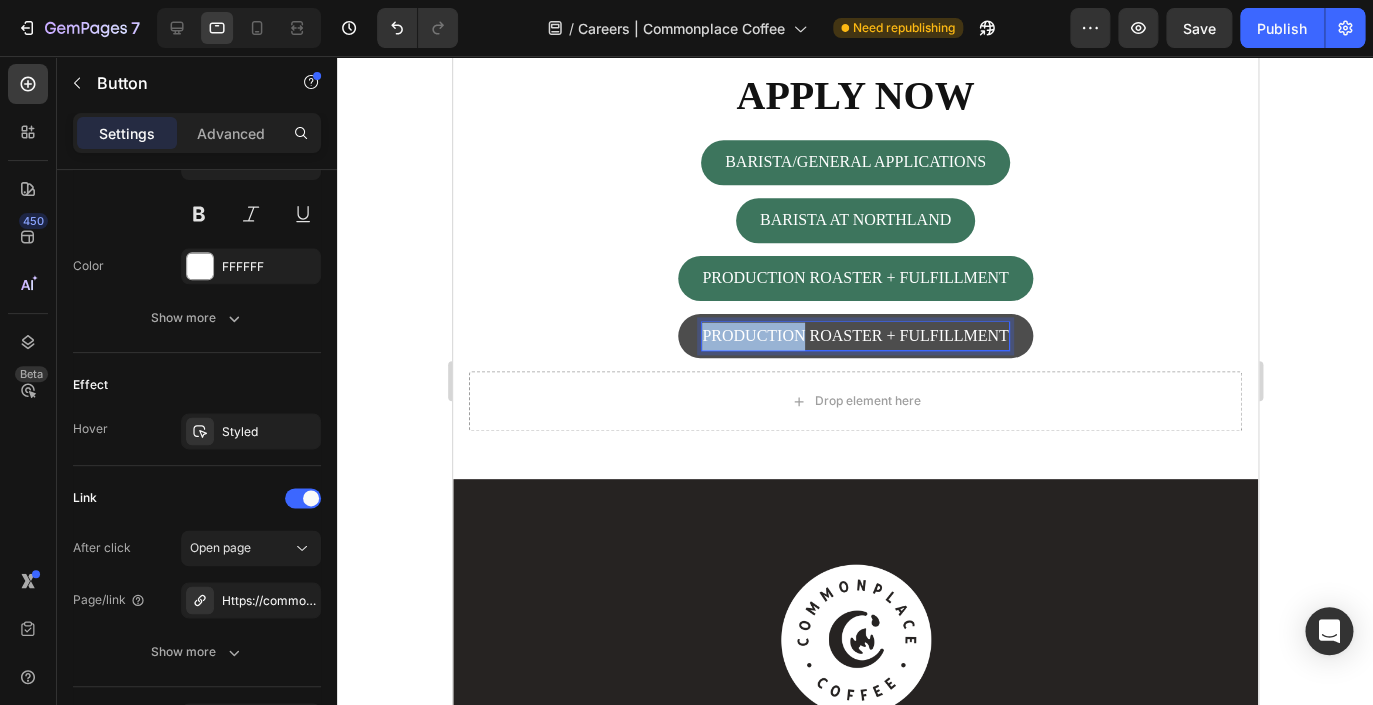 click on "PRODUCTION ROASTER + FULFILLMENT" at bounding box center (854, 336) 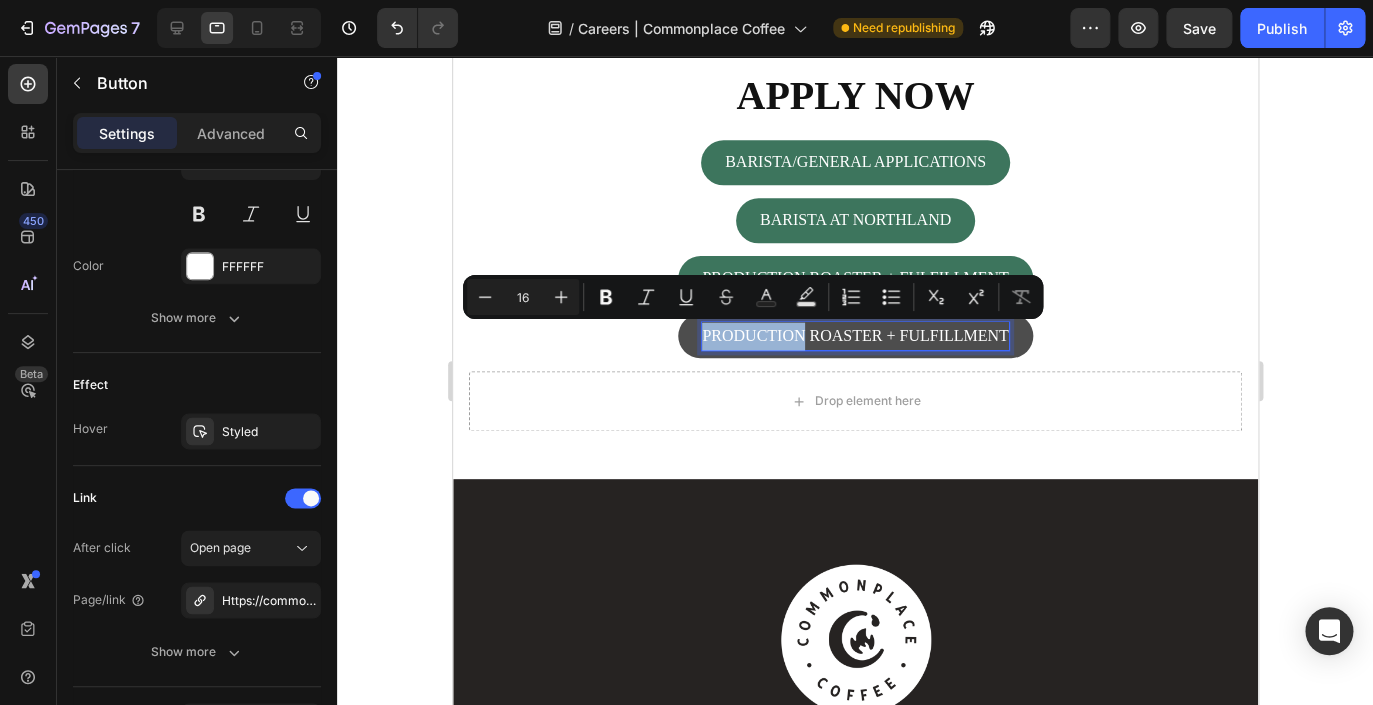 click on "PRODUCTION ROASTER + FULFILLMENT" at bounding box center (854, 336) 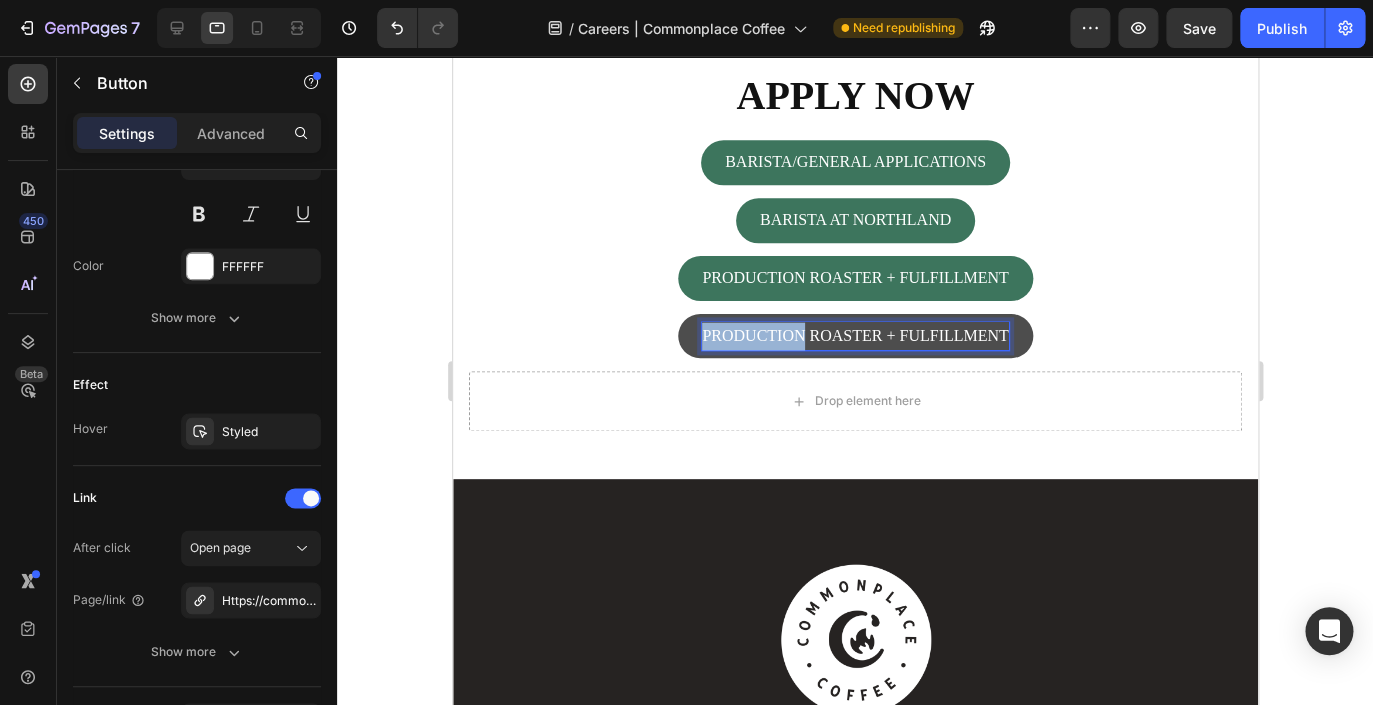 click on "PRODUCTION ROASTER + FULFILLMENT" at bounding box center [854, 336] 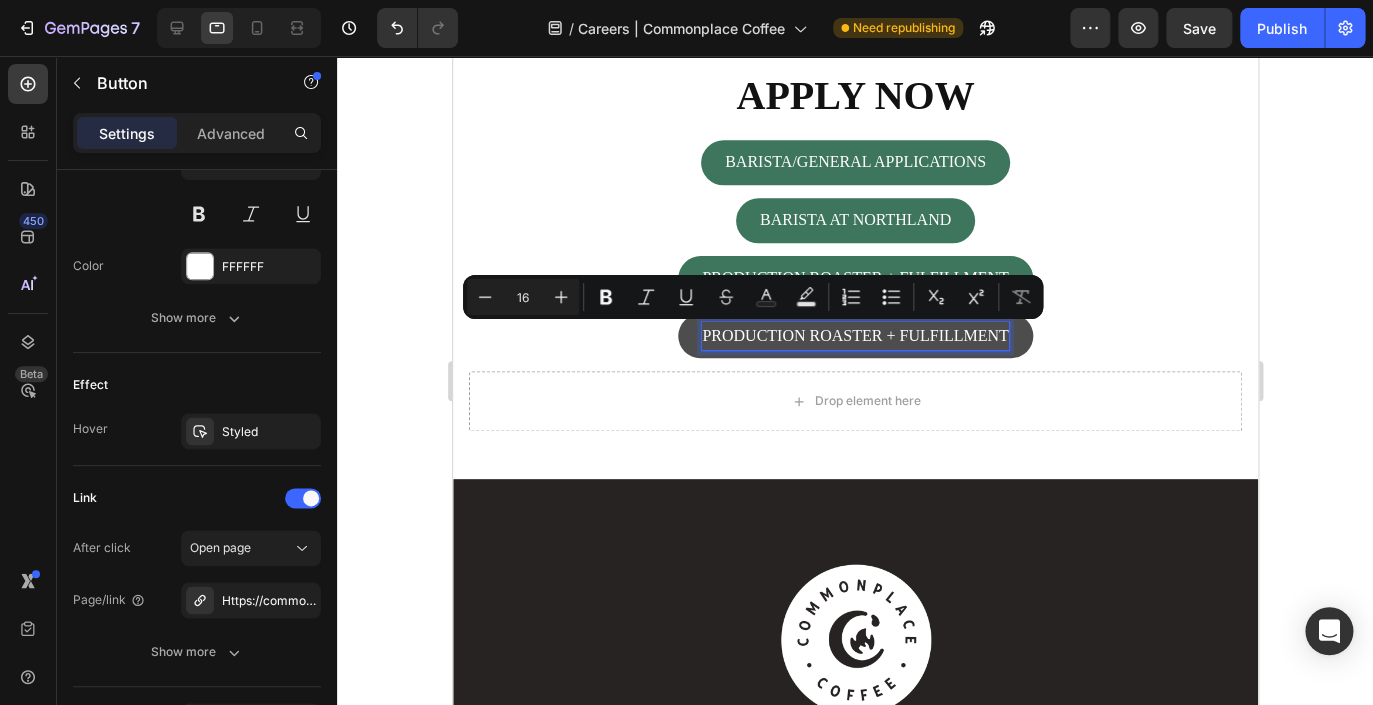 click on "PRODUCTION ROASTER + FULFILLMENT" at bounding box center [854, 336] 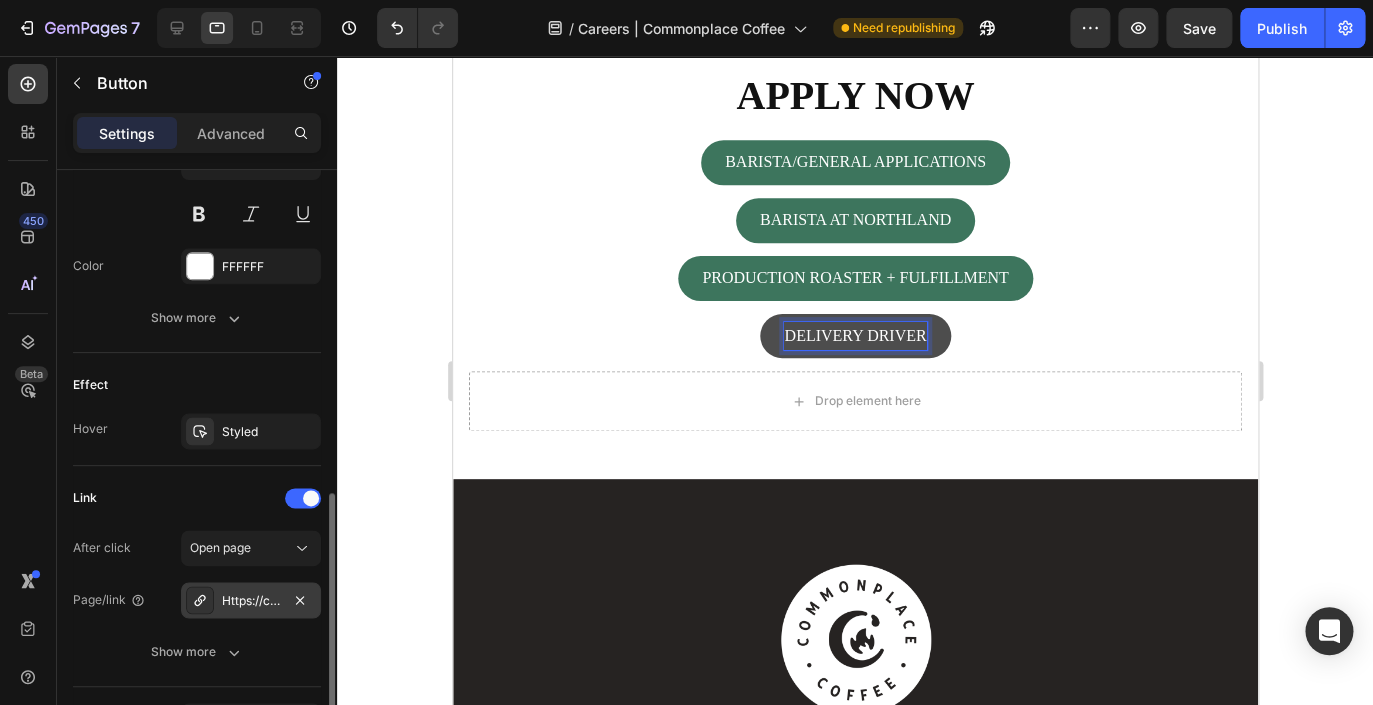 click on "Https://commonplacecoffee.Com/production-roaster-fulfillment-team-member-commonplace-coffee?_ab=0&key=1753840136309" at bounding box center (251, 601) 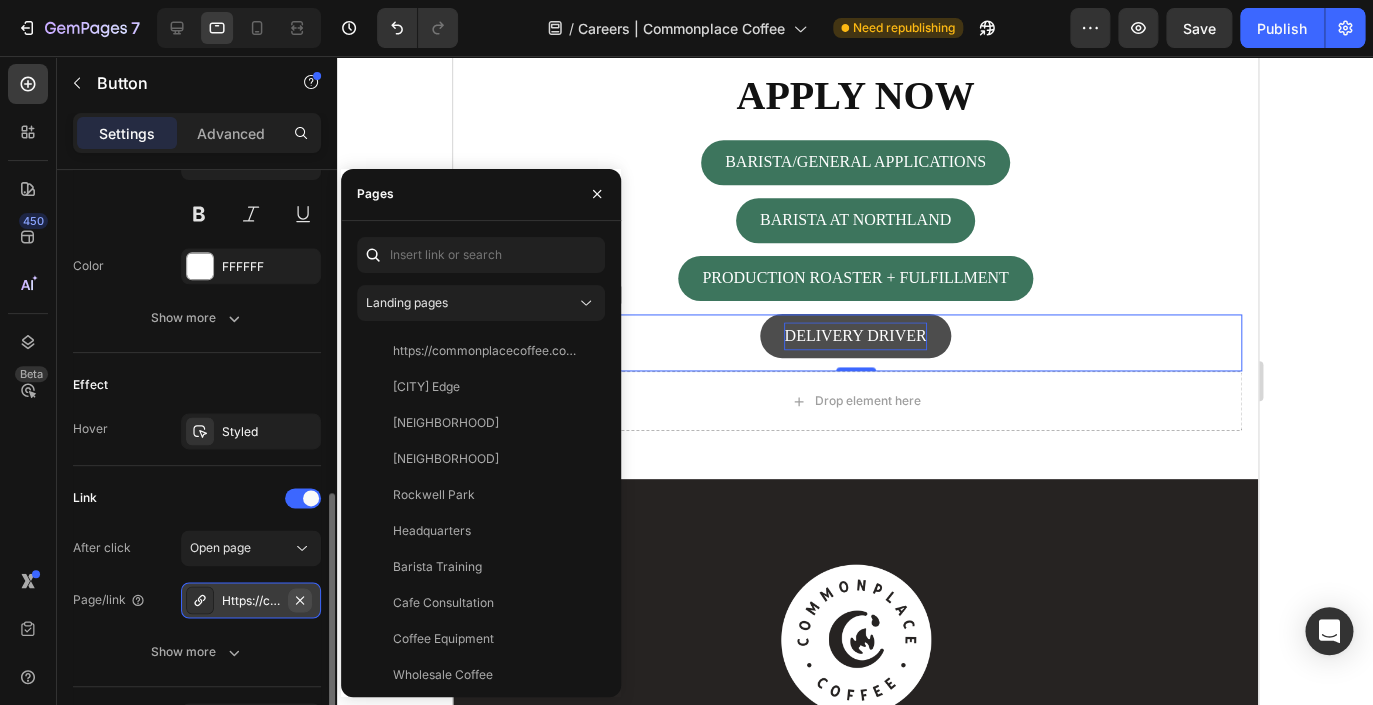 click 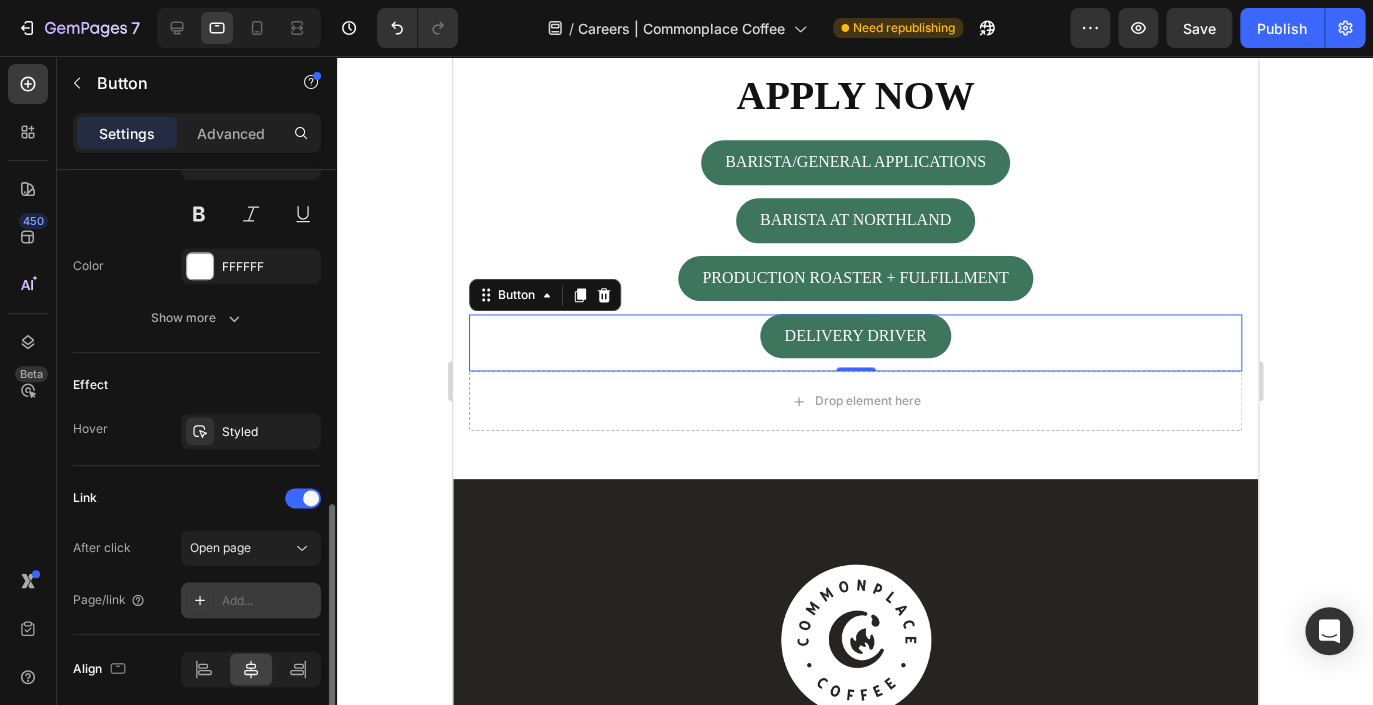 click on "Add..." at bounding box center (269, 601) 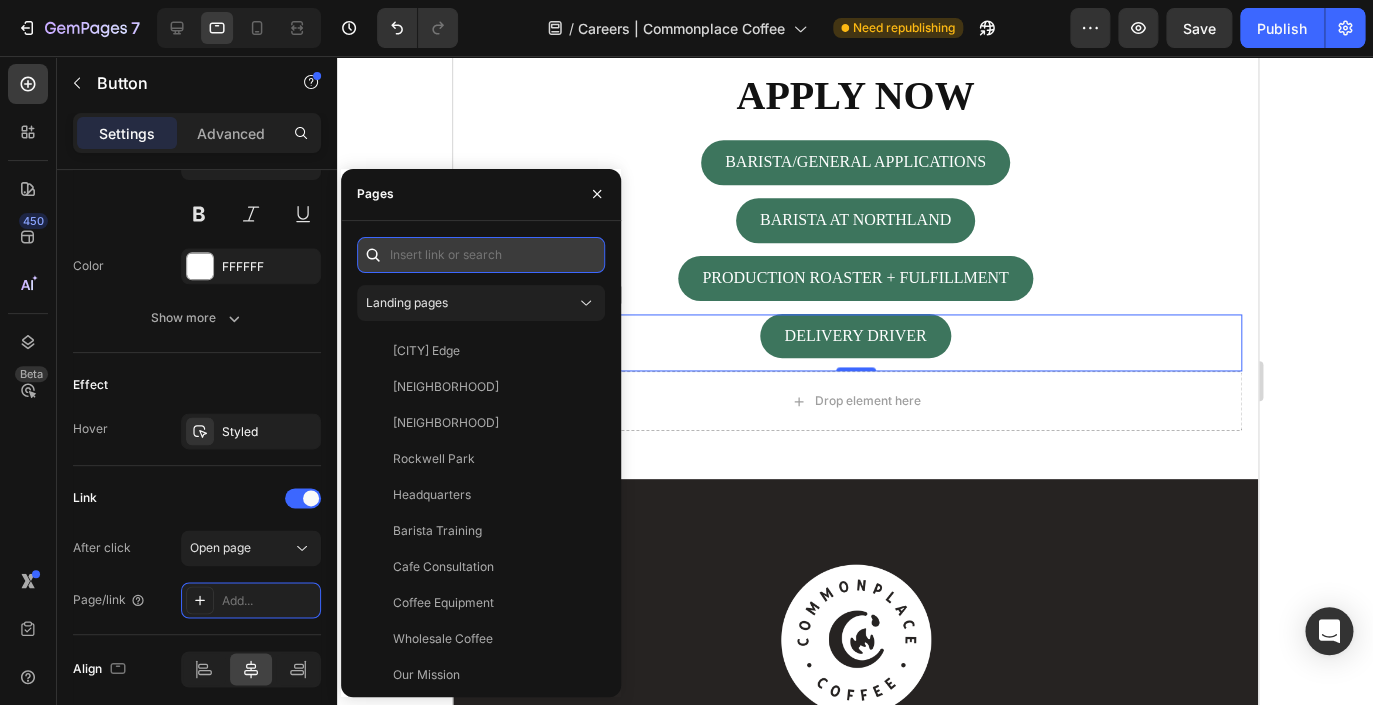 paste on "https://commonplacecoffee.com/pages/delivery-driver-commonplace-coffee?_ab=0&key=1754083794202" 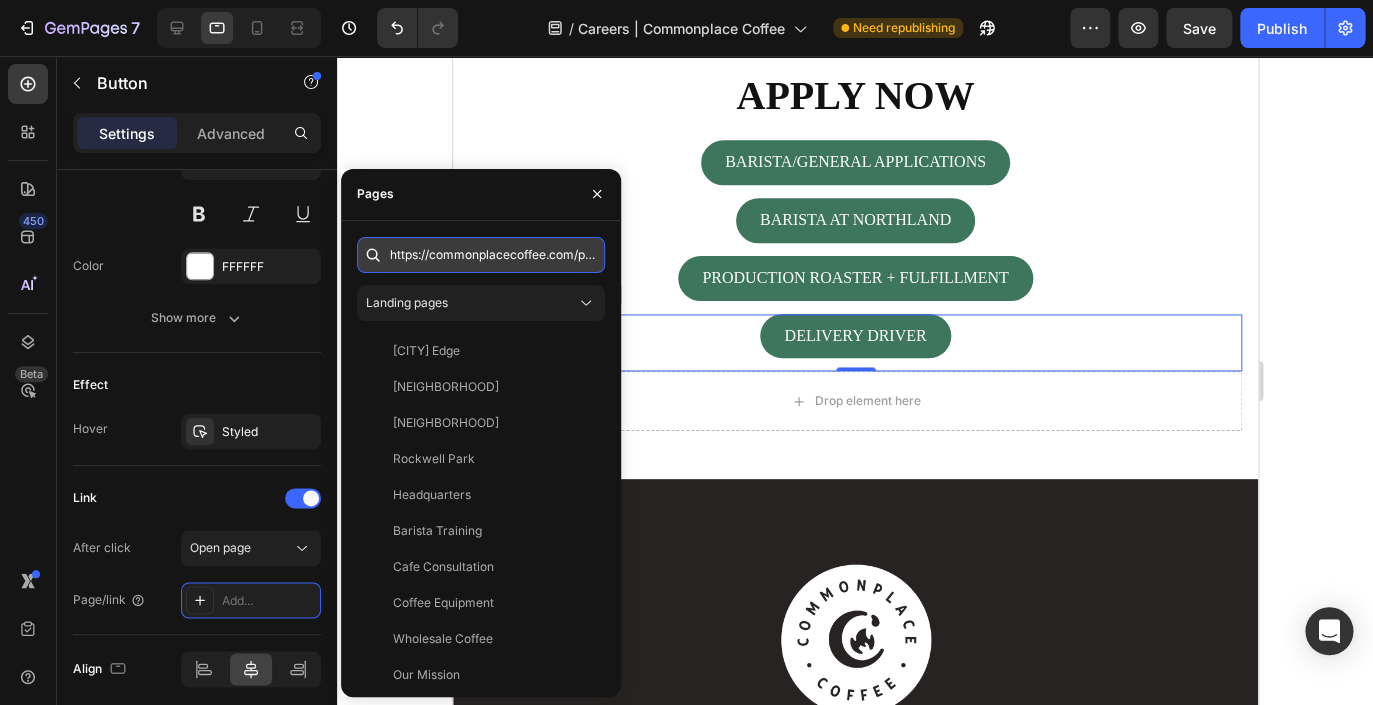 scroll, scrollTop: 0, scrollLeft: 434, axis: horizontal 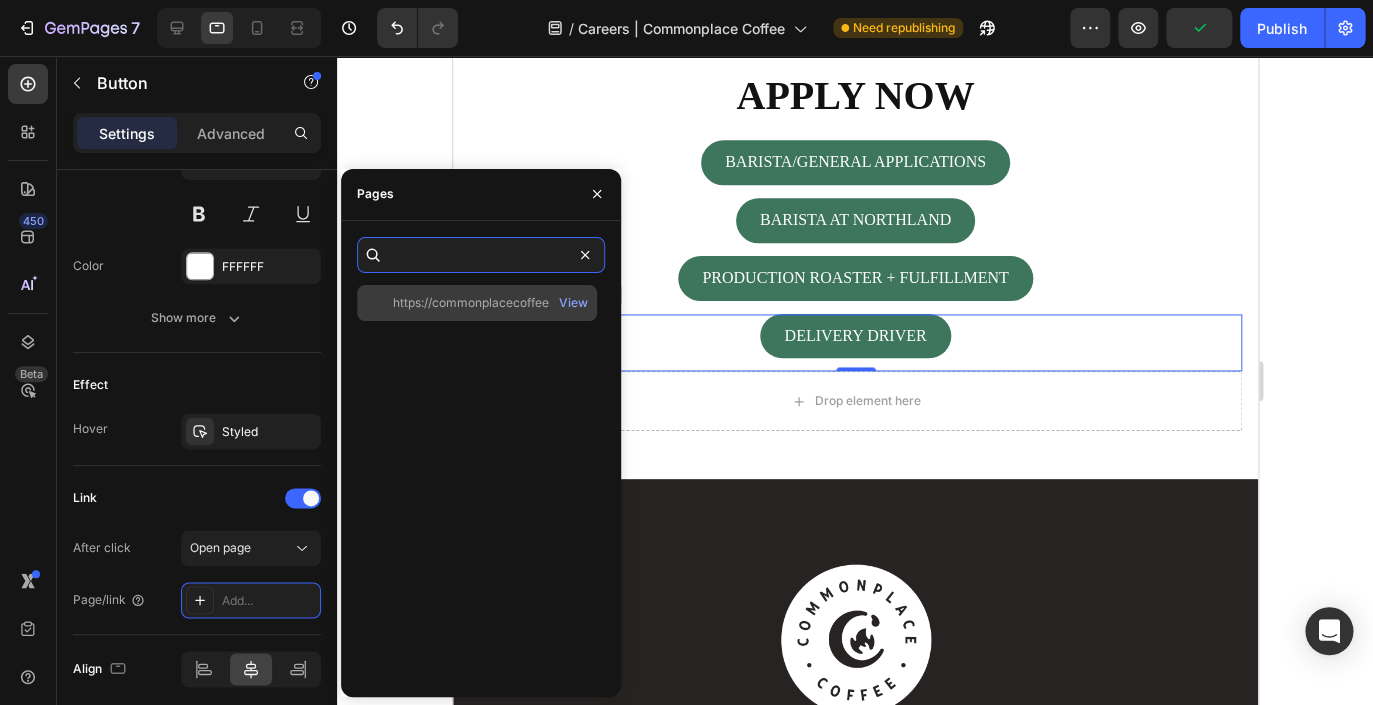 type on "https://commonplacecoffee.com/pages/delivery-driver-commonplace-coffee?_ab=0&key=1754083794202" 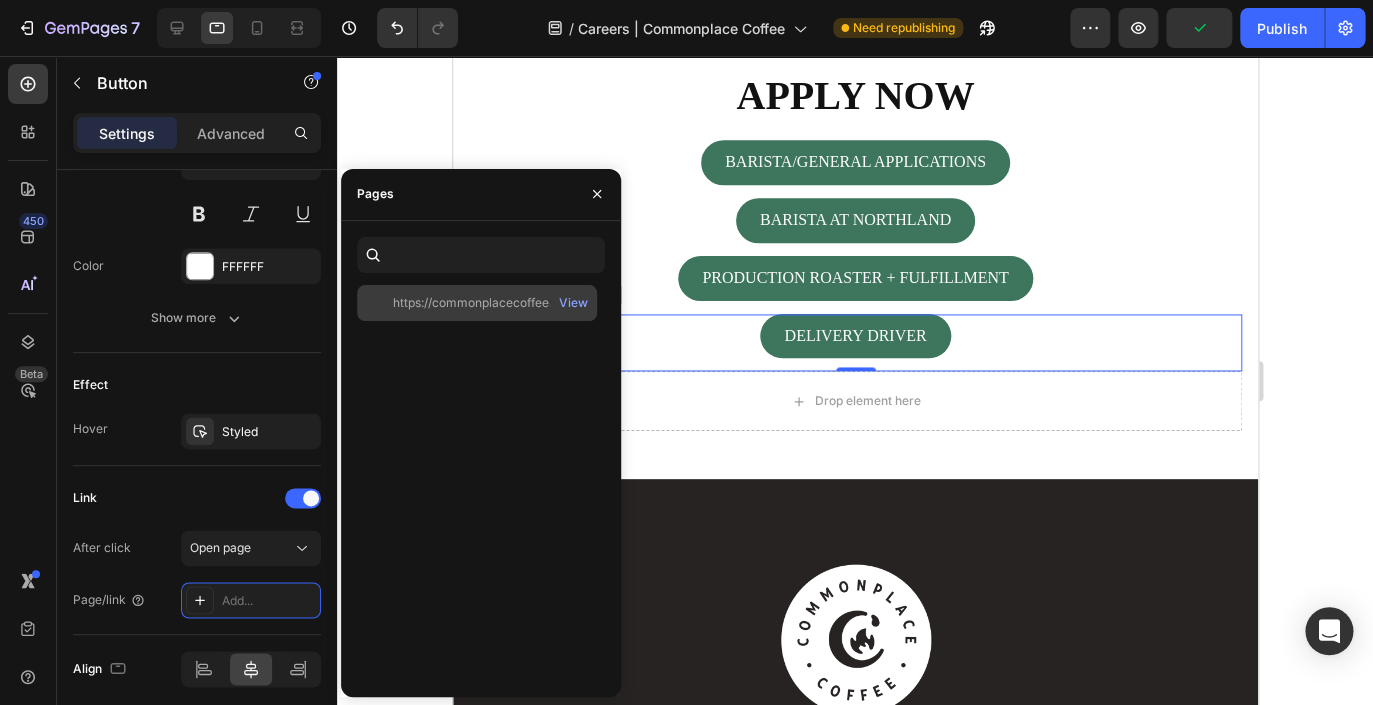 click on "https://commonplacecoffee.com/pages/delivery-driver-commonplace-coffee?_ab=0&key=1754083794202" 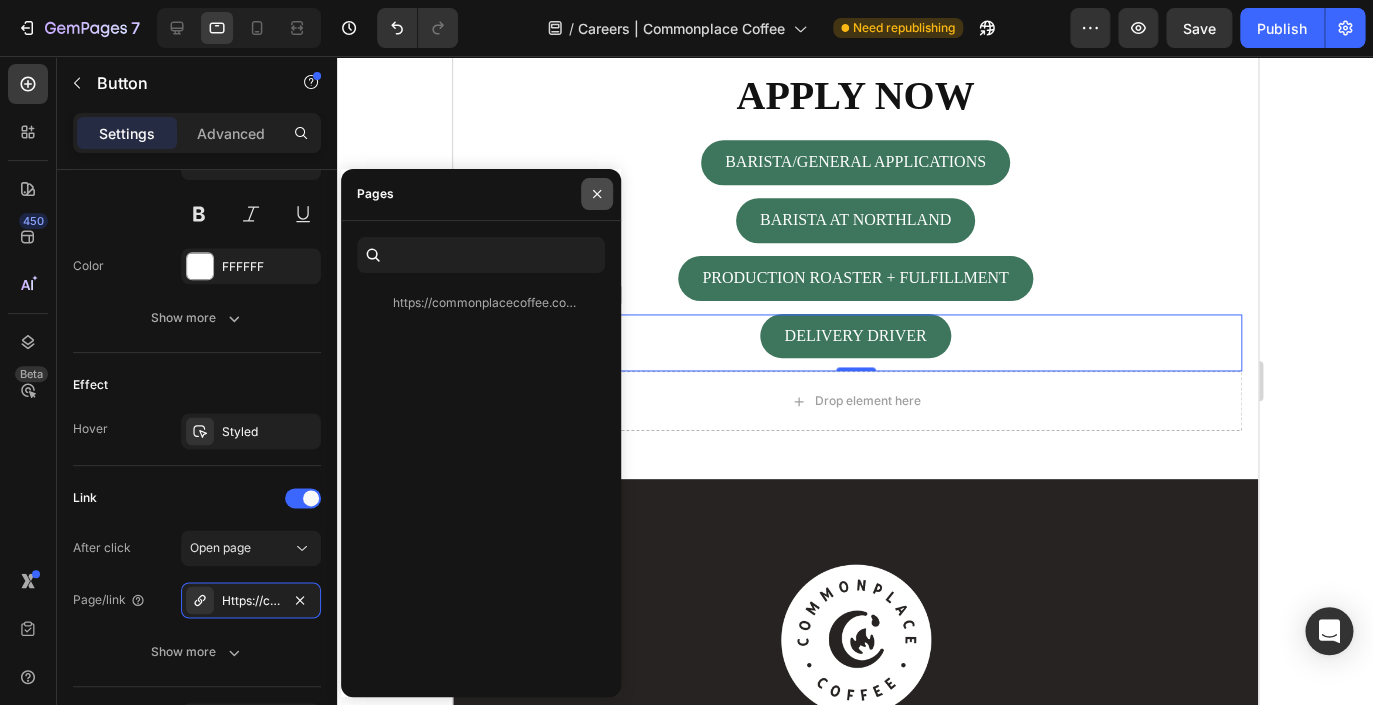 click 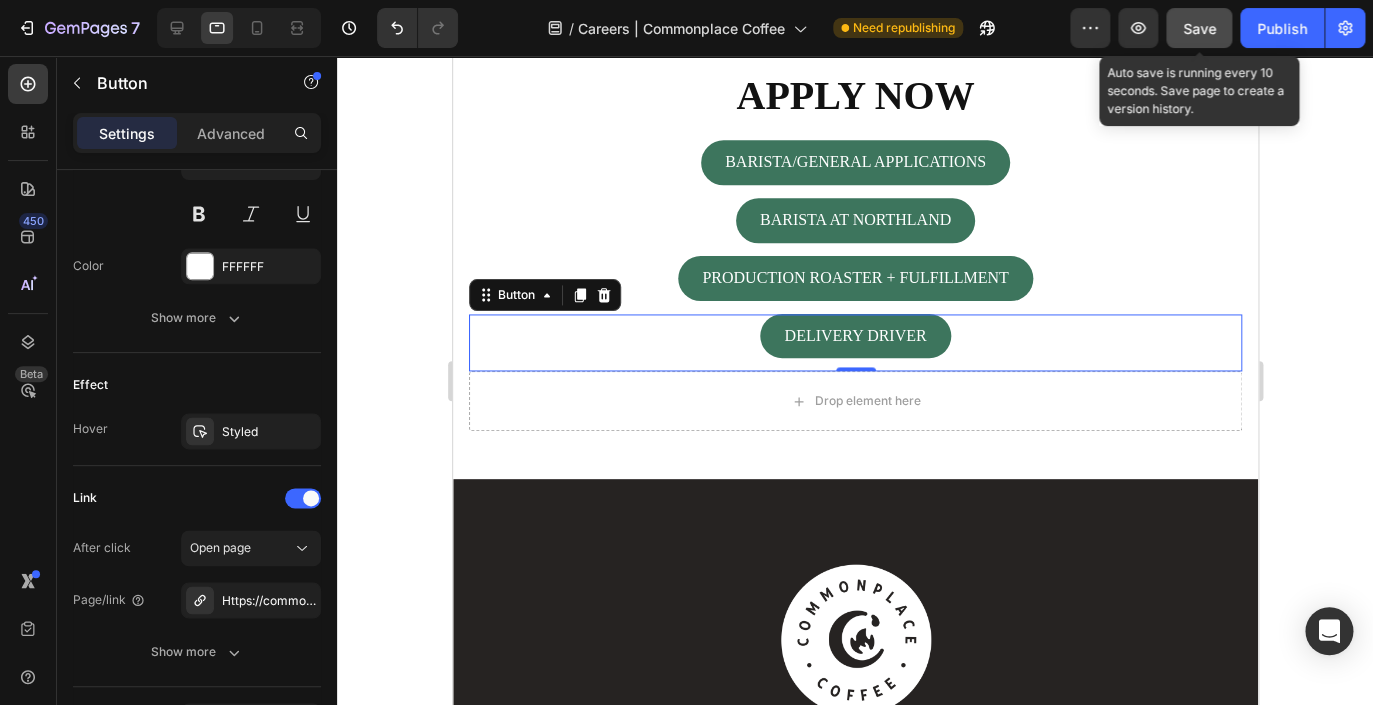 click on "Save" at bounding box center [1199, 28] 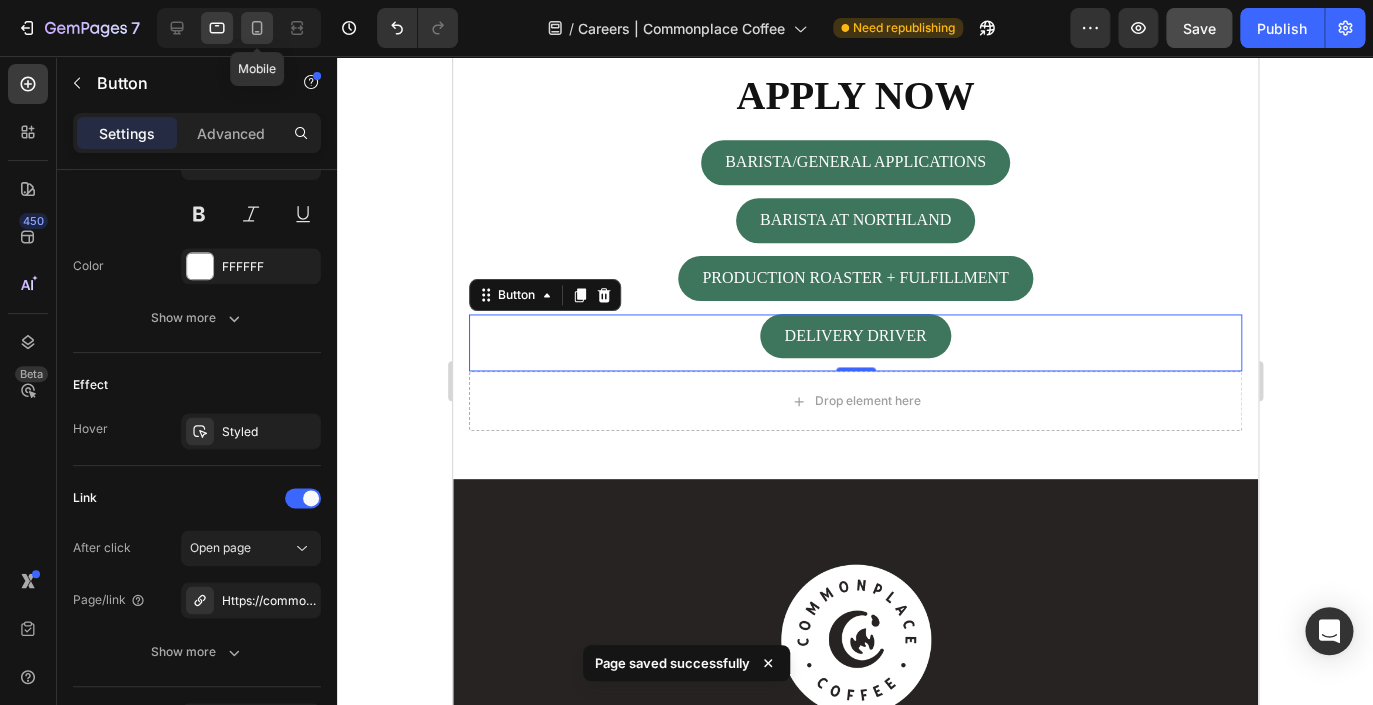 click 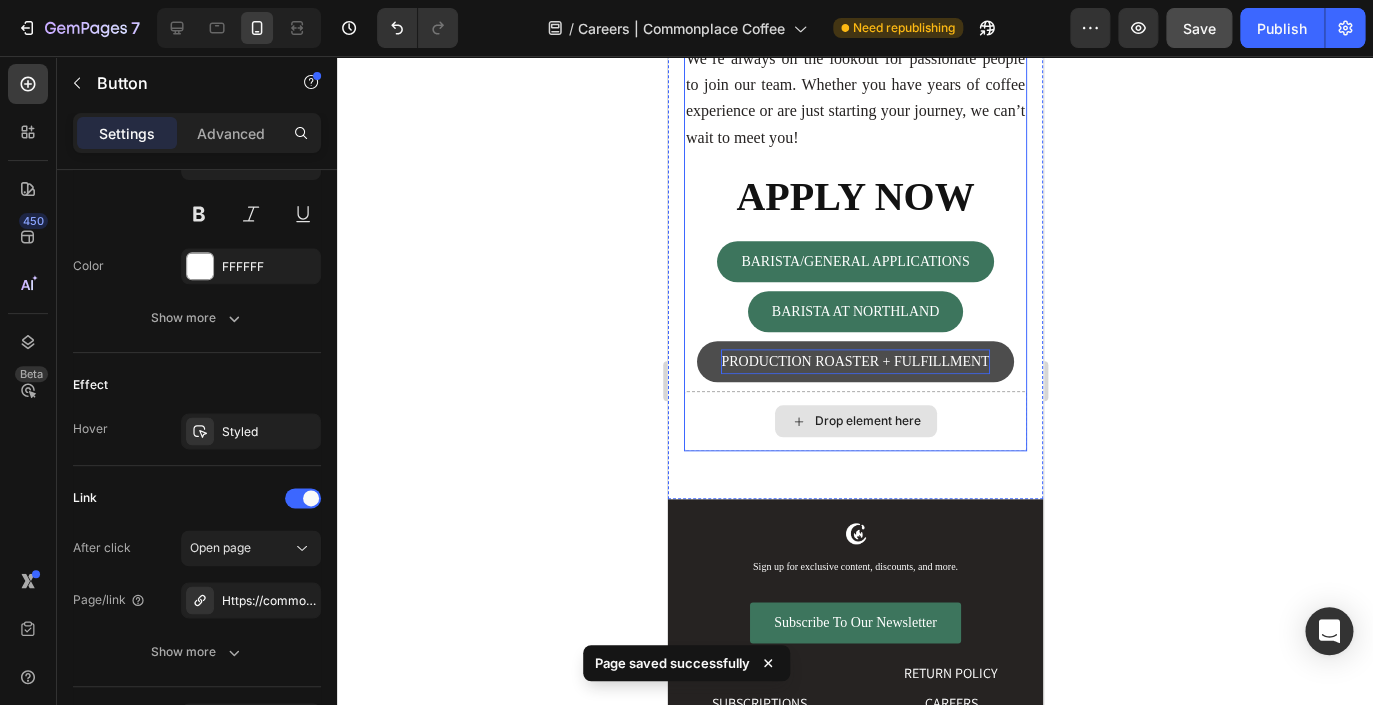 scroll, scrollTop: 533, scrollLeft: 0, axis: vertical 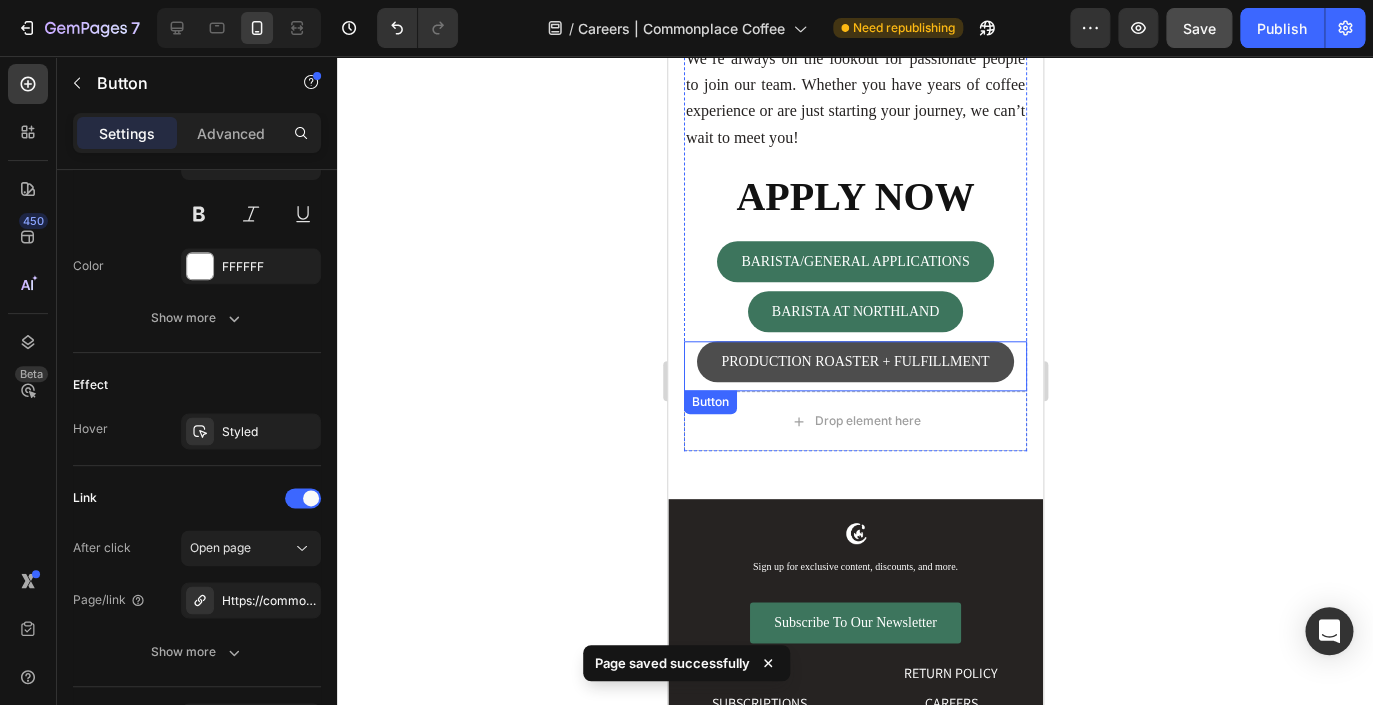 click on "PRODUCTION ROASTER + FULFILLMENT" at bounding box center [854, 361] 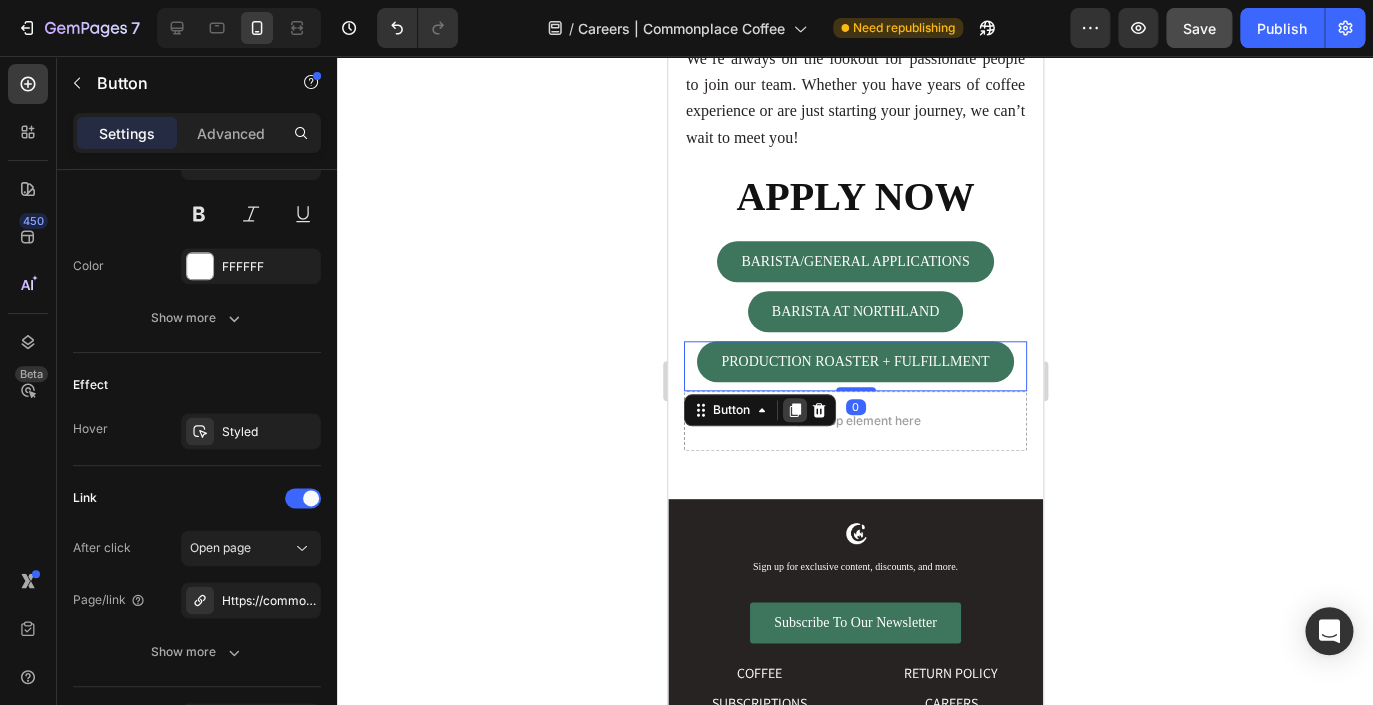 click 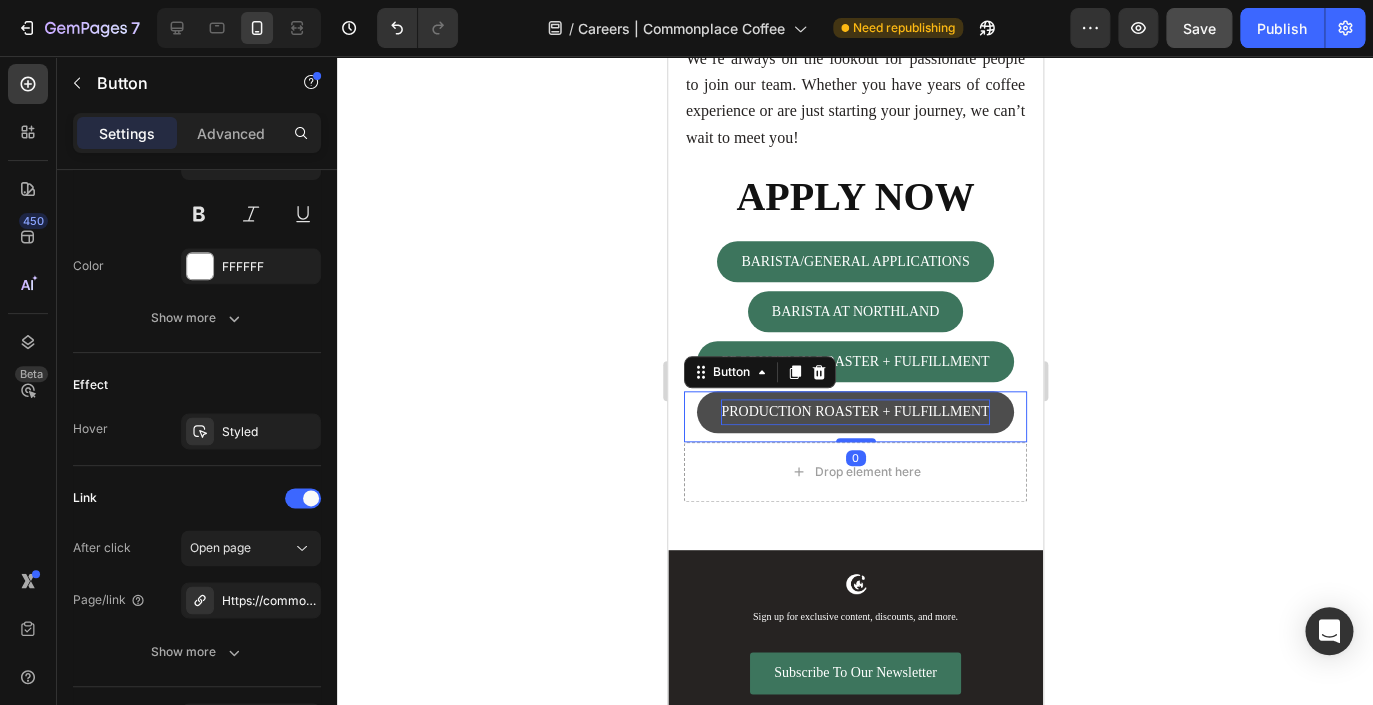 click on "PRODUCTION ROASTER + FULFILLMENT" at bounding box center [854, 411] 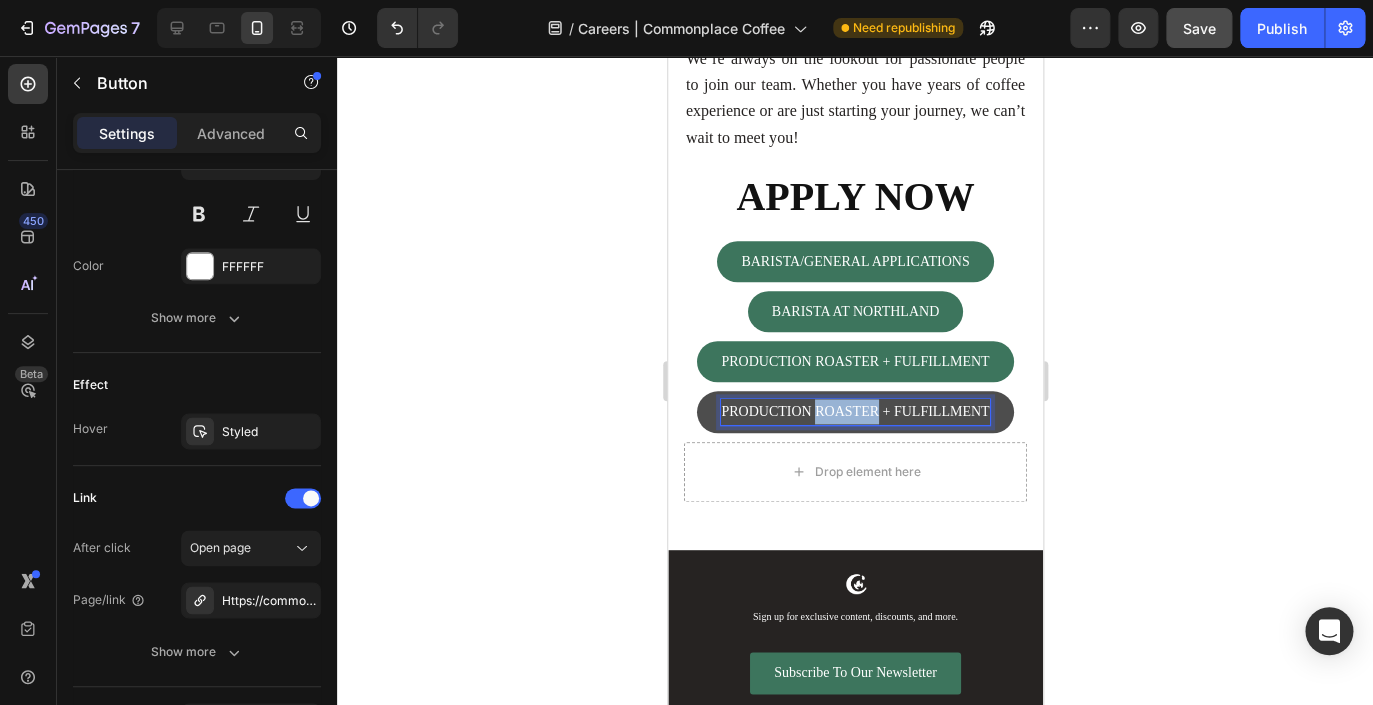 click on "PRODUCTION ROASTER + FULFILLMENT" at bounding box center (854, 411) 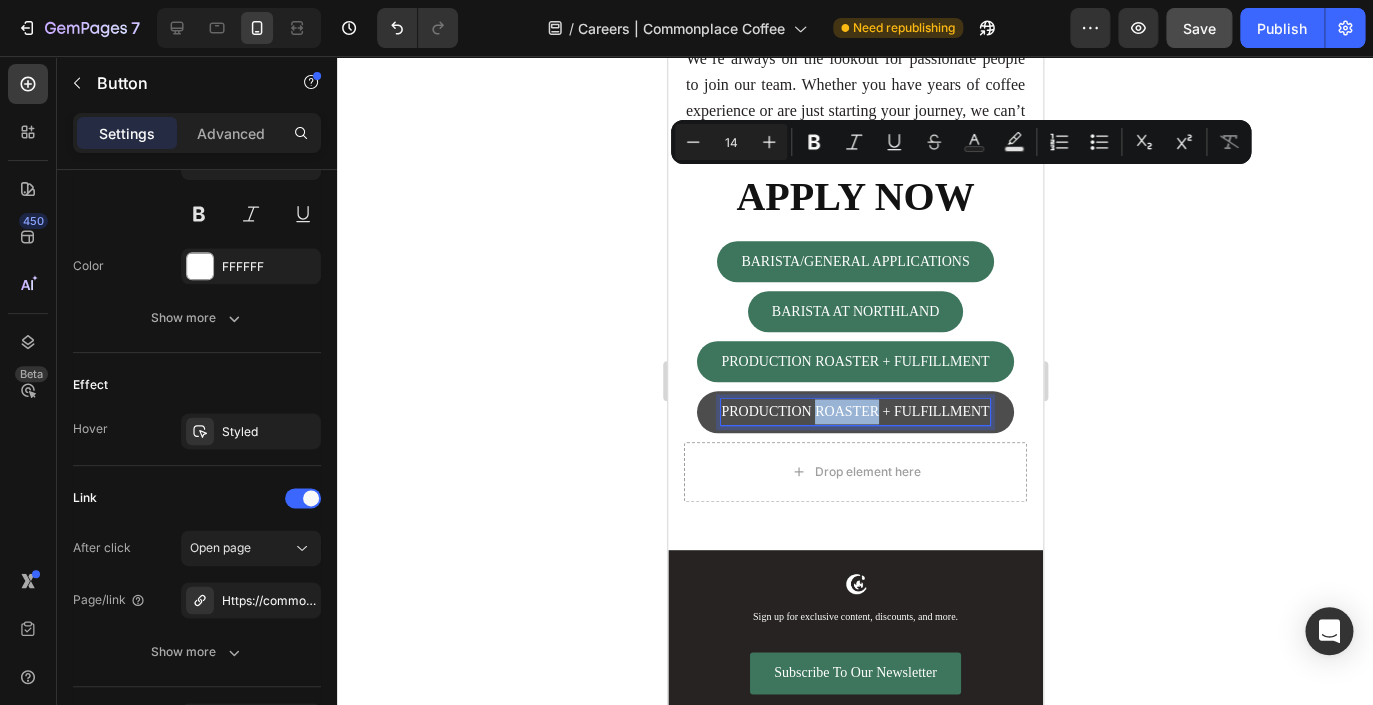 click on "PRODUCTION ROASTER + FULFILLMENT" at bounding box center (854, 411) 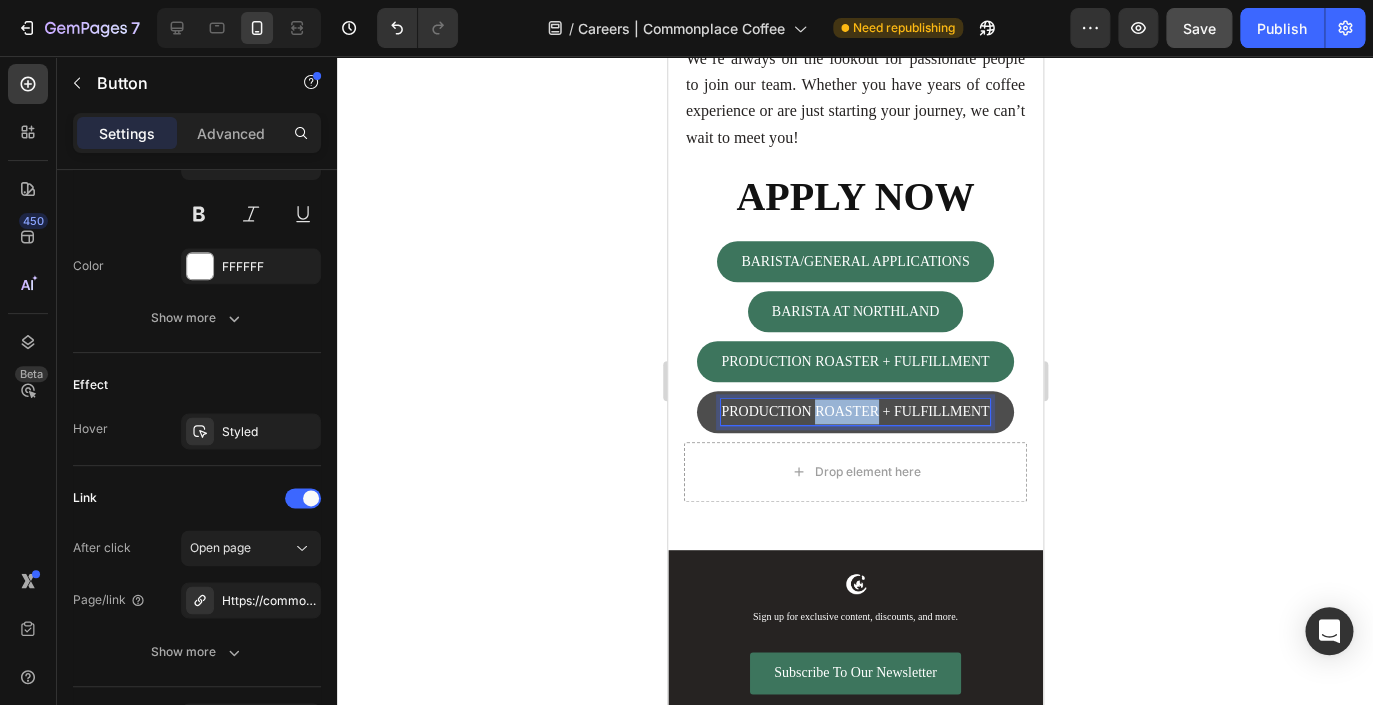click on "PRODUCTION ROASTER + FULFILLMENT" at bounding box center [854, 411] 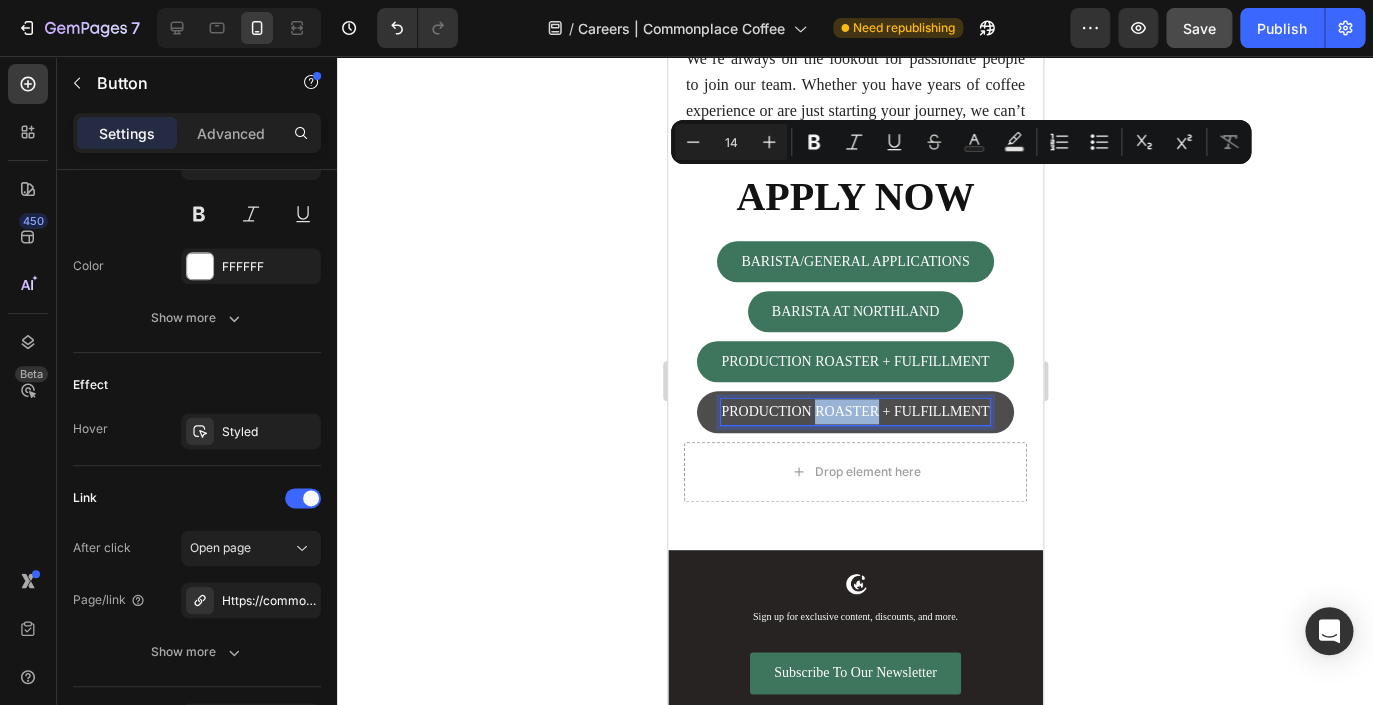 click on "PRODUCTION ROASTER + FULFILLMENT" at bounding box center (854, 411) 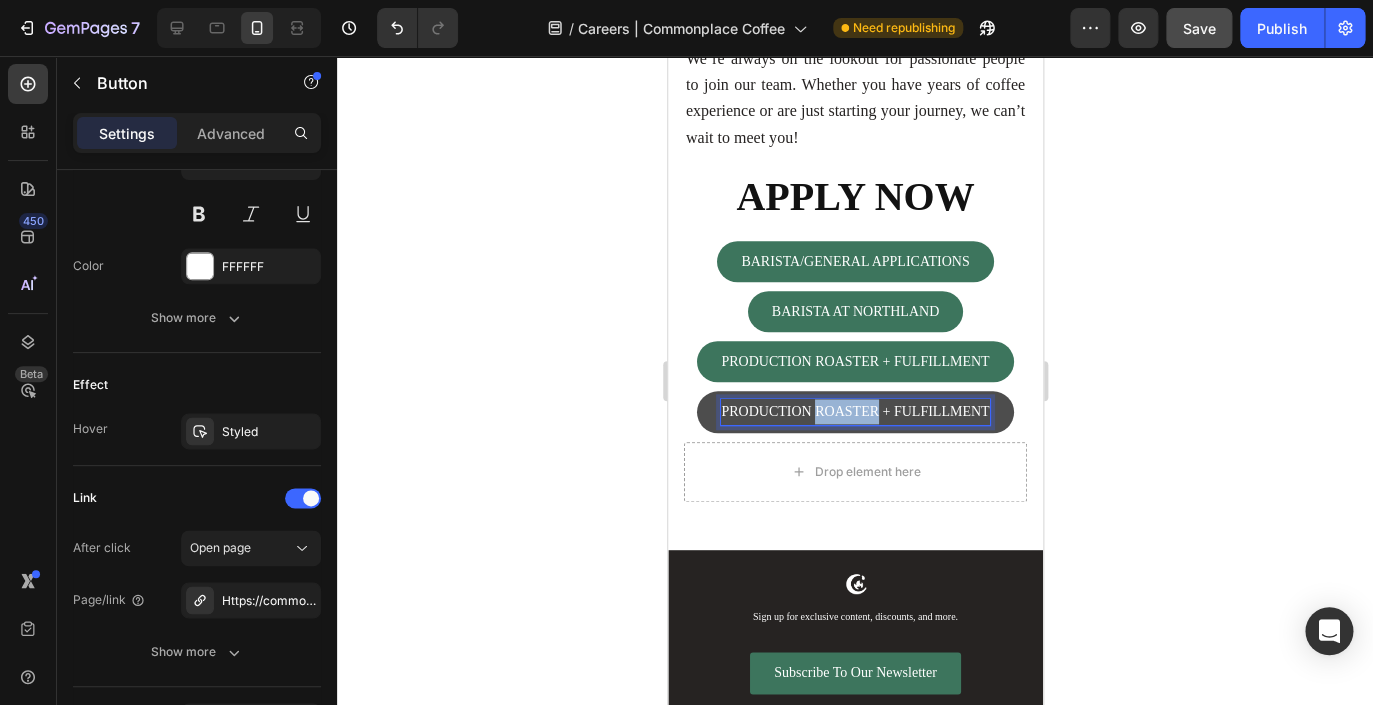 click on "PRODUCTION ROASTER + FULFILLMENT" at bounding box center [854, 411] 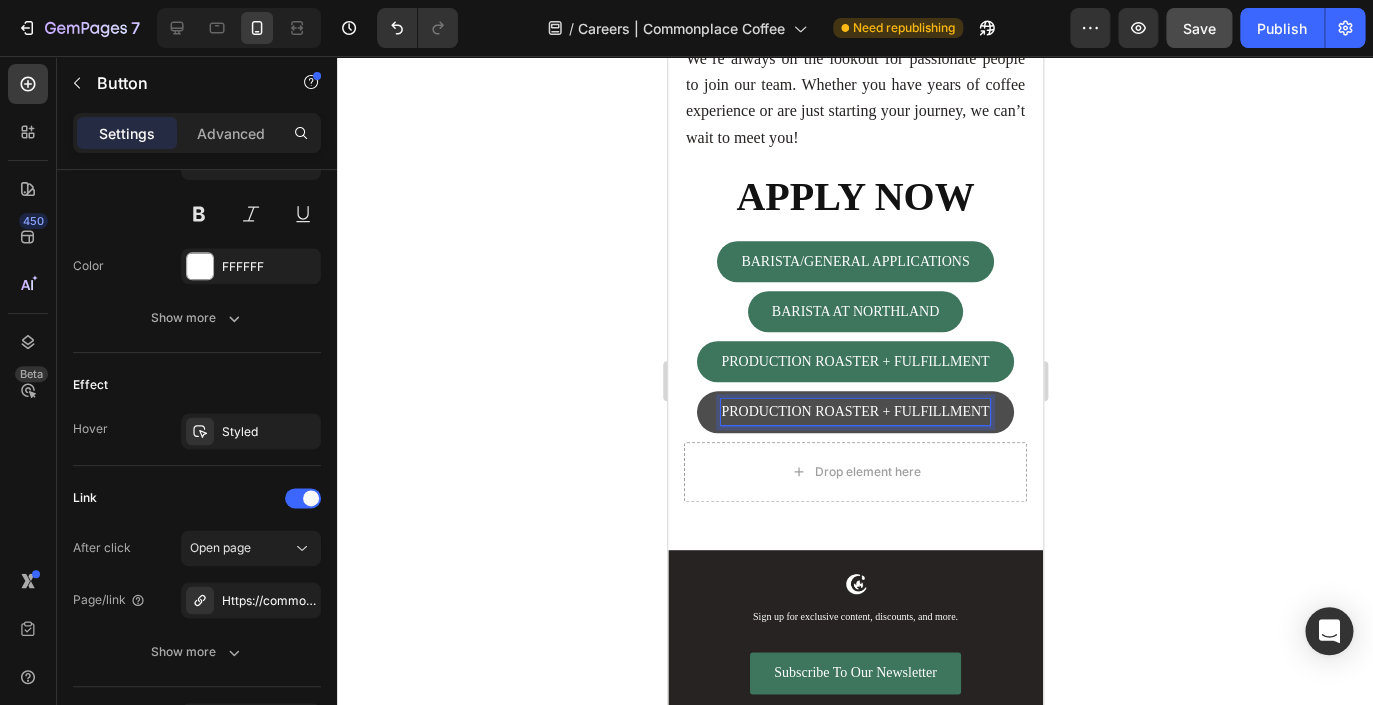 click on "PRODUCTION ROASTER + FULFILLMENT" at bounding box center (854, 411) 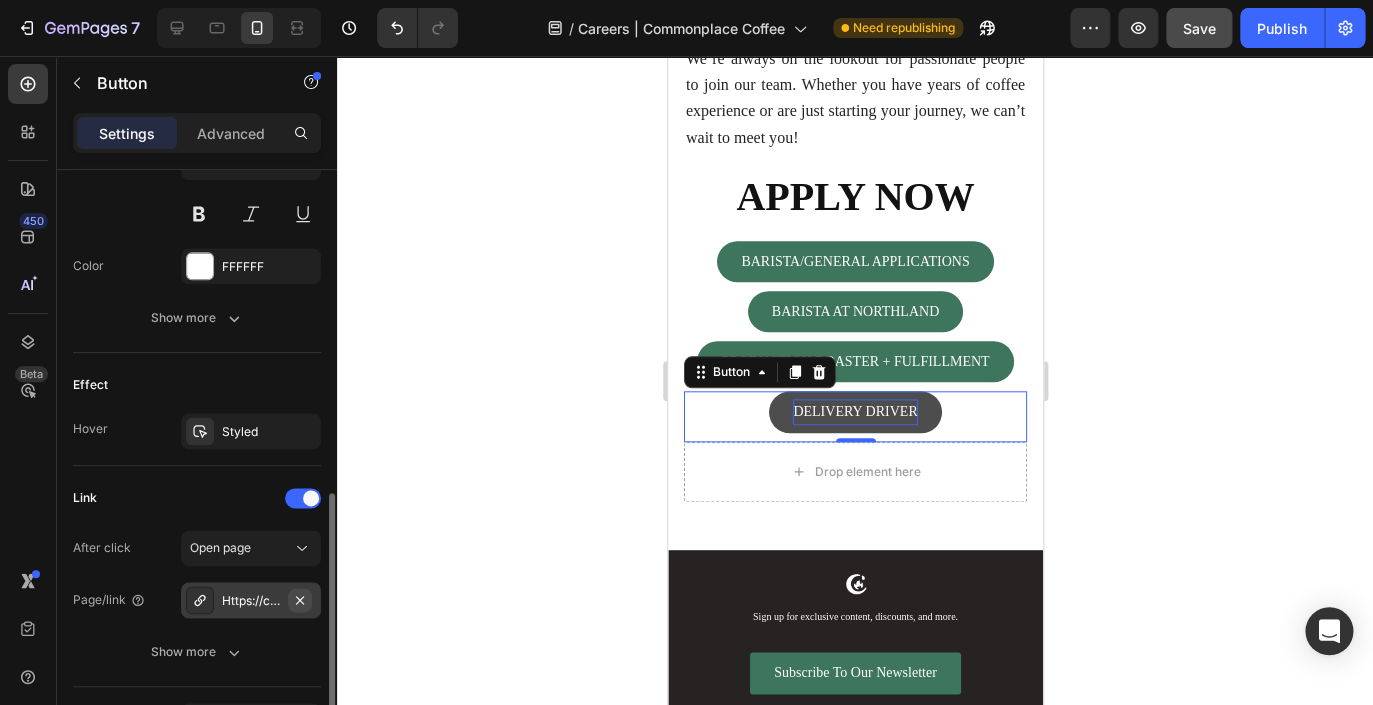 click 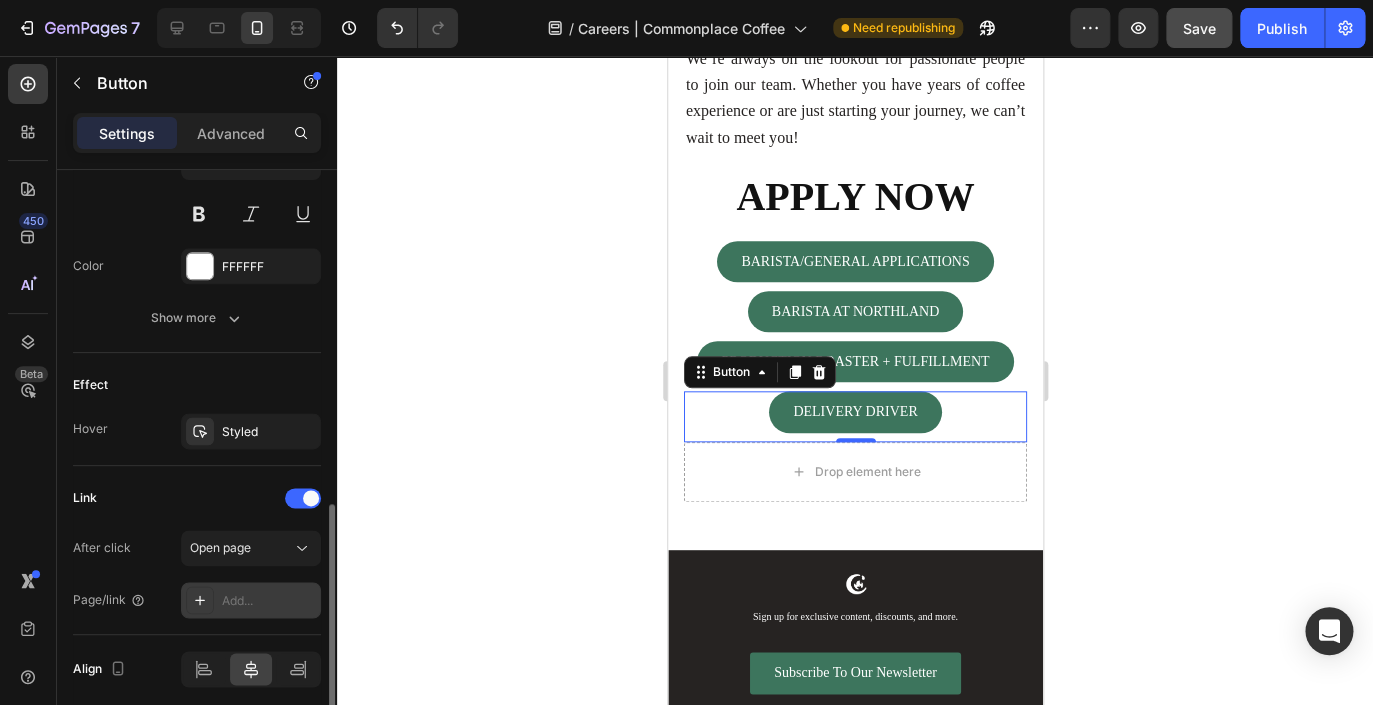 click on "Add..." at bounding box center (269, 601) 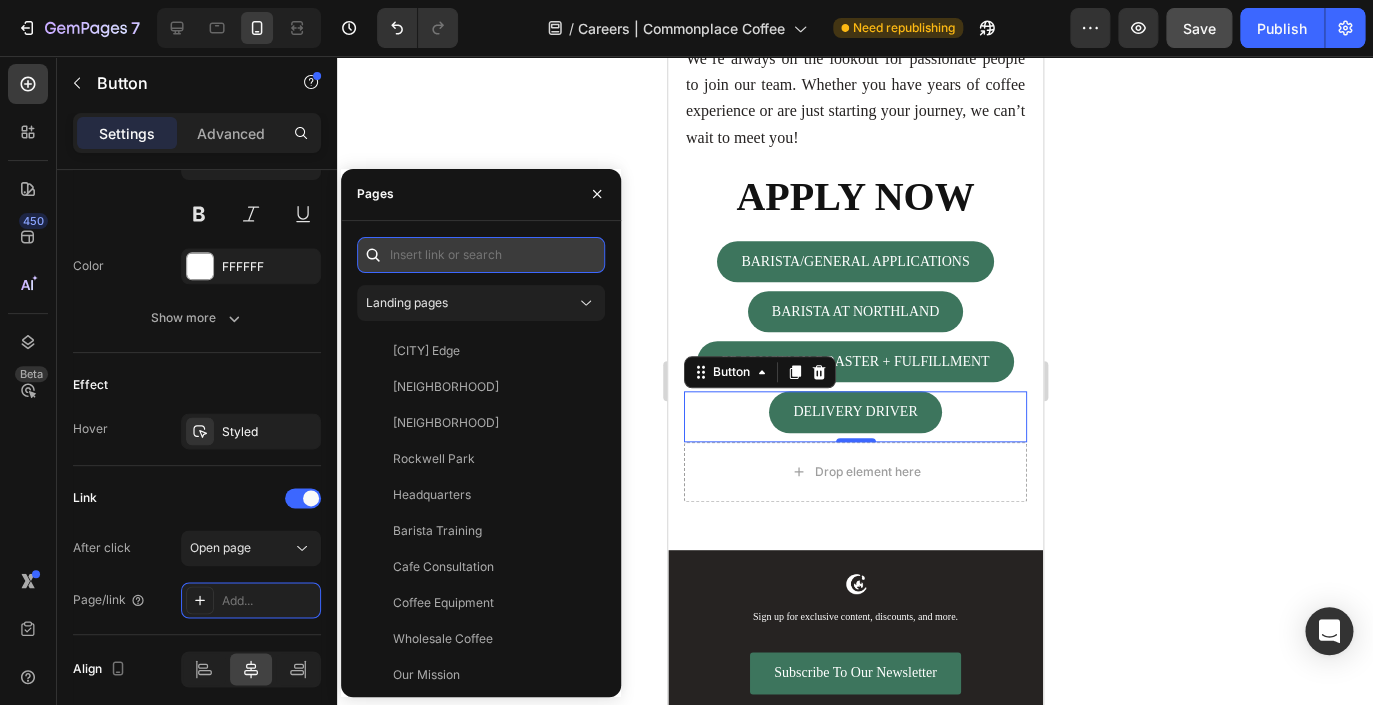 click at bounding box center (481, 255) 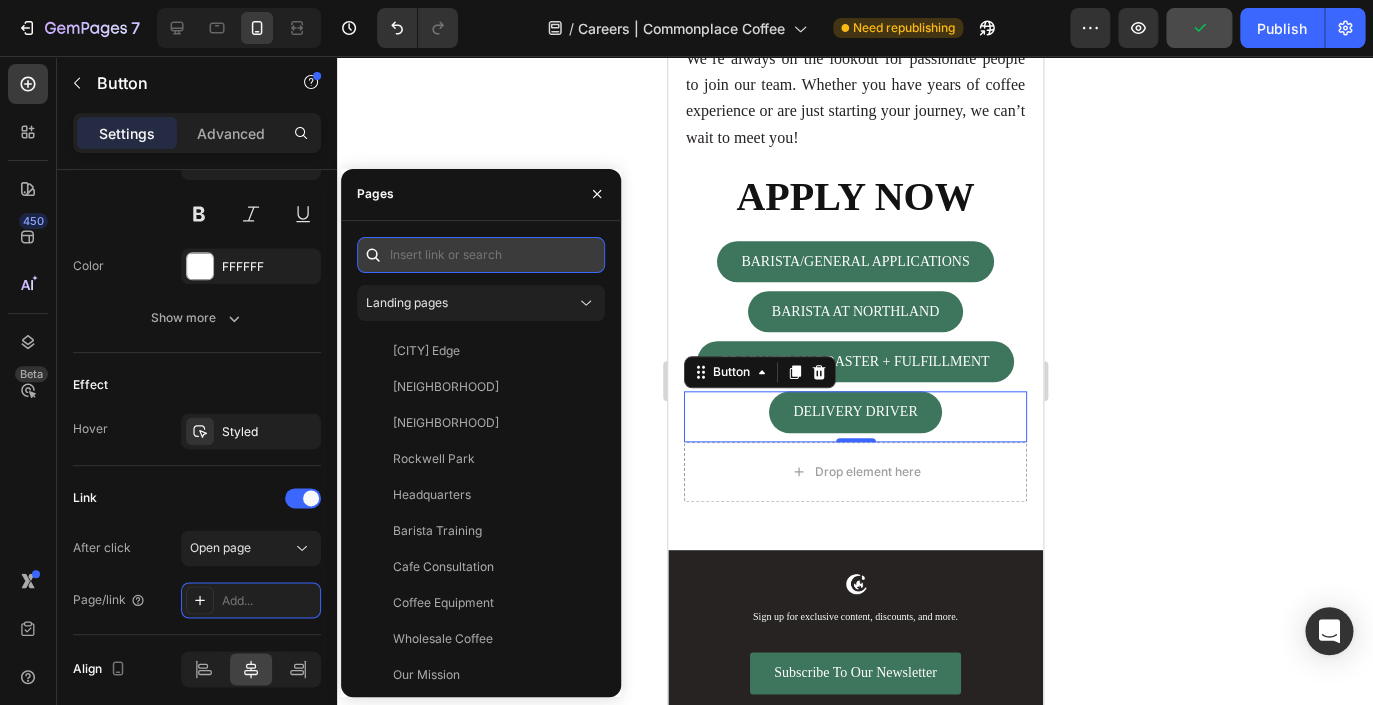 paste on "https://commonplacecoffee.com/pages/delivery-driver-commonplace-coffee?_ab=0&key=1754083794202" 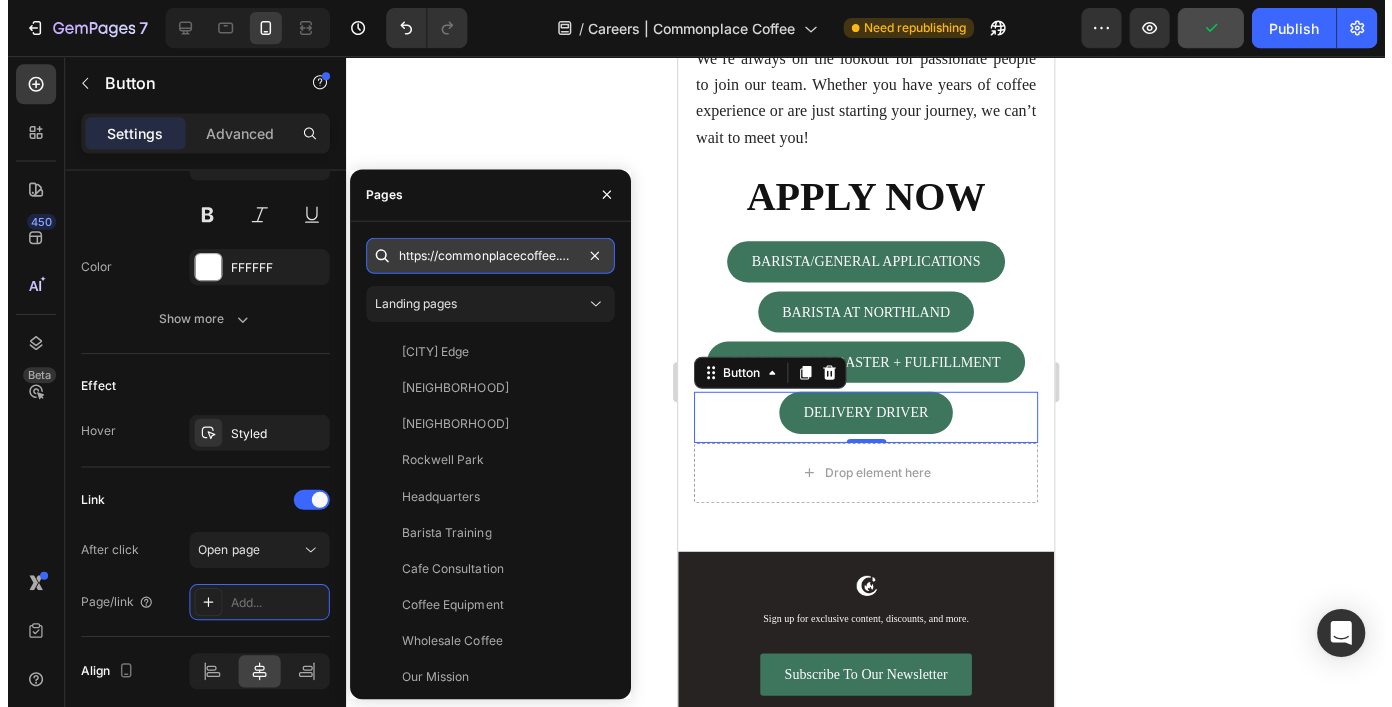 scroll, scrollTop: 0, scrollLeft: 434, axis: horizontal 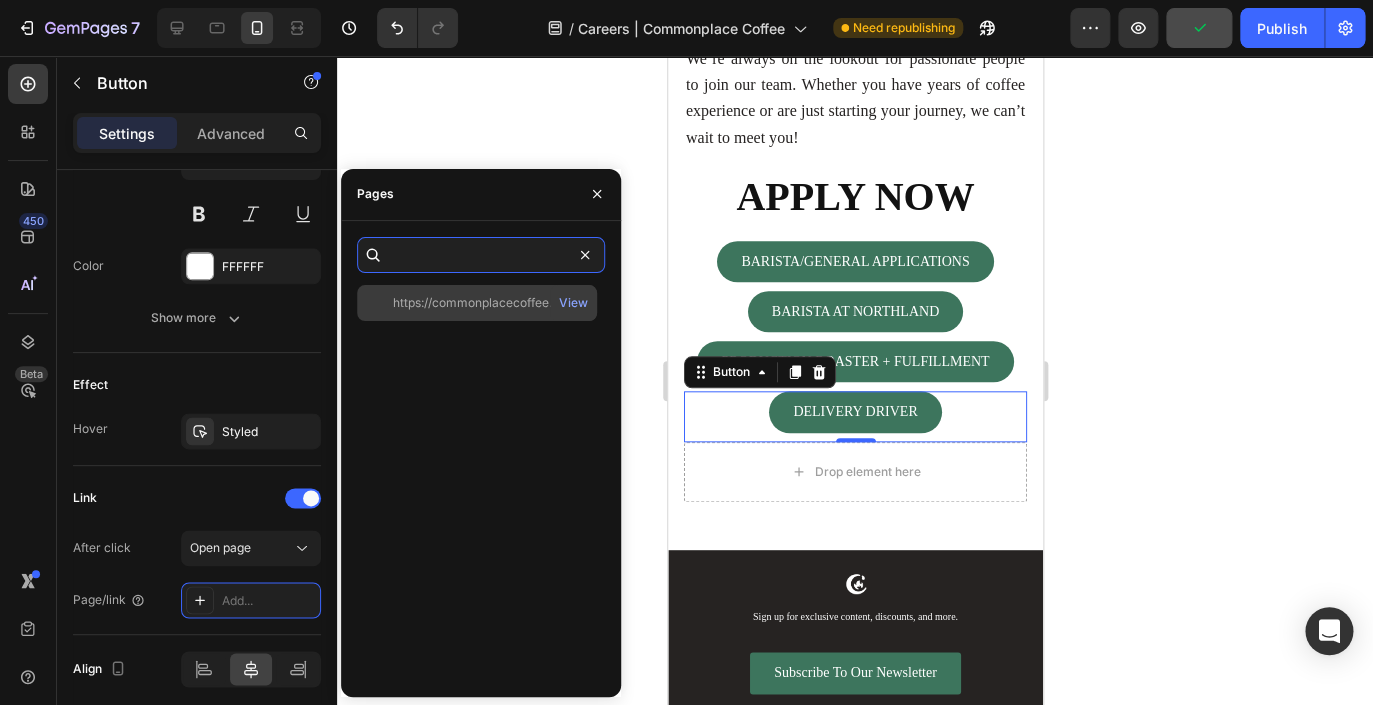 type on "https://commonplacecoffee.com/pages/delivery-driver-commonplace-coffee?_ab=0&key=1754083794202" 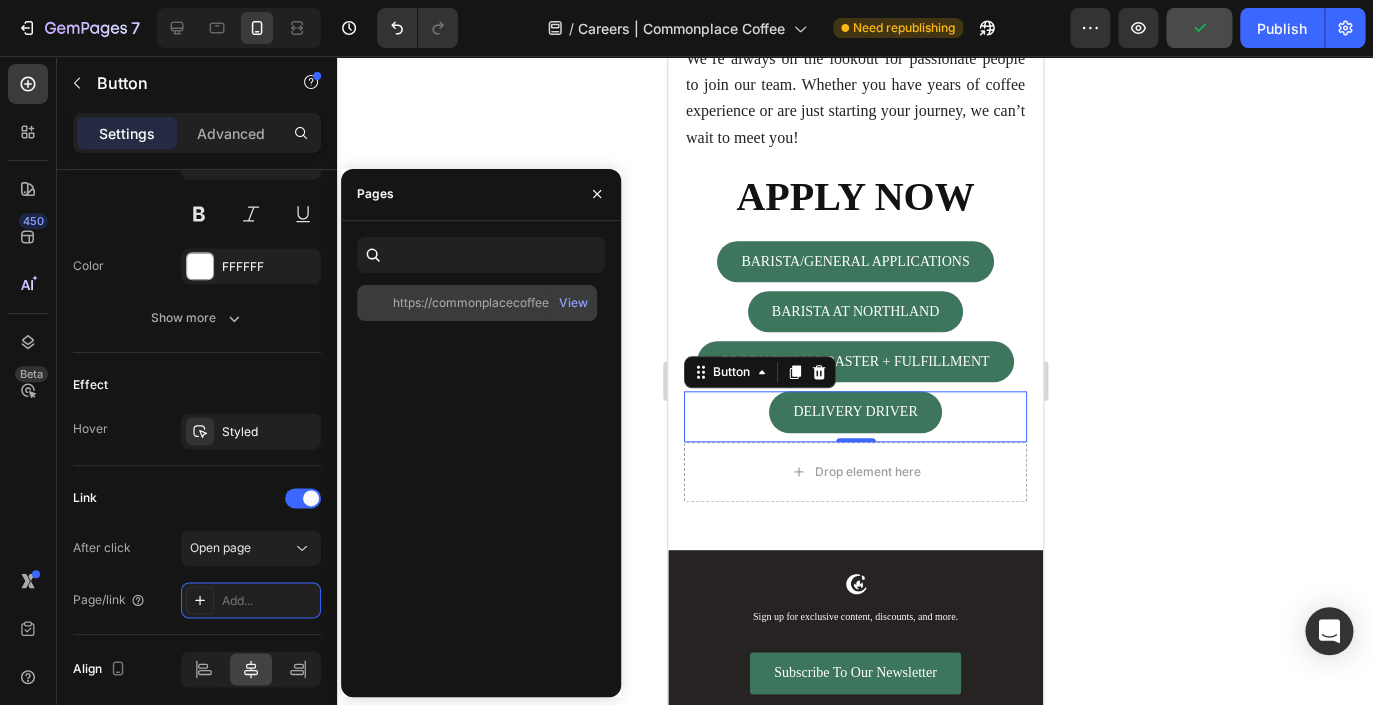 click on "View" at bounding box center (573, 303) 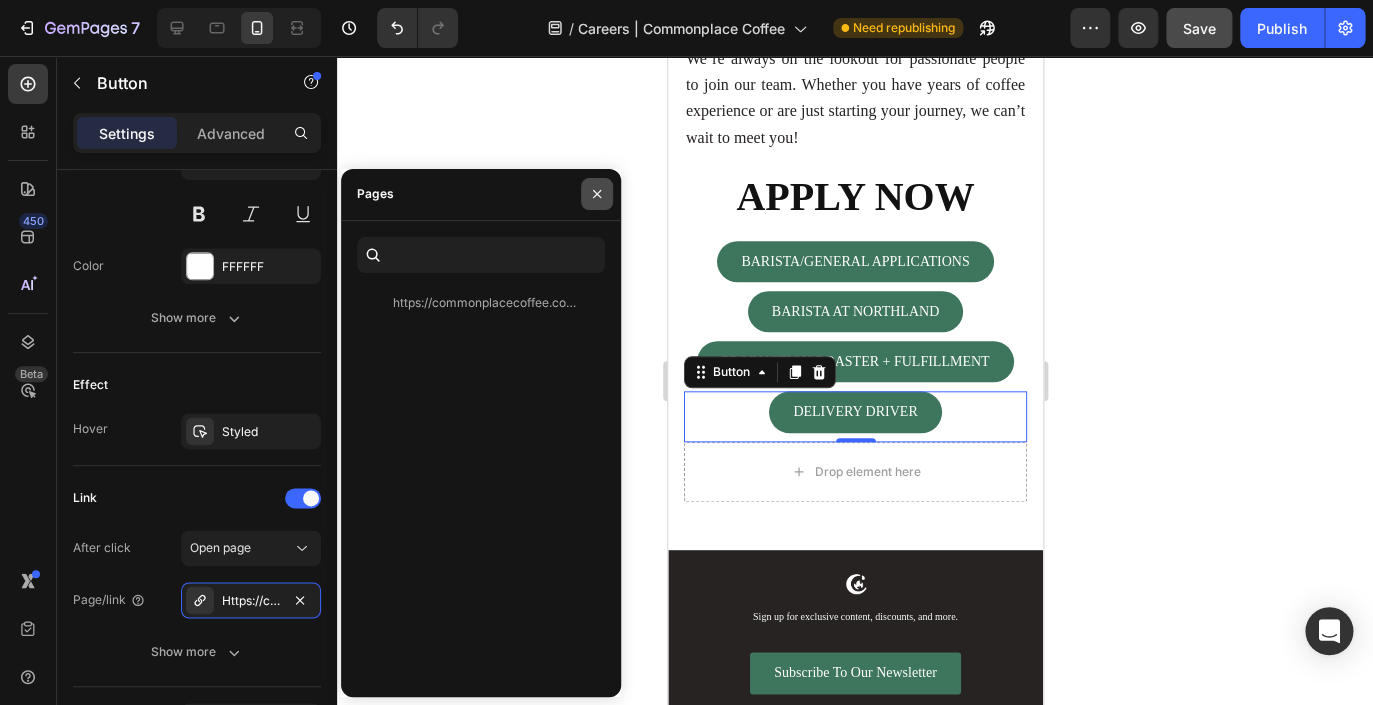 click 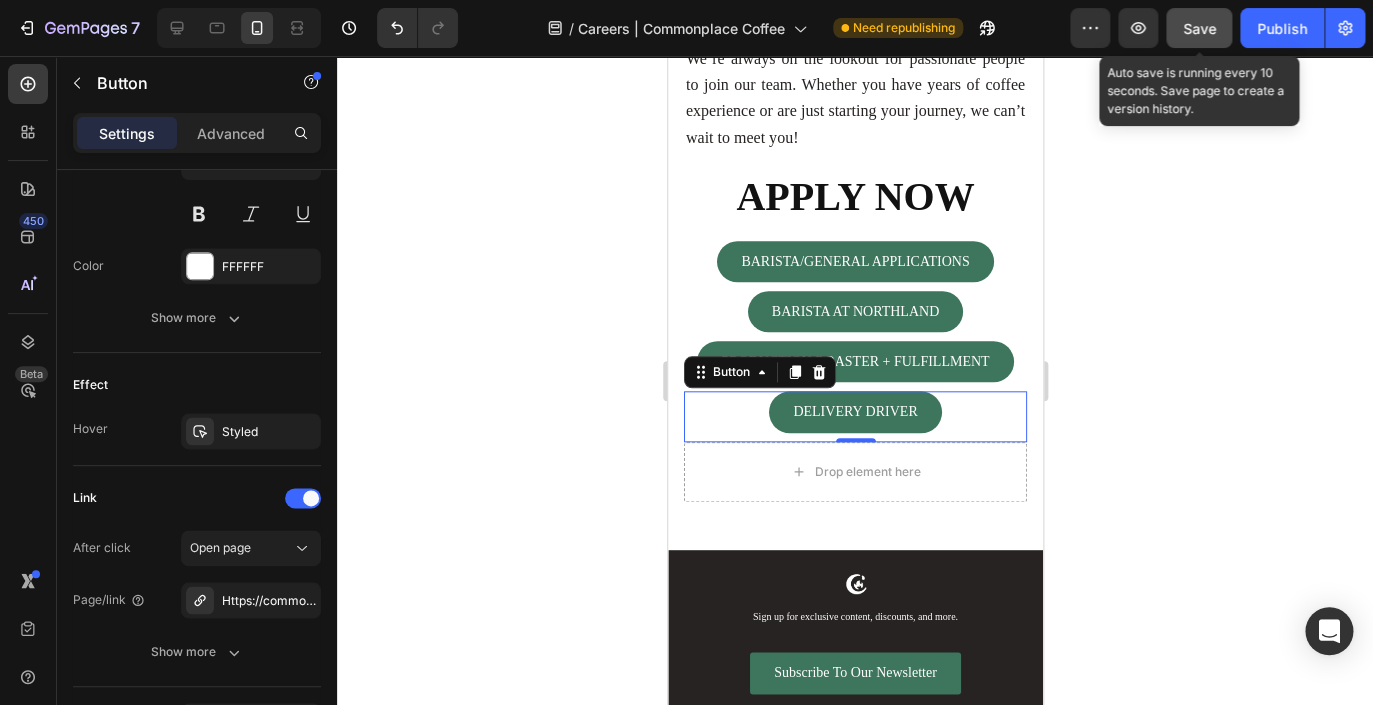 click on "Save" at bounding box center (1199, 28) 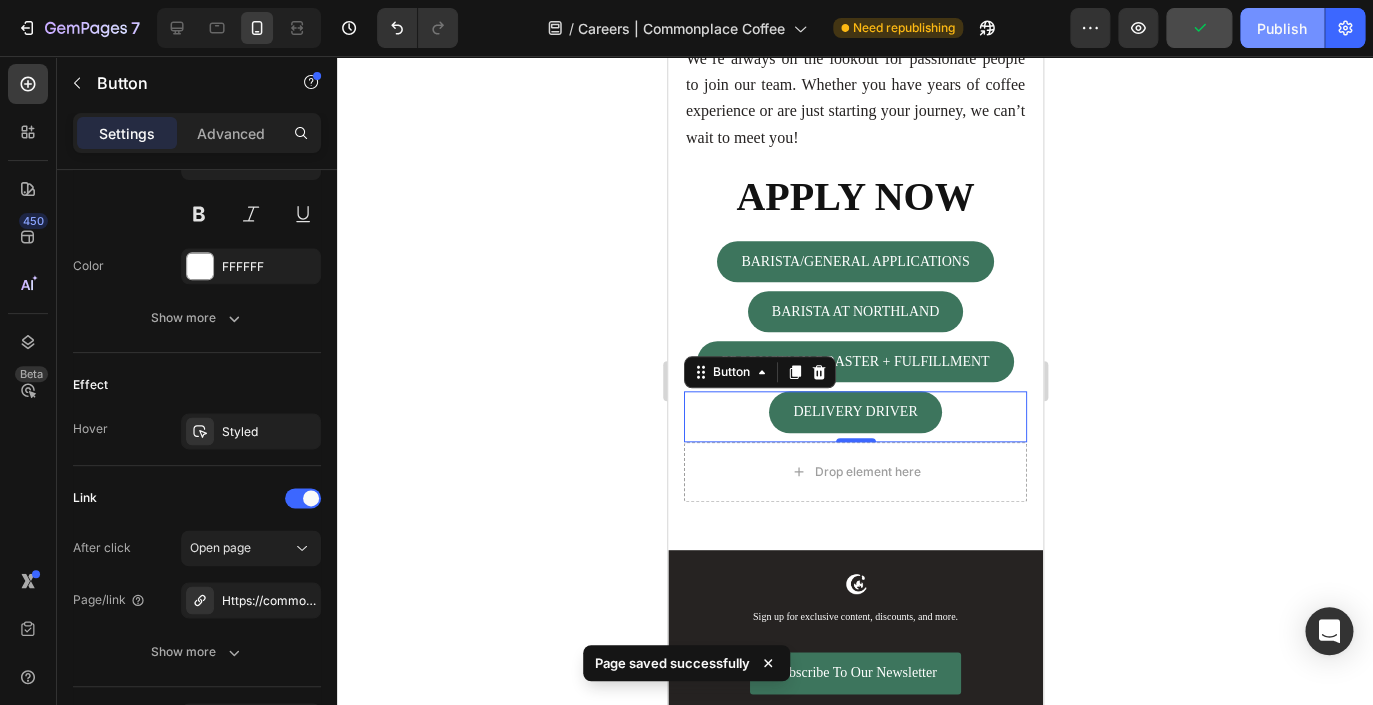 click on "Publish" at bounding box center [1282, 28] 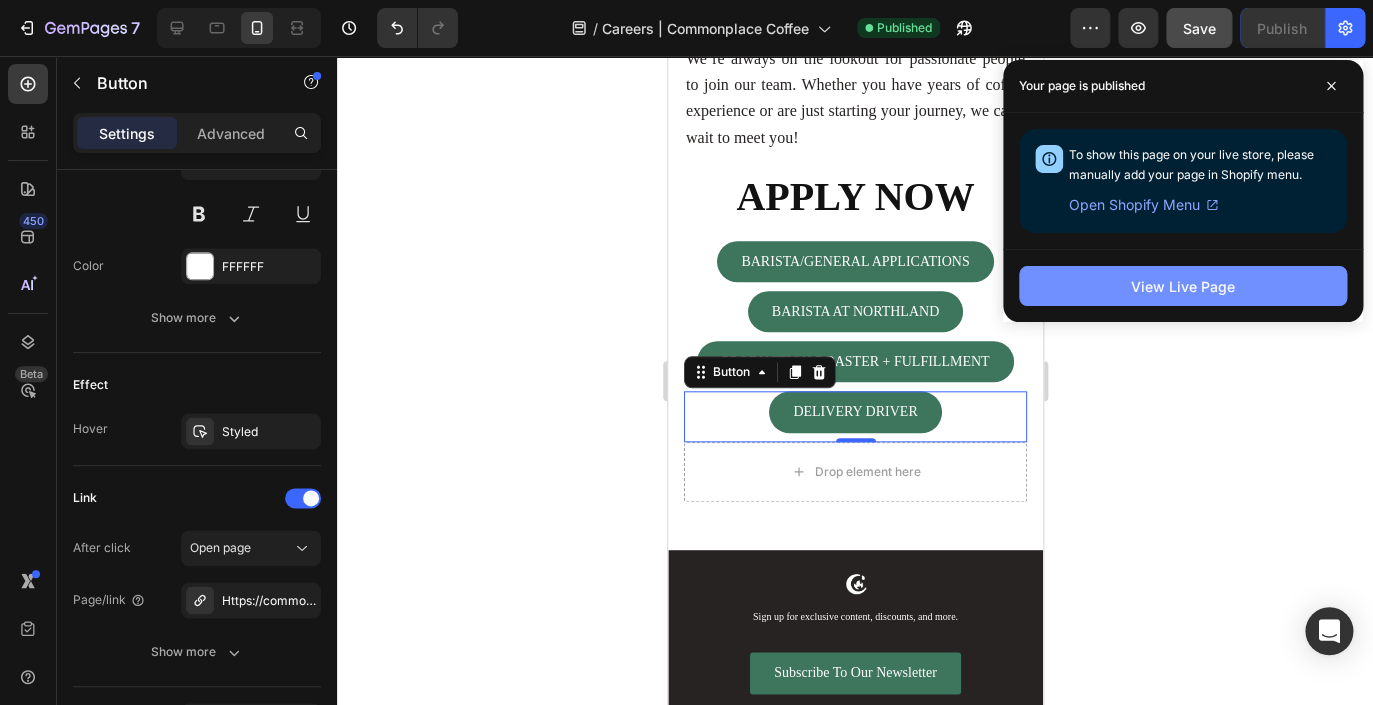 click on "View Live Page" at bounding box center (1183, 286) 